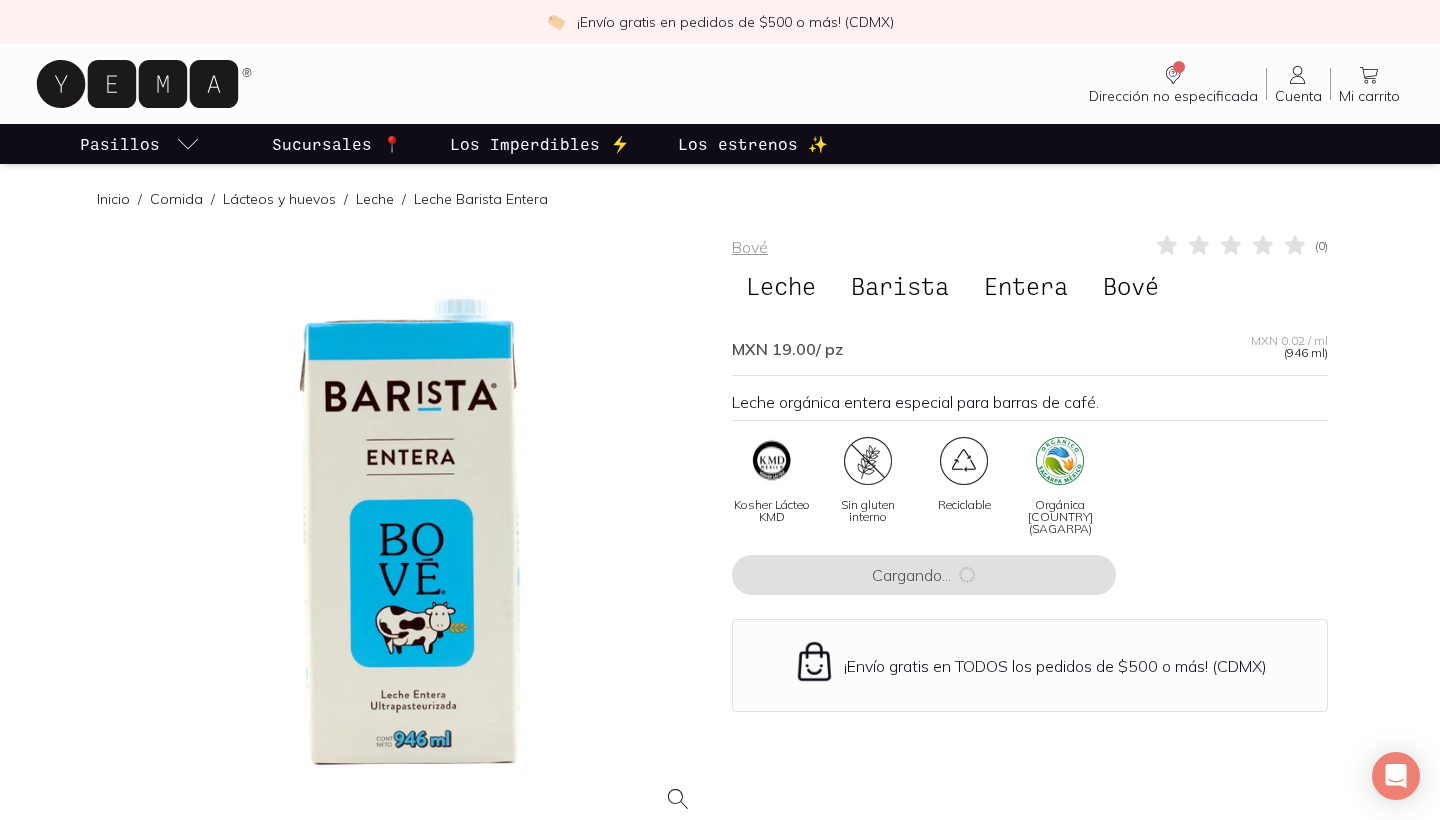 scroll, scrollTop: 0, scrollLeft: 0, axis: both 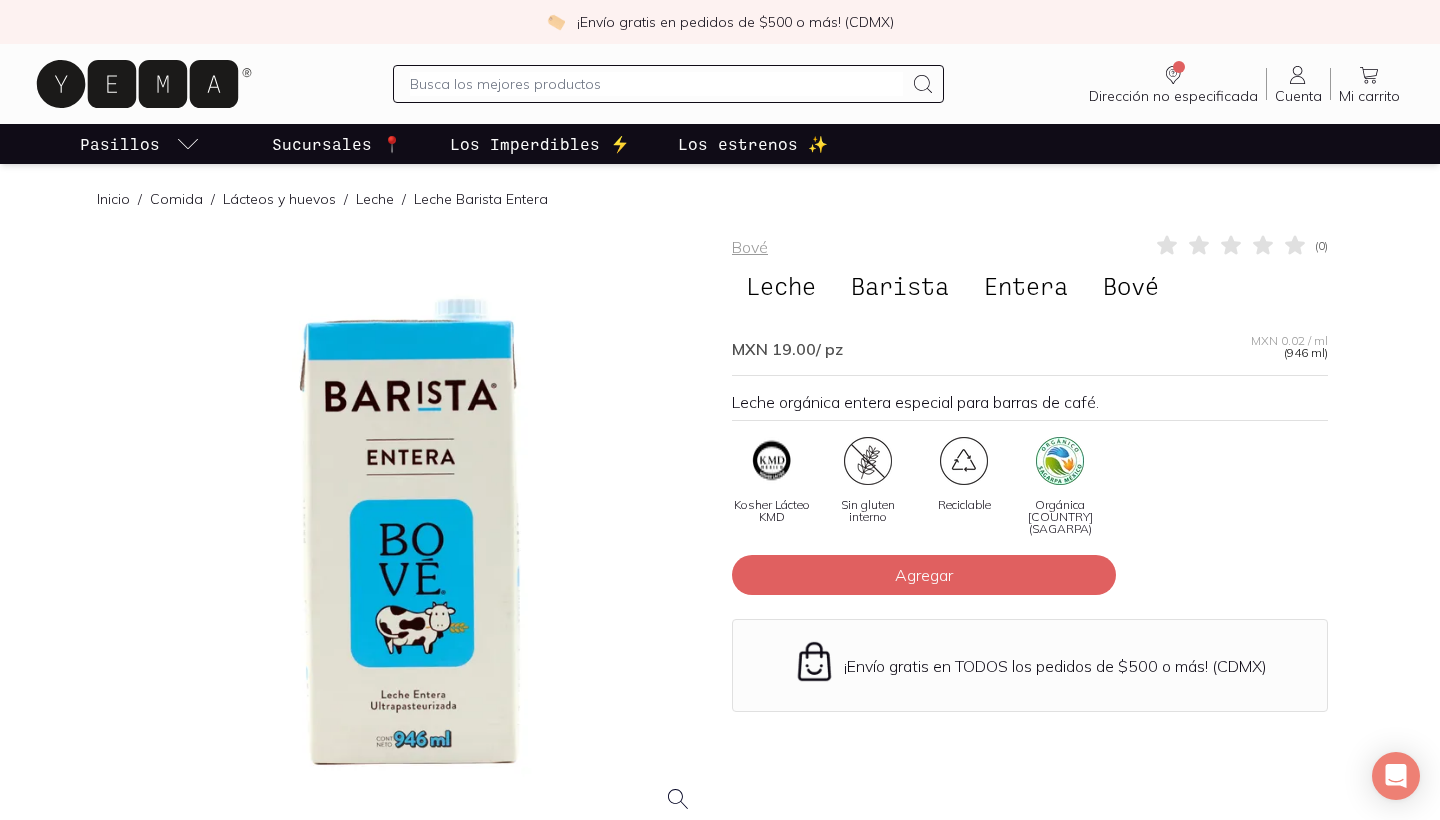 click on "Inicio / Comida / Lácteos y huevos / Leche / Leche Barista Entera" at bounding box center [720, 198] 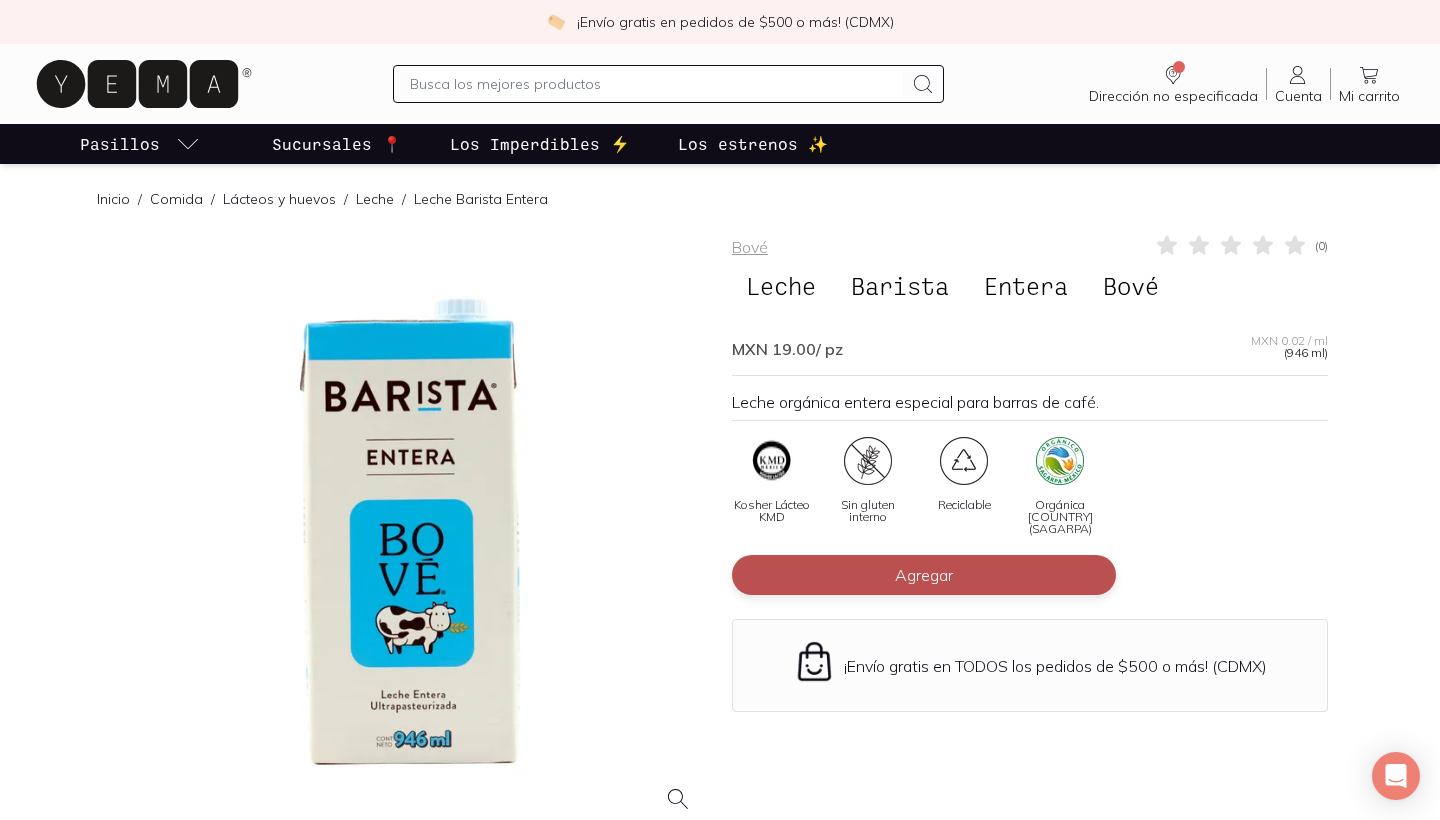 click on "Agregar" at bounding box center (924, 575) 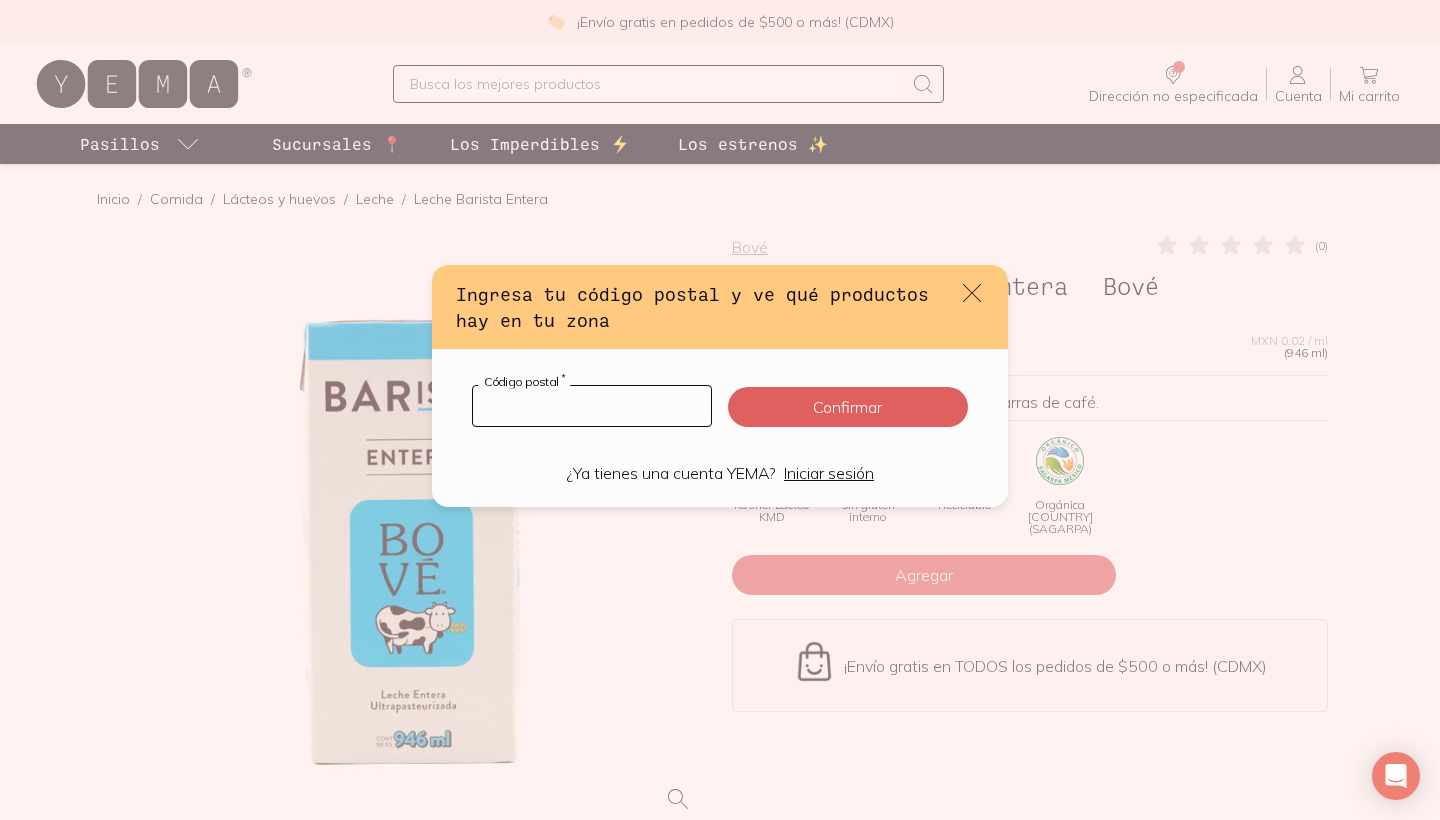 click at bounding box center [592, 406] 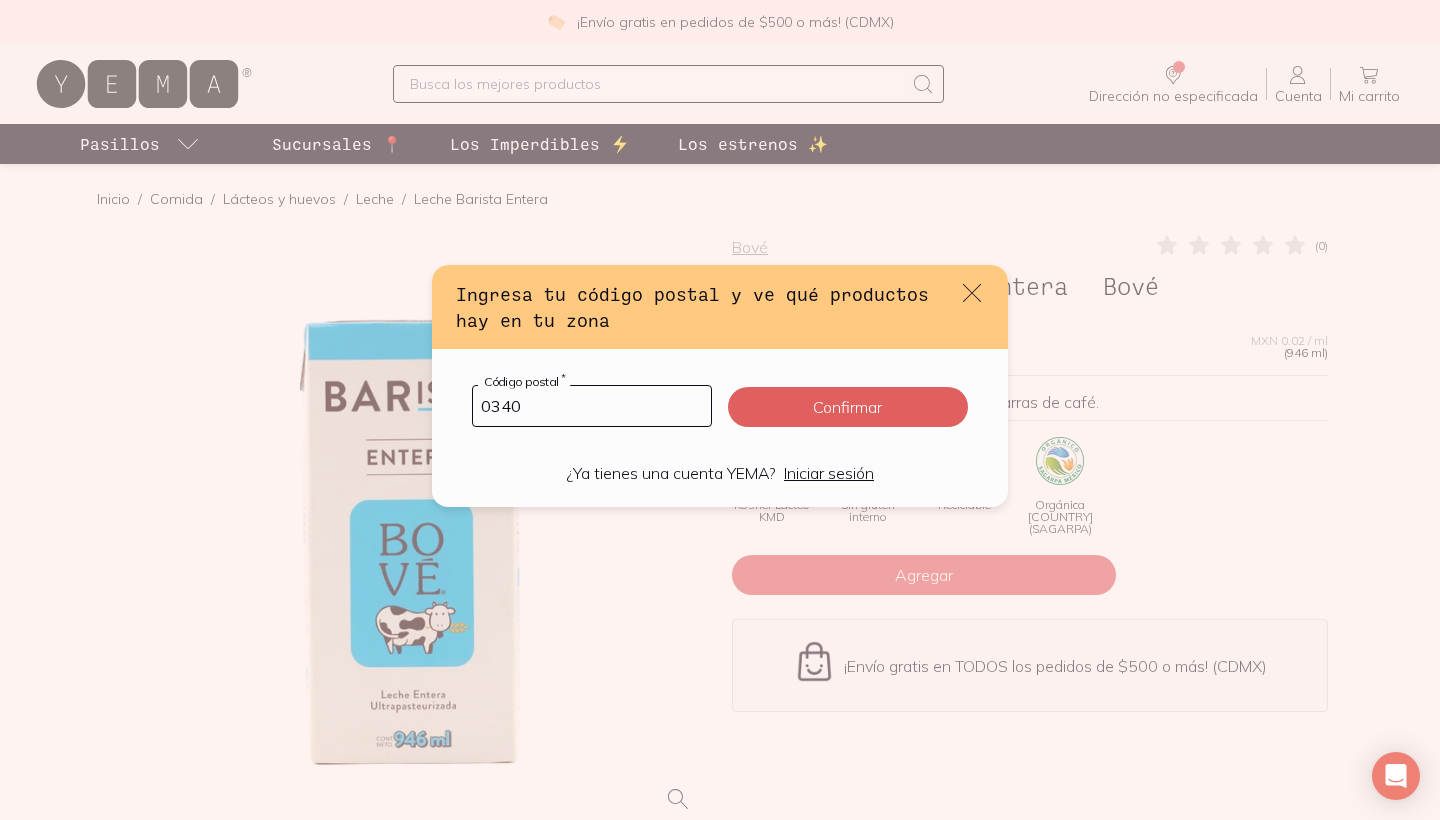 type on "03400" 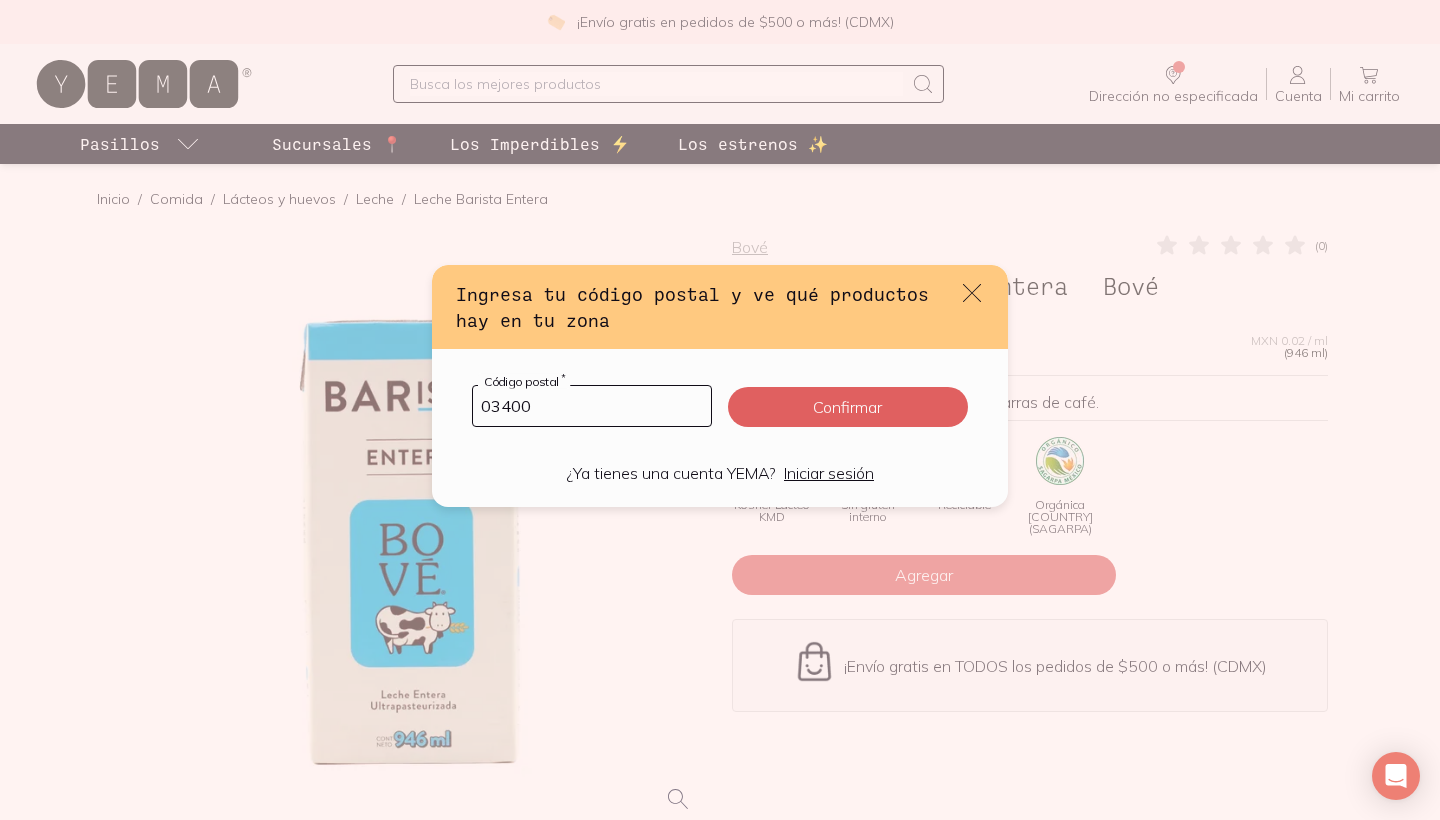 click on "Confirmar" at bounding box center (848, 407) 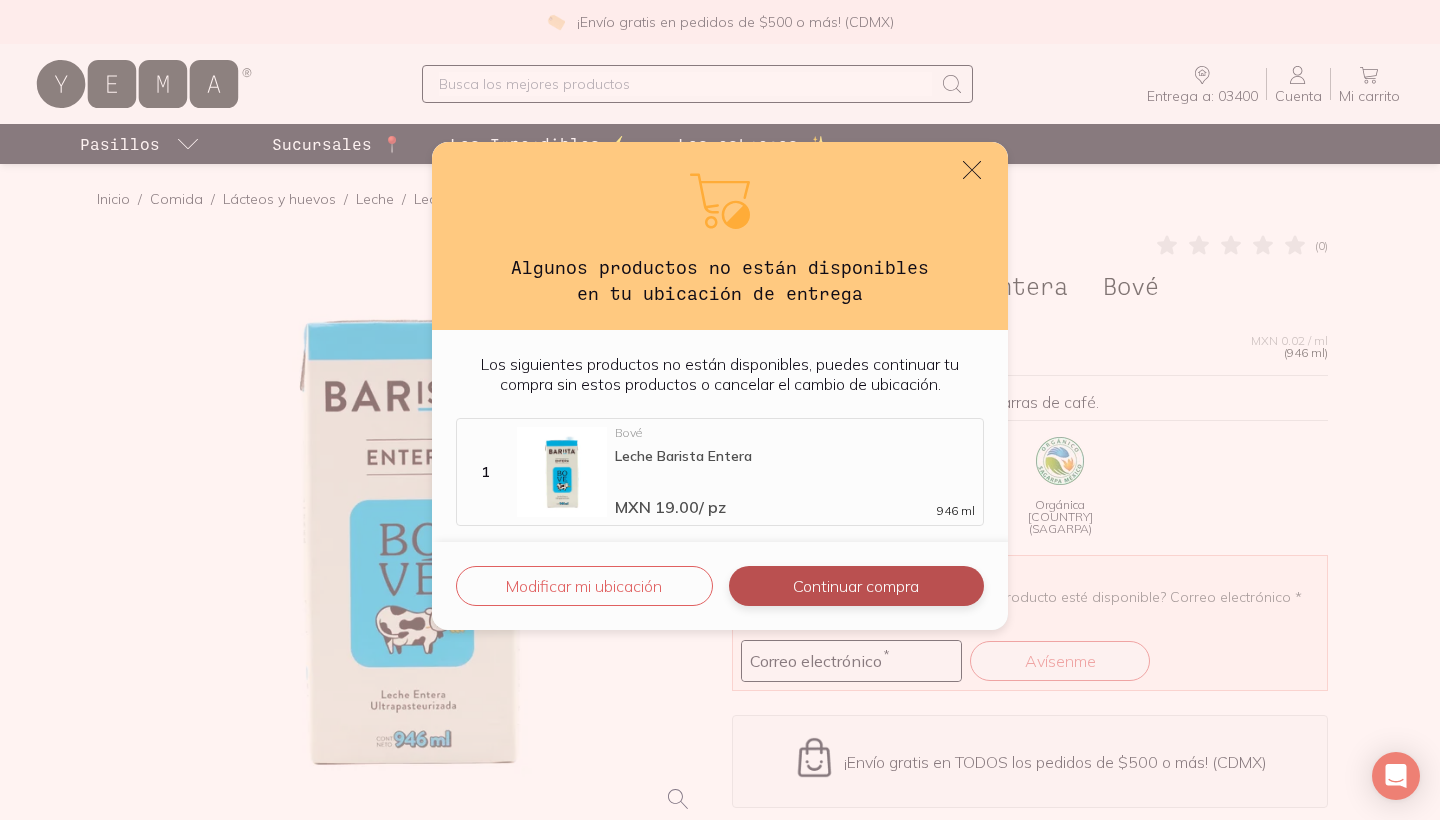 click on "Continuar compra" at bounding box center (856, 586) 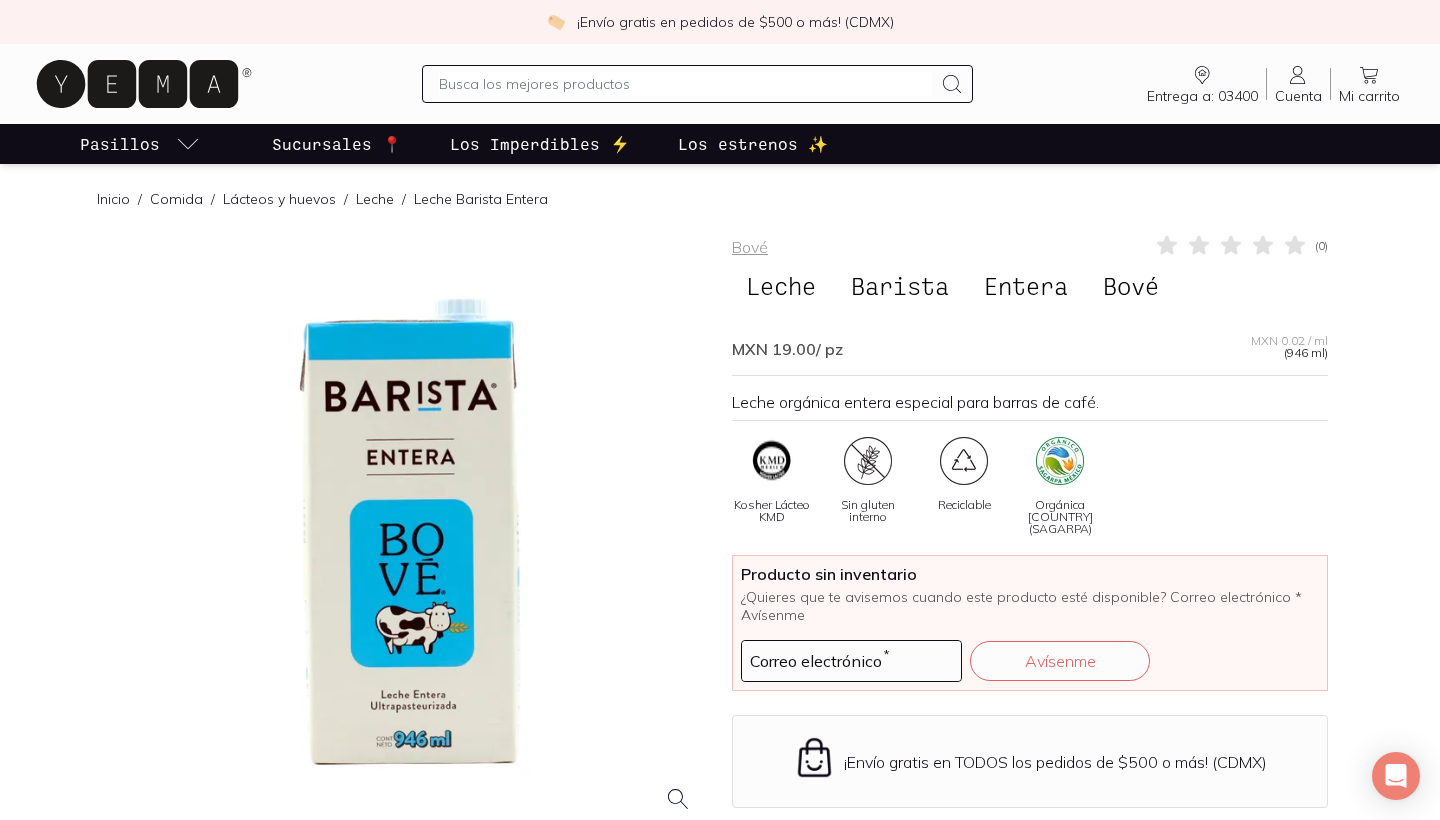 click on "Kosher Lácteo KMD Sin gluten interno Reciclable Orgánica México (SAGARPA)" at bounding box center (1030, 496) 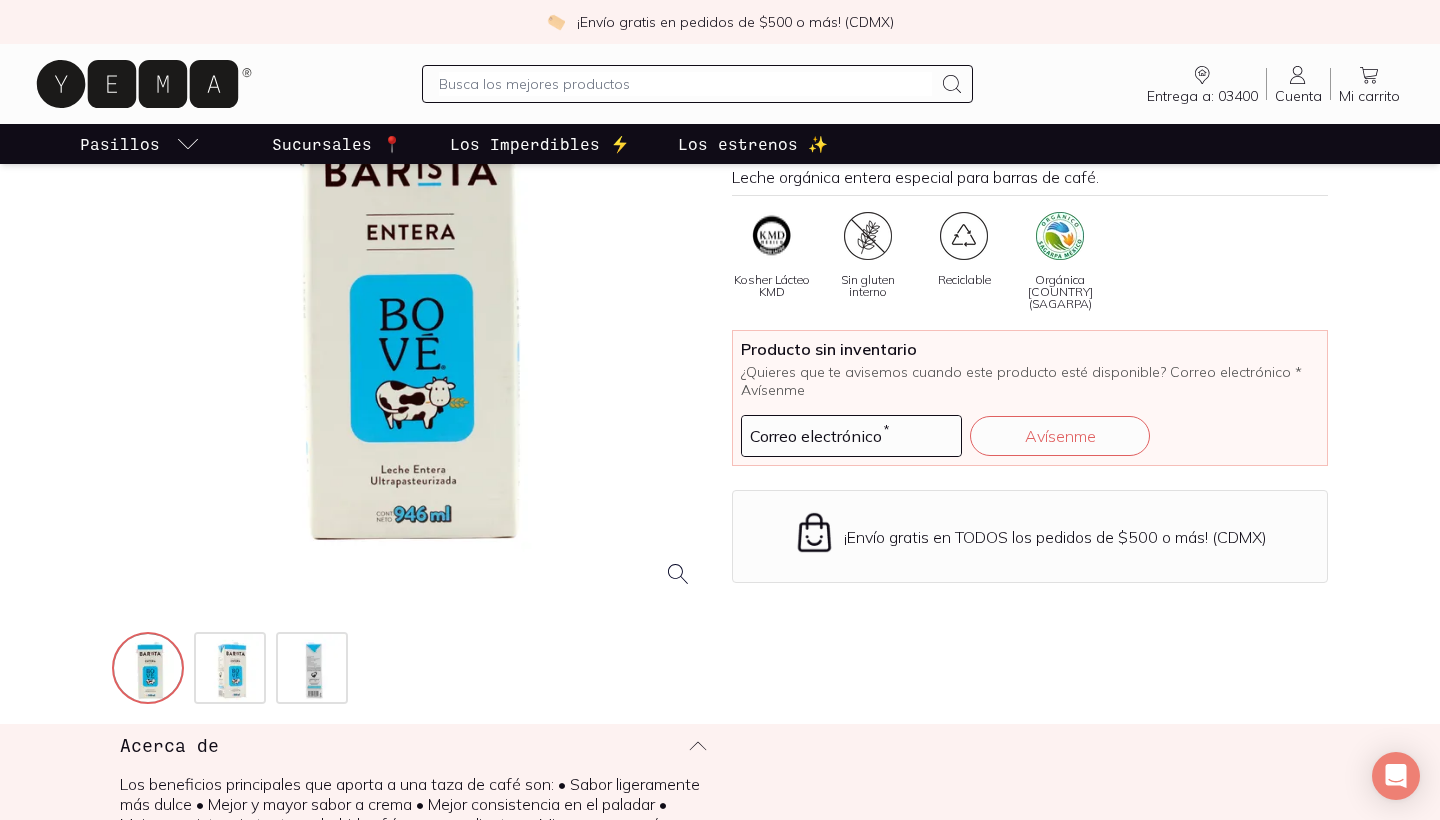 scroll, scrollTop: 226, scrollLeft: 0, axis: vertical 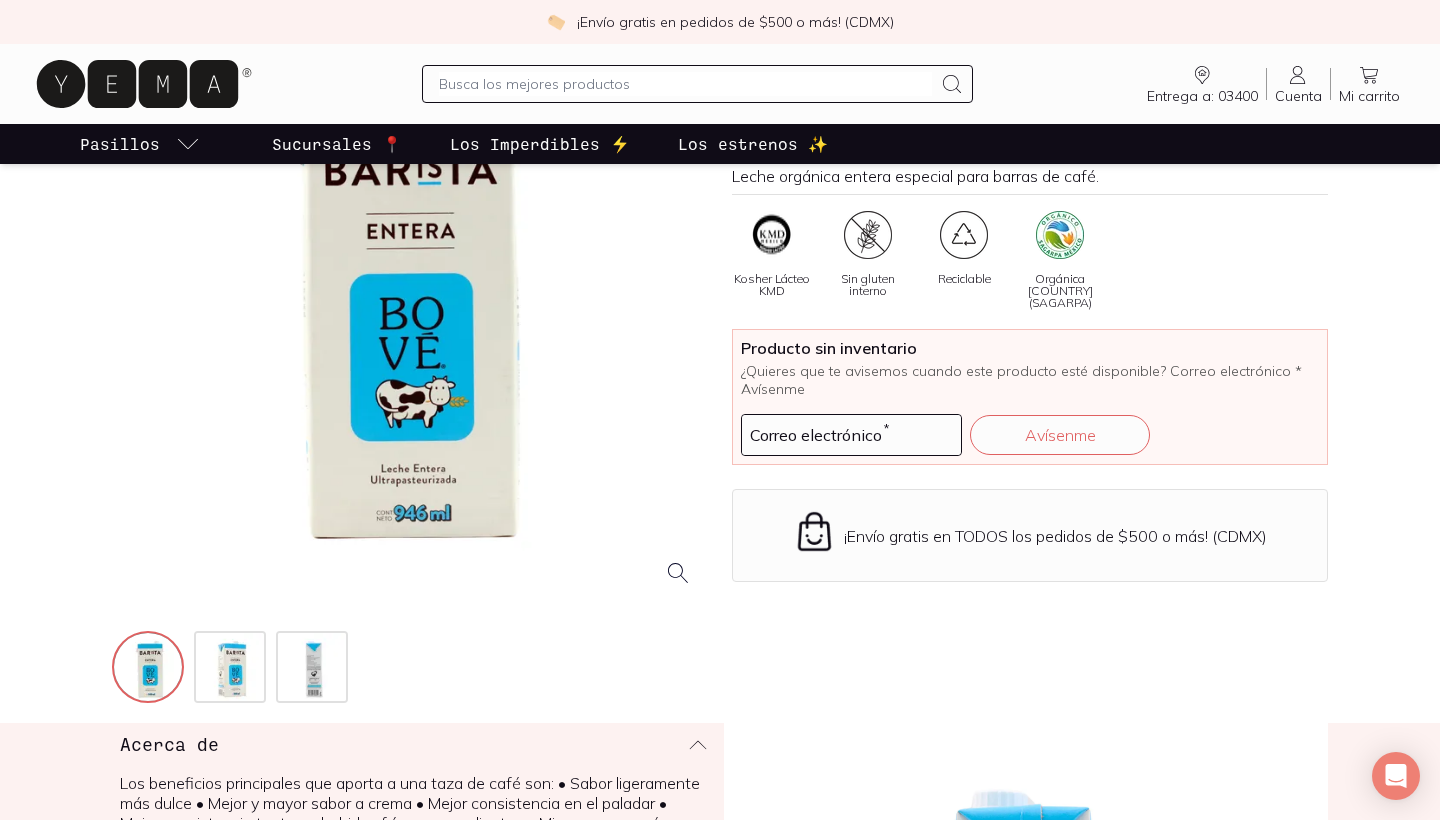 click on "Bové ( 0 ) Leche   Barista   Entera   Bové   MXN 19.00  / pz MXN 0.02 / ml (946 ml) Leche orgánica entera especial para barras de café. Kosher Lácteo KMD Sin gluten interno Reciclable Orgánica México (SAGARPA) Producto sin inventario ¿Quieres que te avisemos cuando este producto esté disponible? Correo electrónico * Avísenme ¡Envío gratis en TODOS los pedidos de $500 o más! (CDMX)" at bounding box center (720, 357) 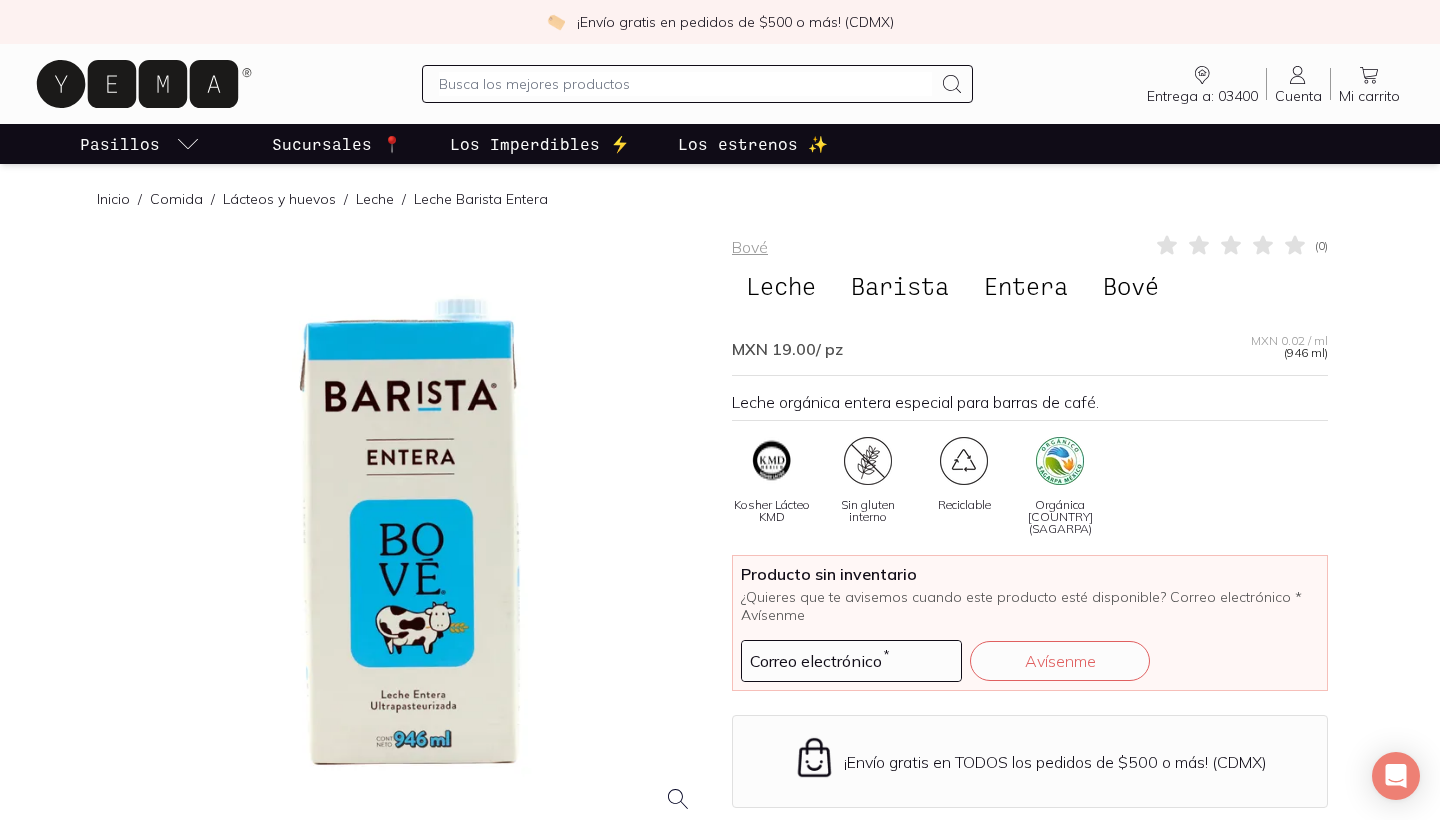 scroll, scrollTop: 0, scrollLeft: 0, axis: both 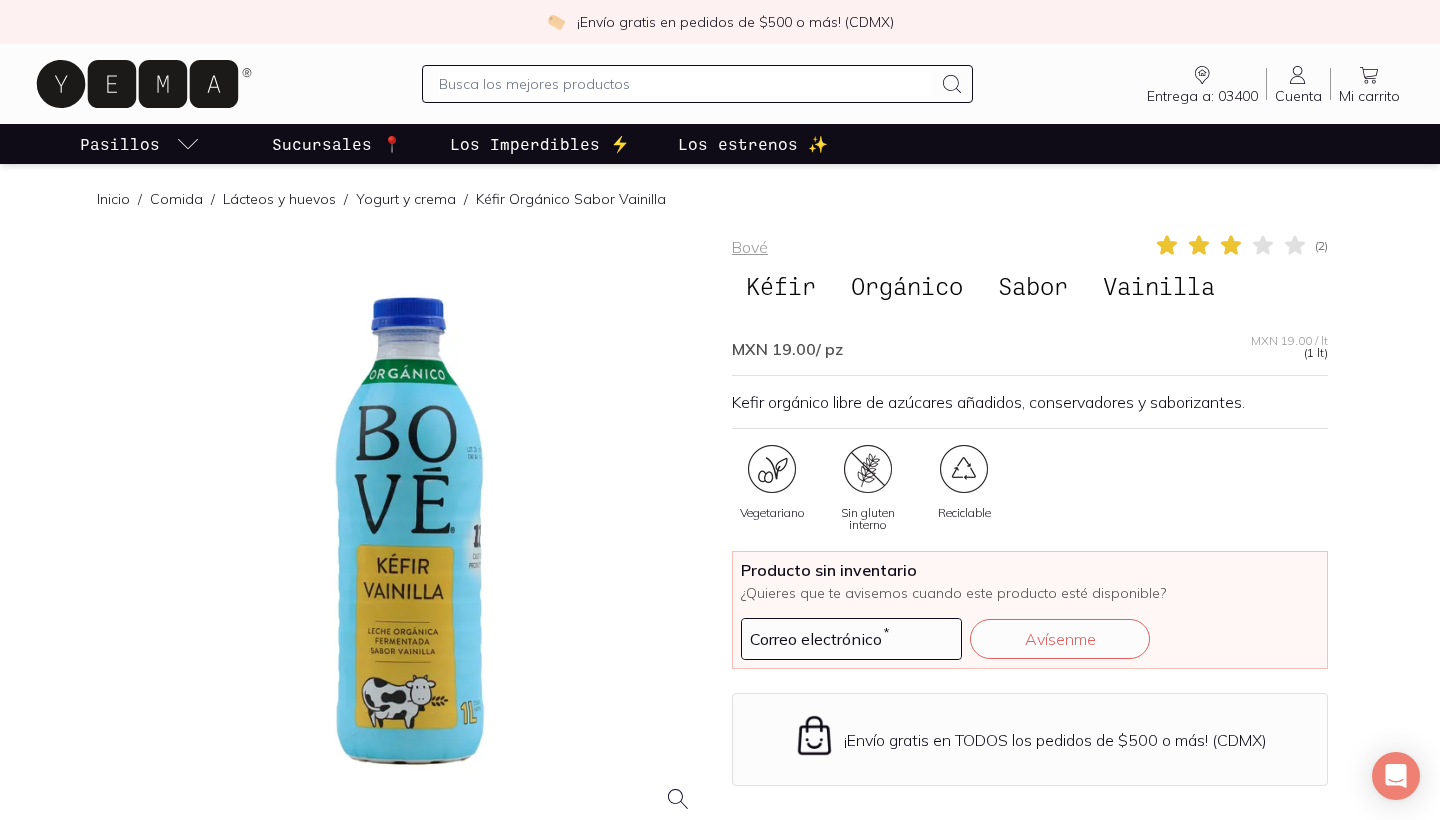 click on "Bové ( 2 ) Kéfir   Orgánico   Sabor   Vainilla   MXN 19.00  / pz MXN 19.00 / lt (1 lt) Kefir orgánico libre de azúcares añadidos, conservadores y saborizantes. Vegetariano Sin gluten interno Reciclable Producto sin inventario ¿Quieres que te avisemos cuando este producto esté disponible? Correo electrónico * Avísenme ¡Envío gratis en TODOS los pedidos de $500 o más! (CDMX) Acerca de El Kefir es una leche fermentada con propiedades probióticas otorgadas por las bacterias ácido lácticas y levaduras que cuidan la flora intestinal y ayudan a fortalecer el sistema inmune.
Disfruta de un probiótico natural sin azúcar añadida y sin aditivos artificiales. ¿Por qué lo amamos? De qué está hecho Te recomendamos también Chobani Yogurt Bebible de Fresas con Crema (15g ... Yogurt Bebible de Fresas con Crema (15g protein) ( 0 ) MXN 29.00 207 ml Agregar YEMA & Co Crema Ácida de Vaca ( 0 ) MXN 35.00 330 gr Agregar YEMA & Co Yogurt Bebible con Frutos Rojos ( 0 ) MXN 19.00 250 ml Agregar YEMA & Co ( 0" at bounding box center [720, 1518] 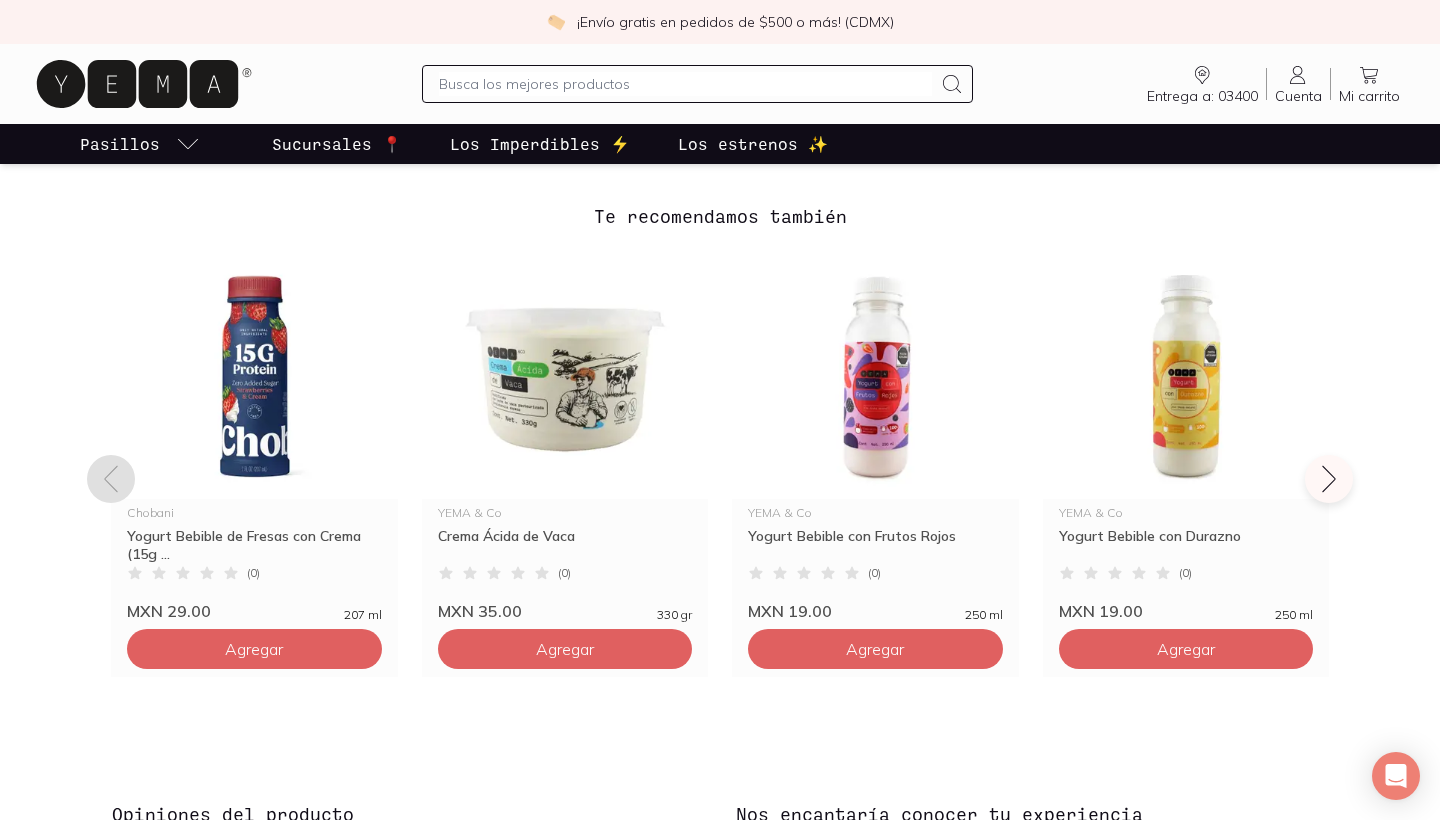 scroll, scrollTop: 1421, scrollLeft: 0, axis: vertical 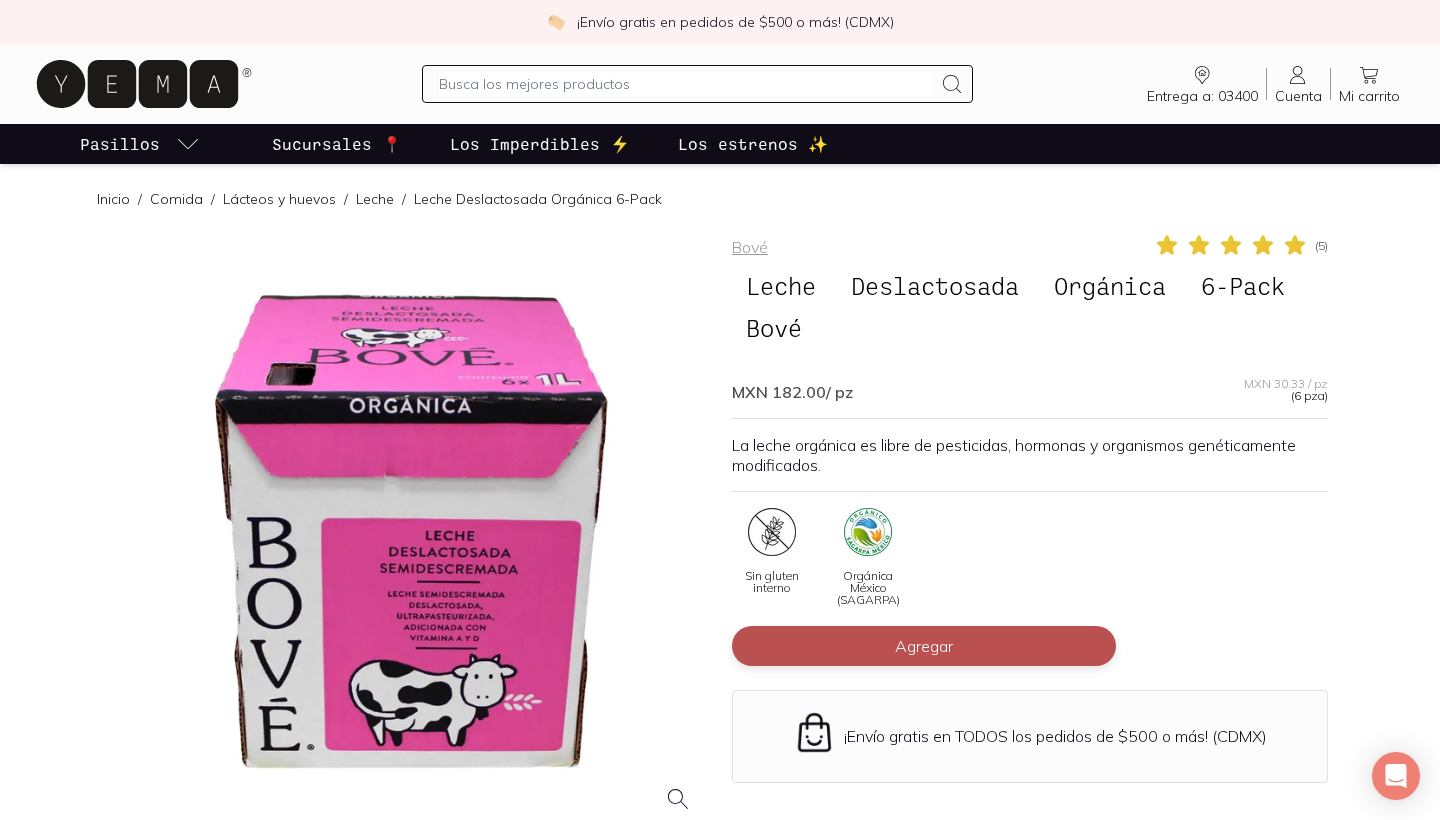 click on "Agregar" at bounding box center [924, 646] 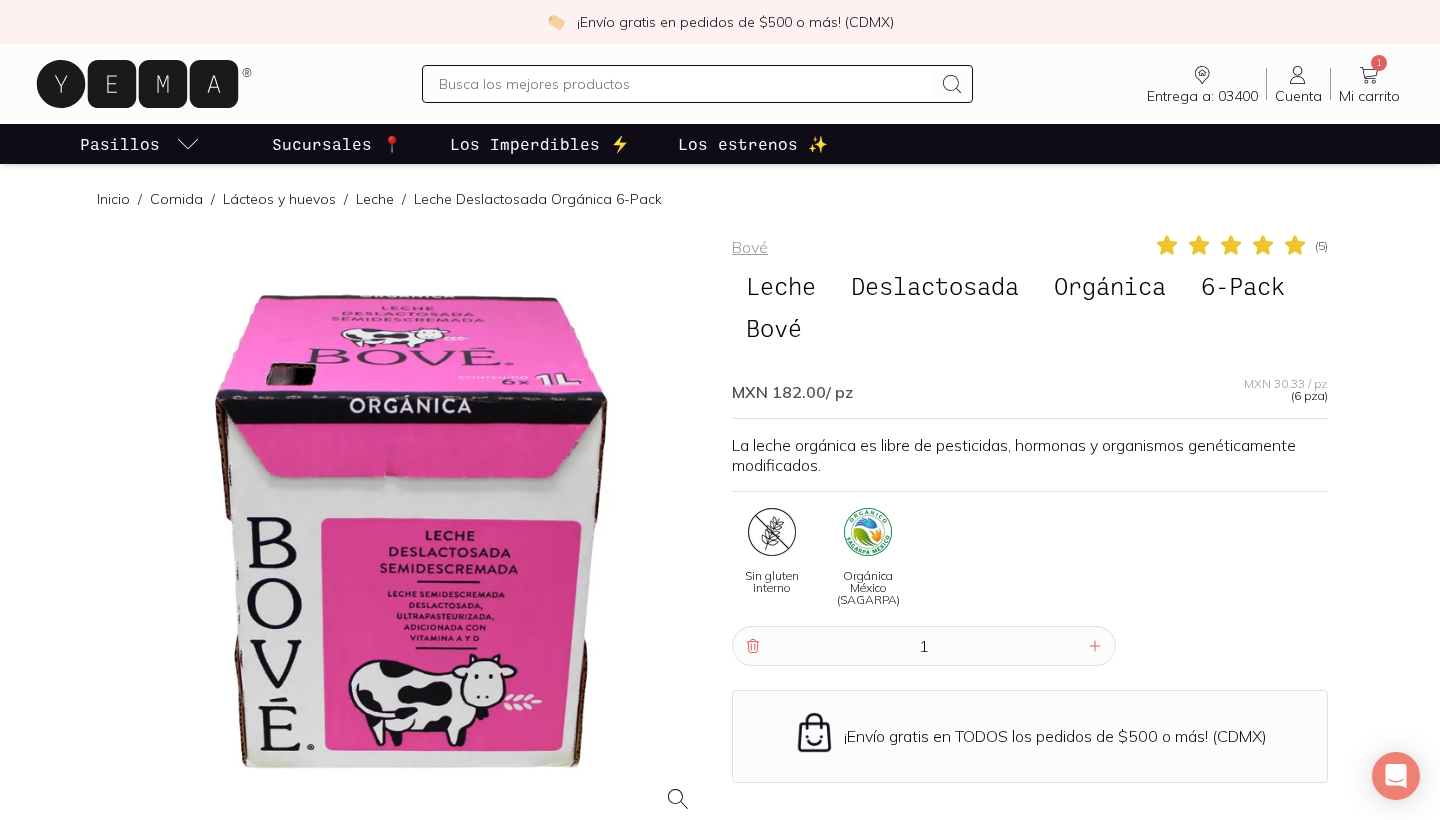 click on "Bové ( 5 ) Leche   Deslactosada   Orgánica   6-Pack   Bové   MXN 182.00  / pz MXN 30.33 / pza (6 pza) La leche orgánica es libre de pesticidas, hormonas y organismos genéticamente modificados. Sin gluten interno Orgánica México (SAGARPA) 1 ¡Envío gratis en TODOS los pedidos de $500 o más! (CDMX) Acerca de La leche orgánica cuida mejor los animales, el medio ambiente y tu salud. No solo te asegura que las vacas fueron alimentadas en pastoreos orgánicos sin pesticidas dañinos, sino también que no fueron modificadas genéticamente, ni tratadas con hormonas para incrementar su producción de leche, ni recibieron antibióticos. Además, la leche orgánica tiene niveles más elevados de Omega 3, beta- caroteno y vitamina E que la leche convencional. ¿Por qué lo amamos? De qué está hecho Te recomendamos también Bove Leche Mini Organico Cafe Bove ( 0 ) MXN 20.00 330 ml Agregar Bove Leche Mini Organica Choco Bove ( 0 ) MXN 20.00 330 ml Agregar Bove Leche Mini Organica Entera Bove ( 0 ) MXN 20.00 ( 0" at bounding box center (720, 1772) 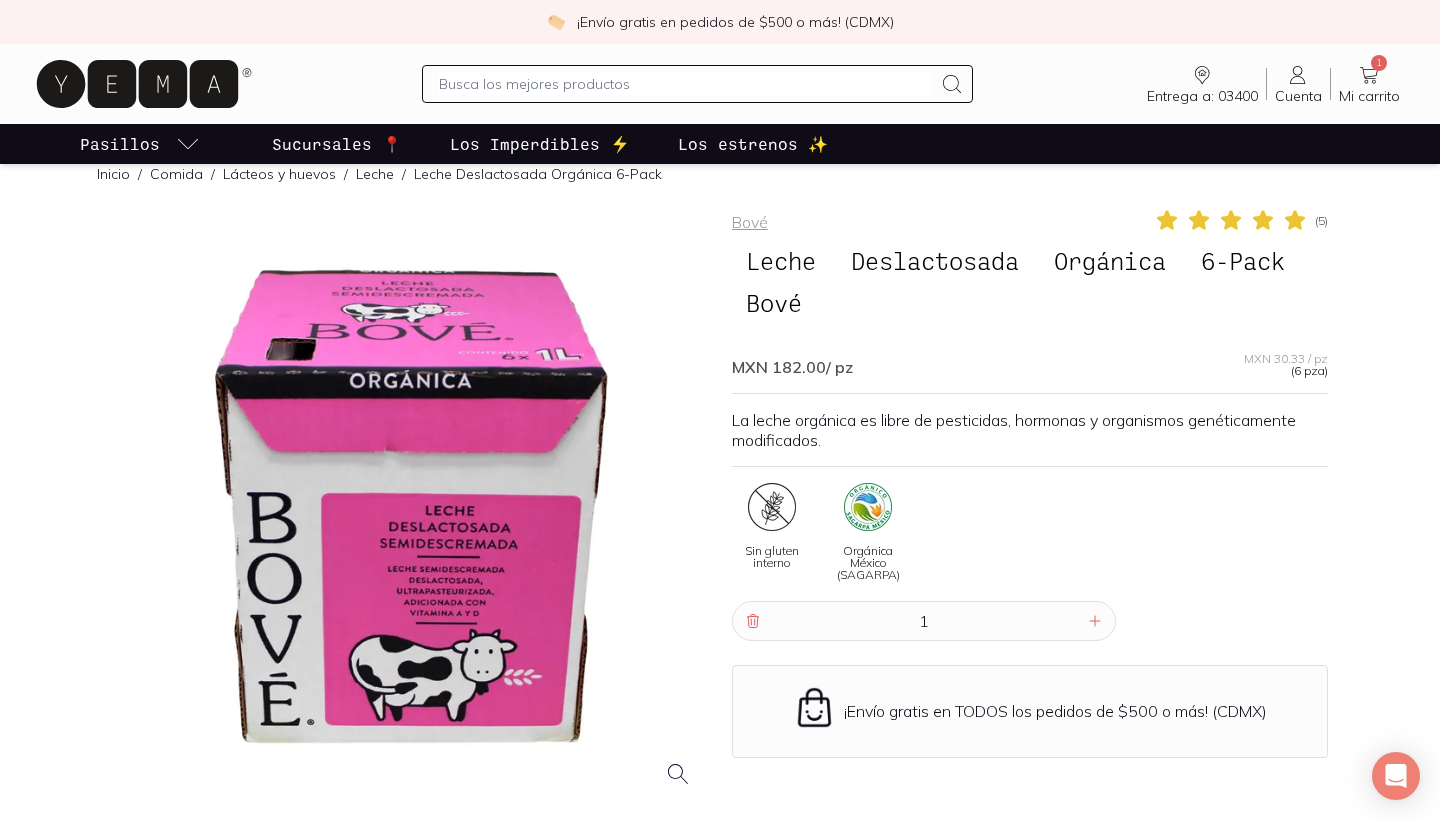 scroll, scrollTop: 13, scrollLeft: 0, axis: vertical 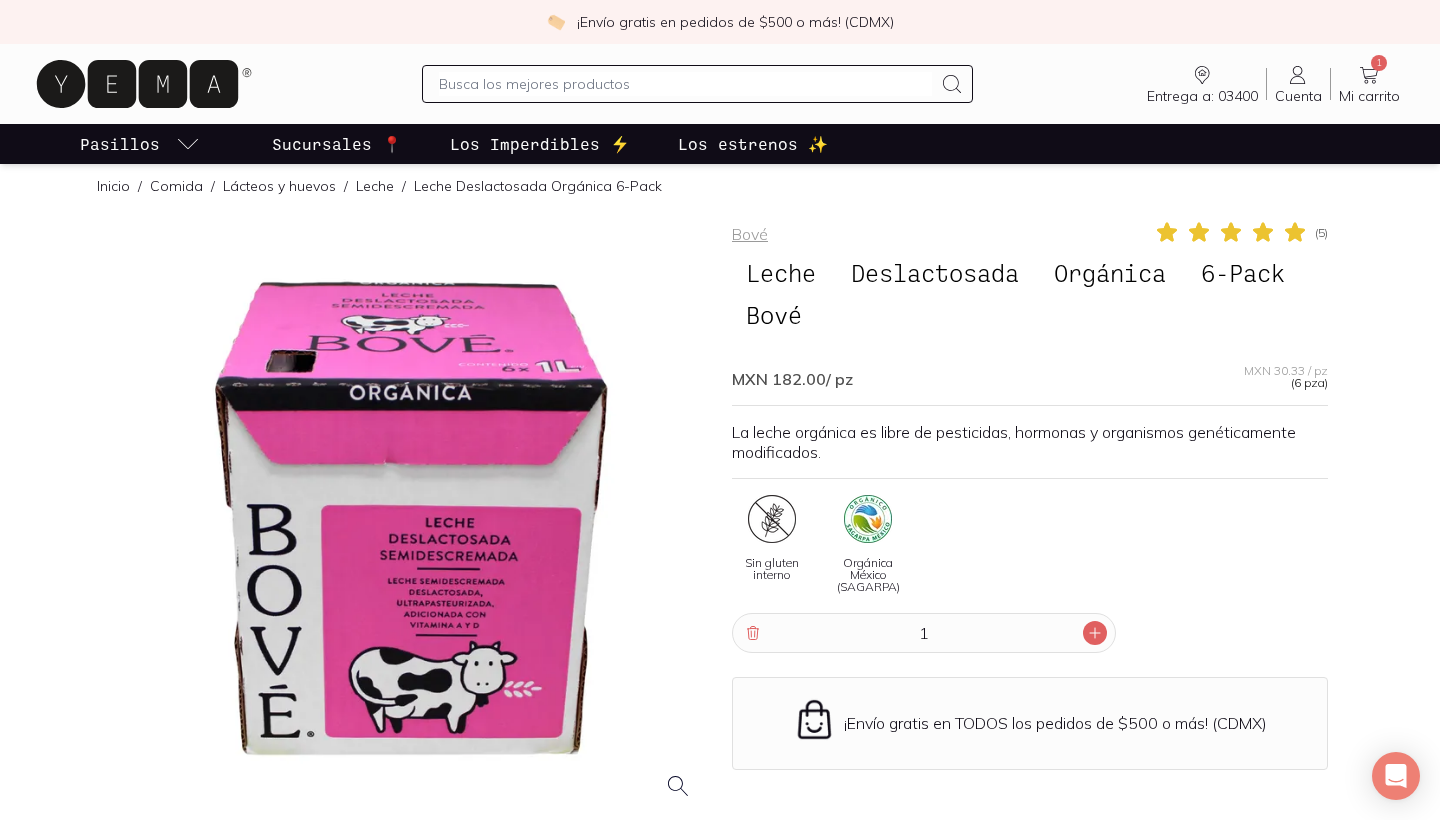 click 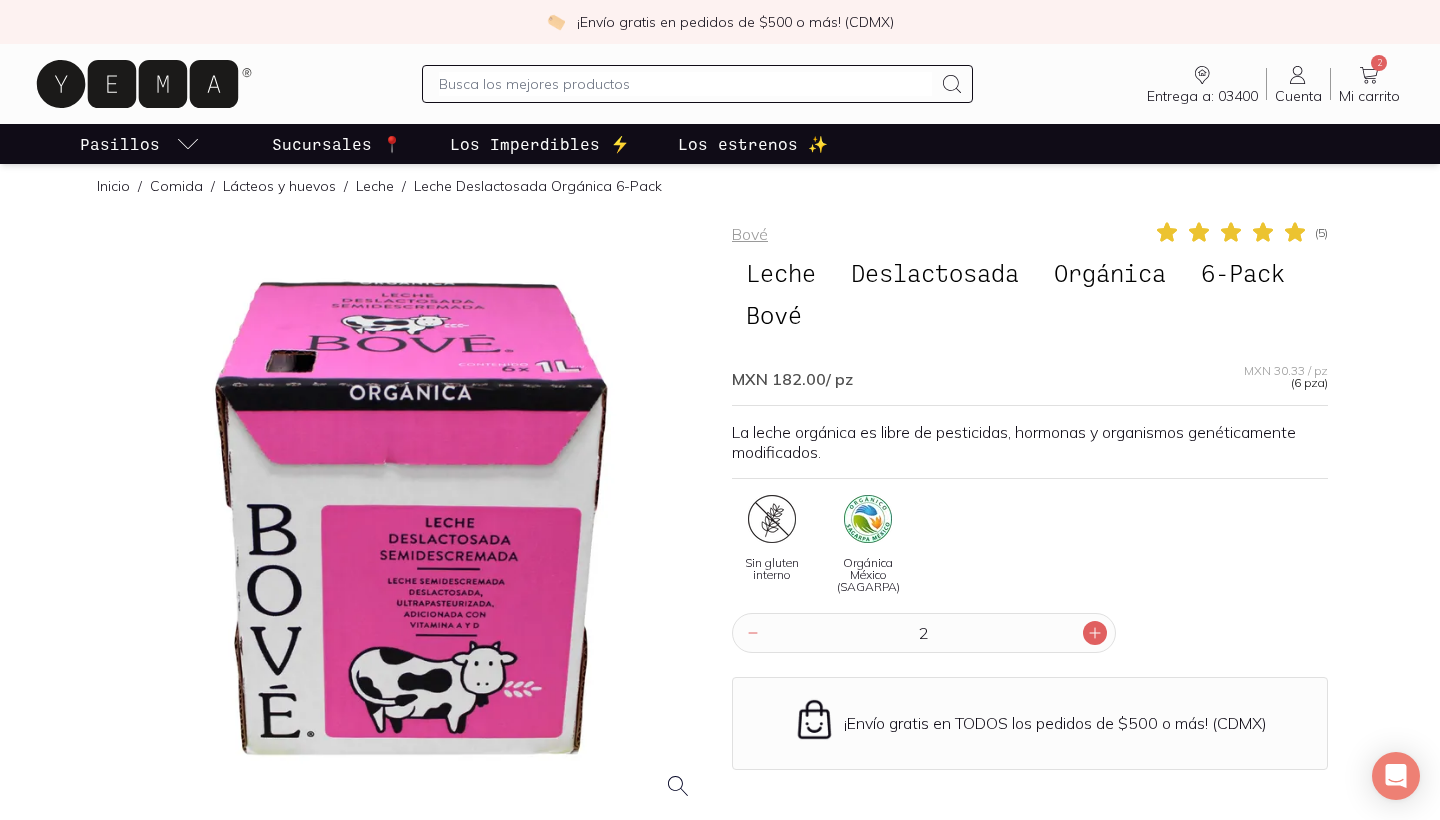 click 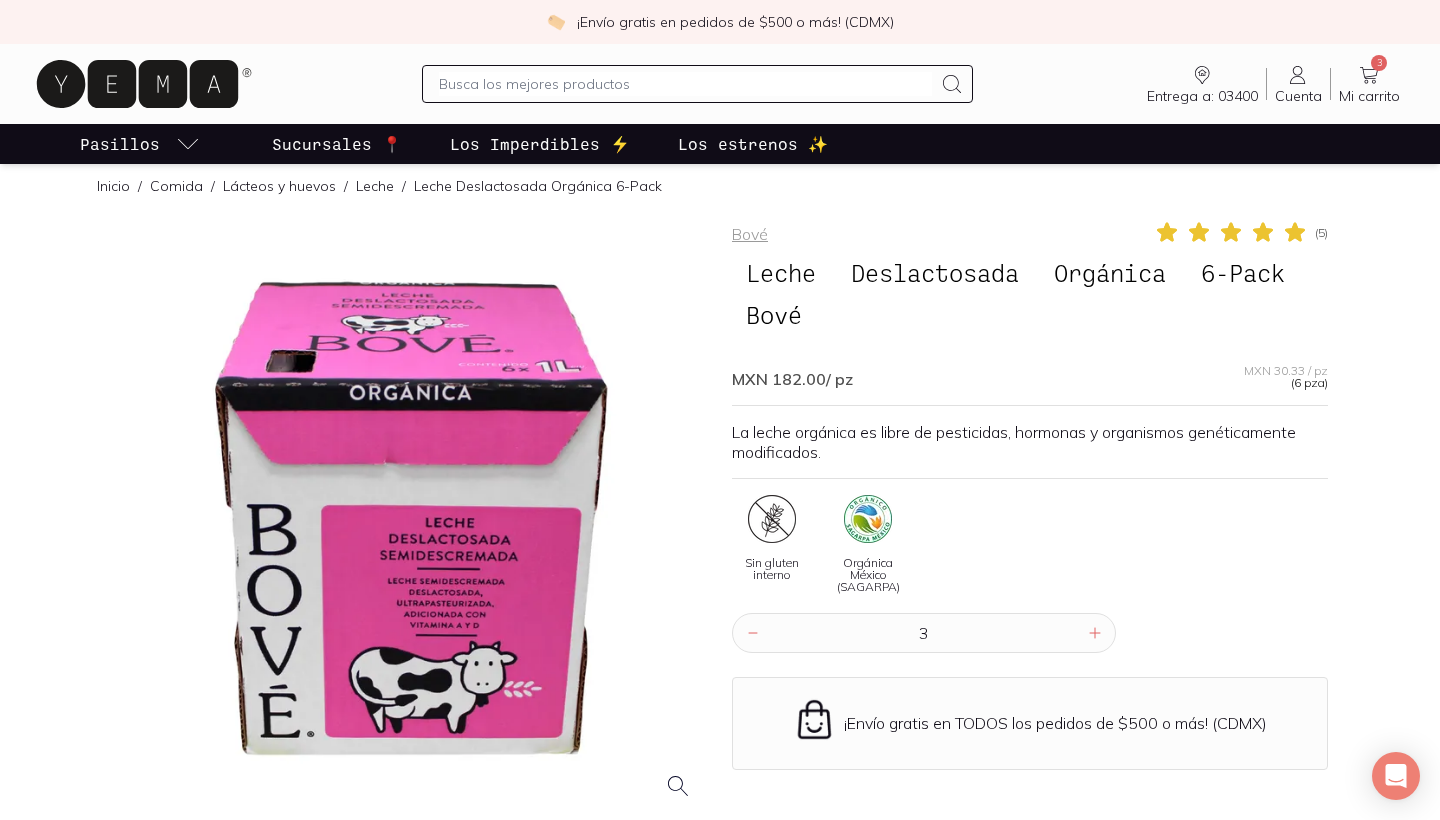 click 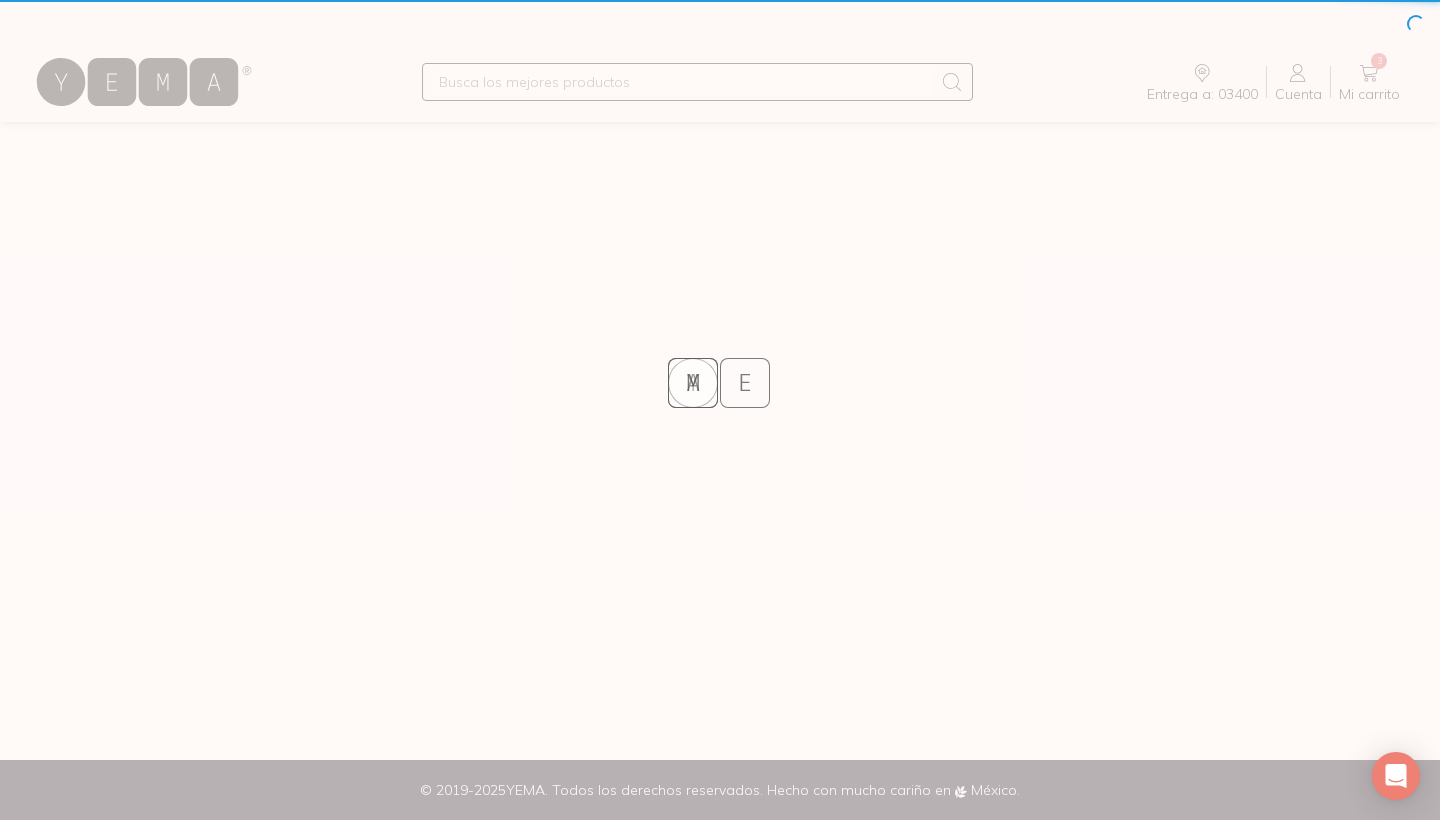 scroll, scrollTop: 0, scrollLeft: 0, axis: both 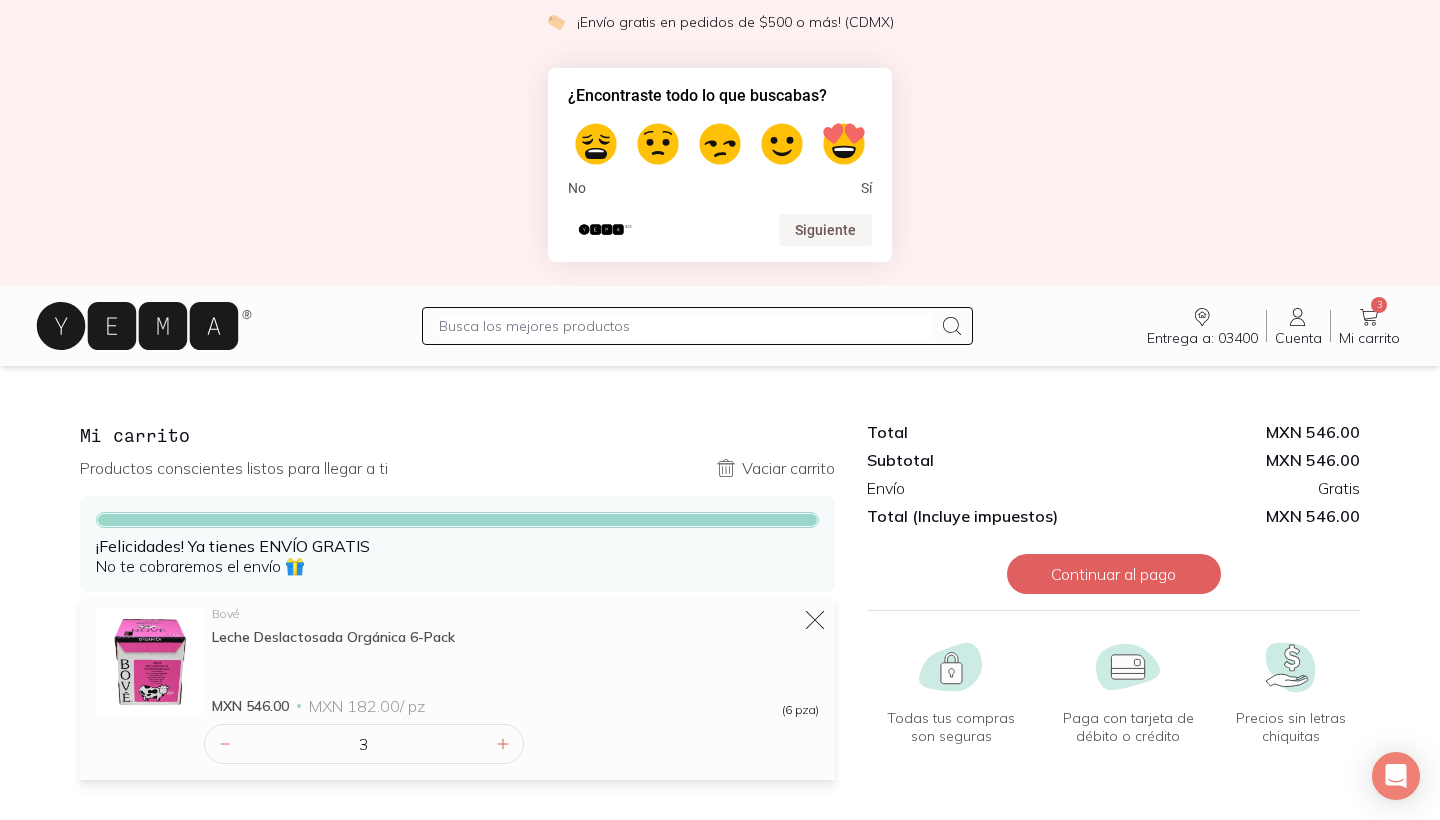 click on "¿Encontraste todo lo que buscabas? No Sí Siguiente" at bounding box center (720, 165) 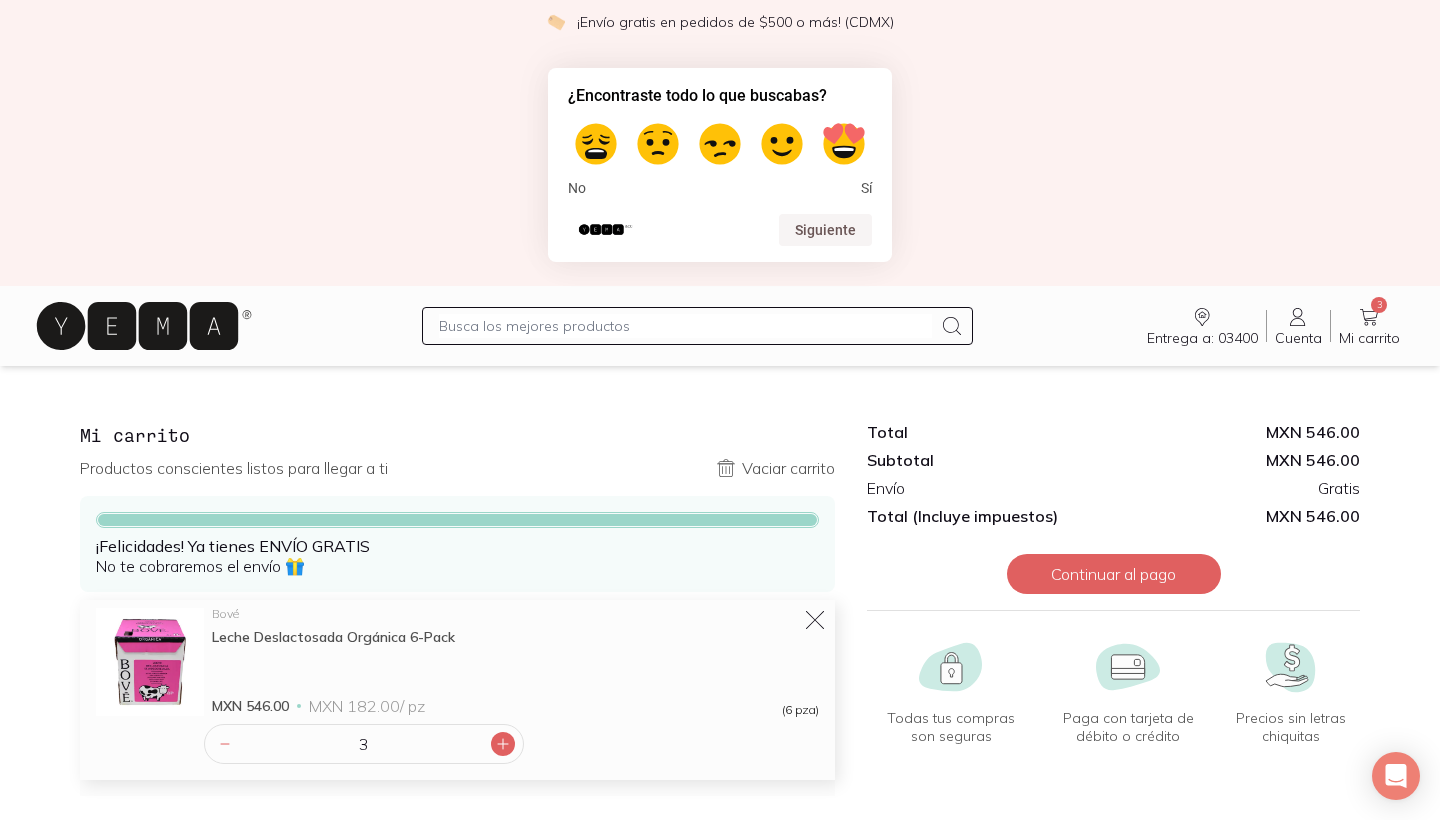 click 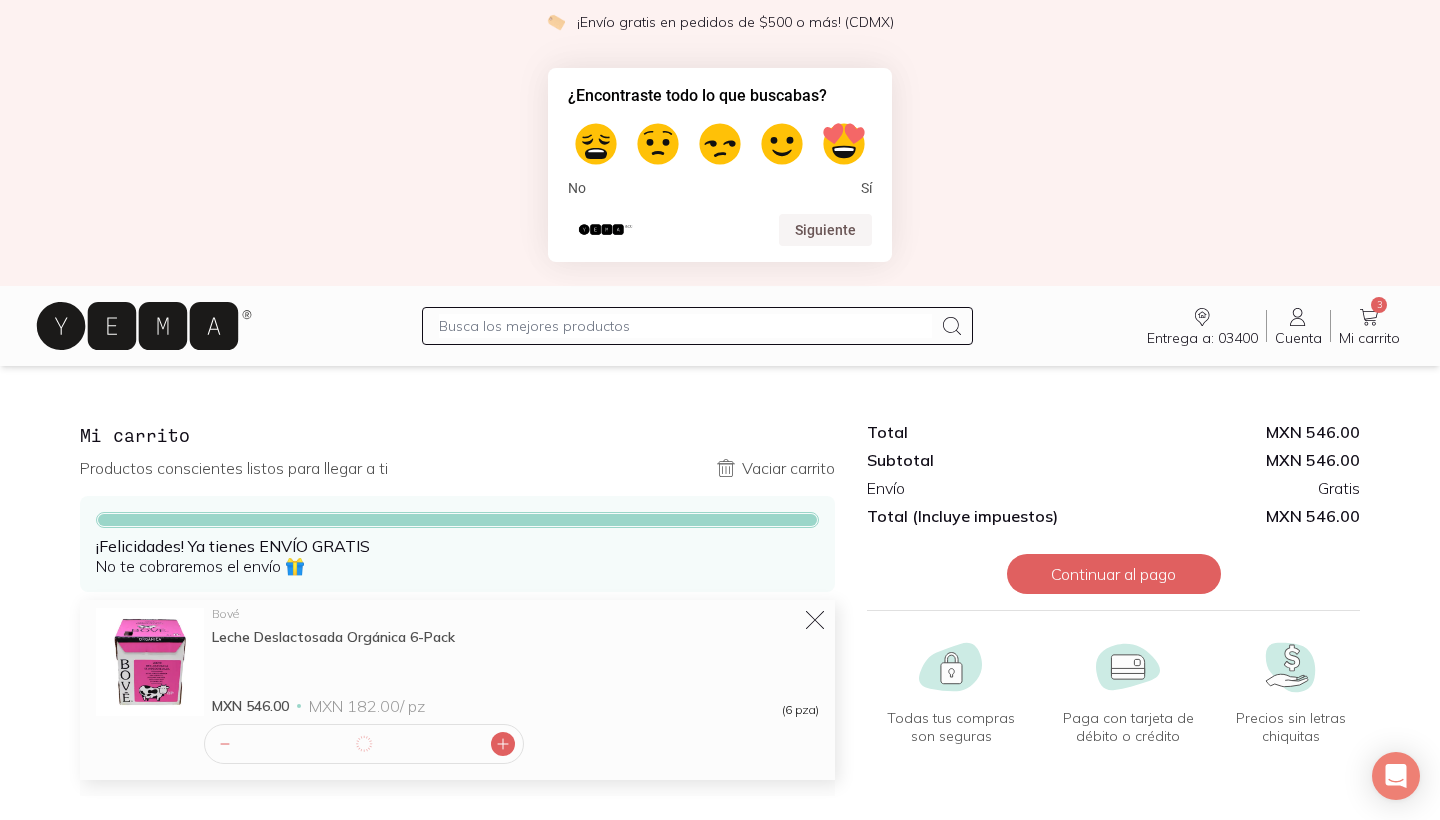 type on "4" 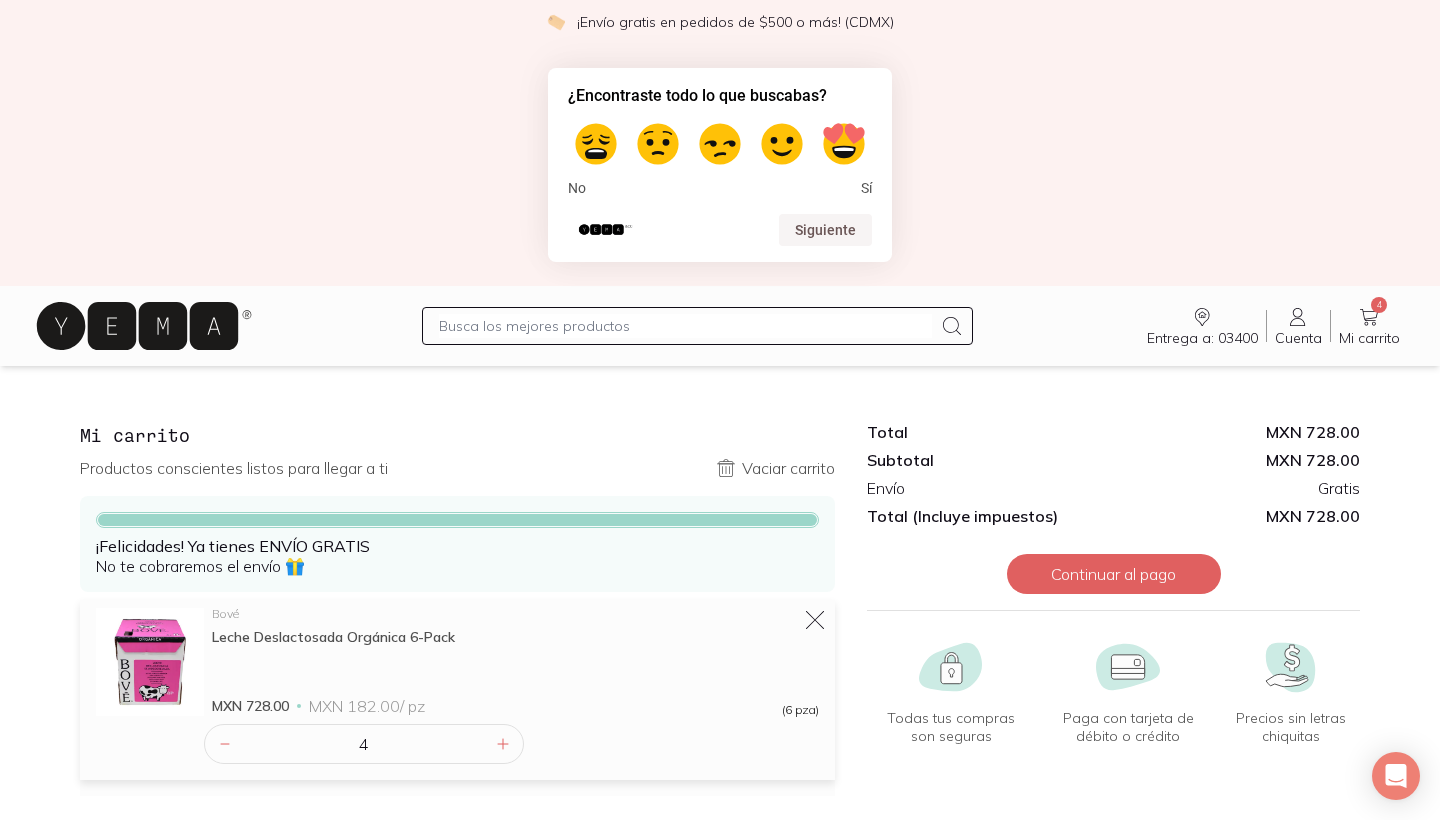 click on "Mi carrito Productos conscientes listos para llegar a ti Vaciar carrito ¡Felicidades! Ya tienes ENVÍO GRATIS No te cobraremos el envío 🎁 Bové Leche Deslactosada Orgánica 6-Pack MXN 728.00 MXN 182.00  / pz (6 pza) Vaciar carrito Total MXN 728.00 Subtotal MXN 728.00 Envío Gratis Total (Incluye impuestos) MXN 728.00 Continuar al pago Todas tus compras son seguras Compras seguras Paga con tarjeta de débito o crédito Pagos con tarjeta Precios sin letras chiquitas Precios honestos Total      MXN 728.00 Continuar al pago" at bounding box center (720, 609) 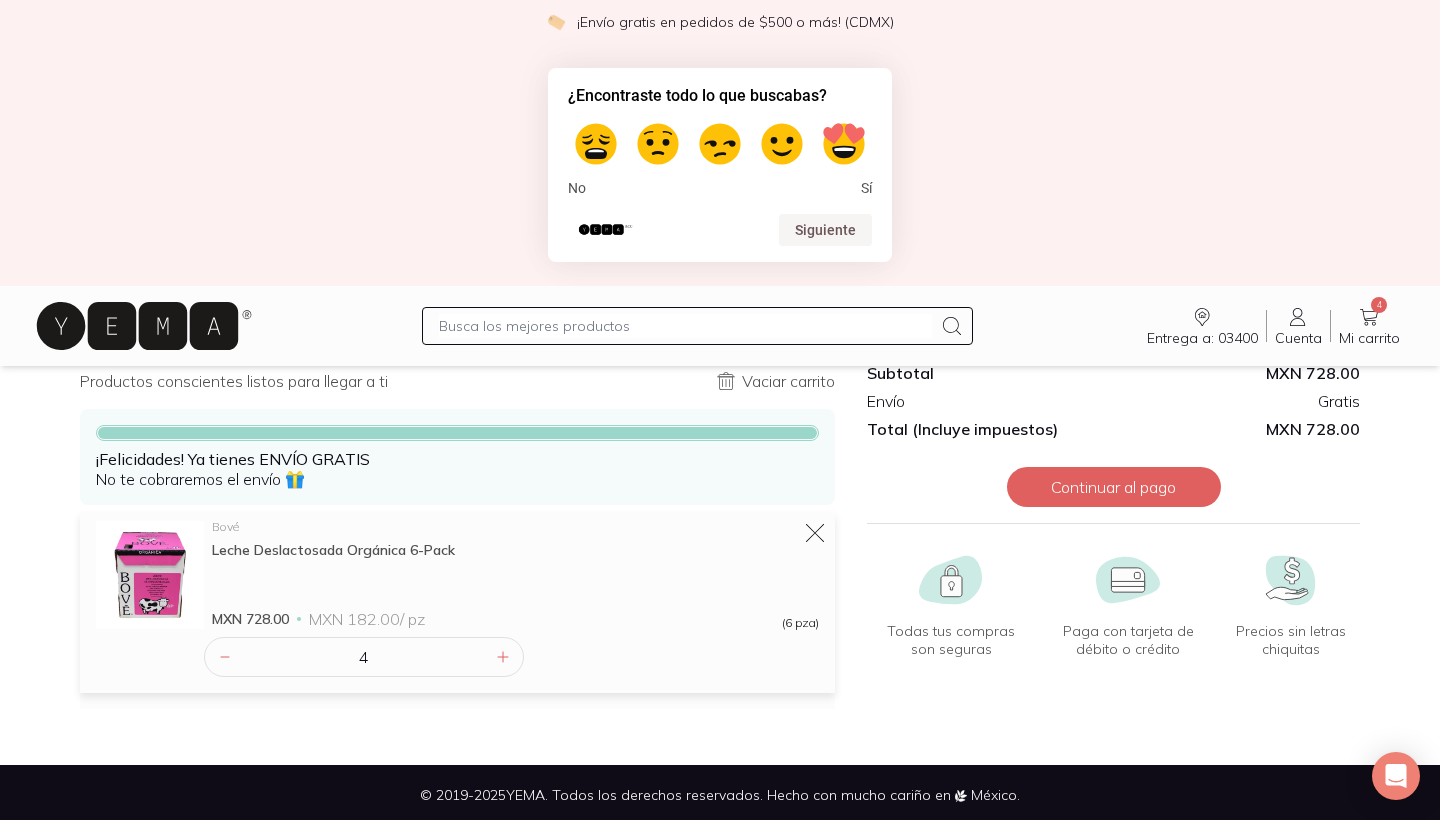 scroll, scrollTop: 91, scrollLeft: 0, axis: vertical 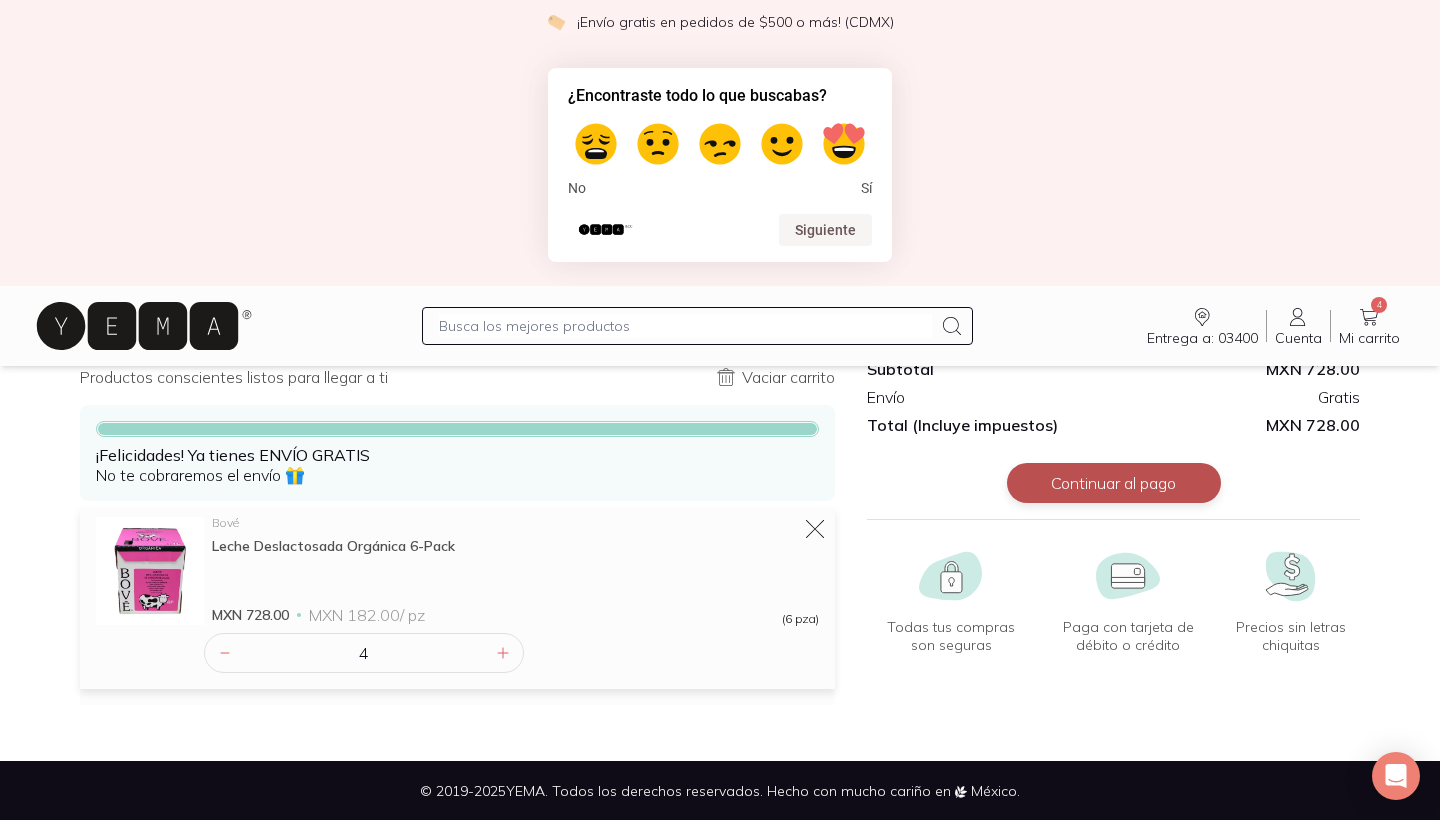 click on "Continuar al pago" at bounding box center [1114, 483] 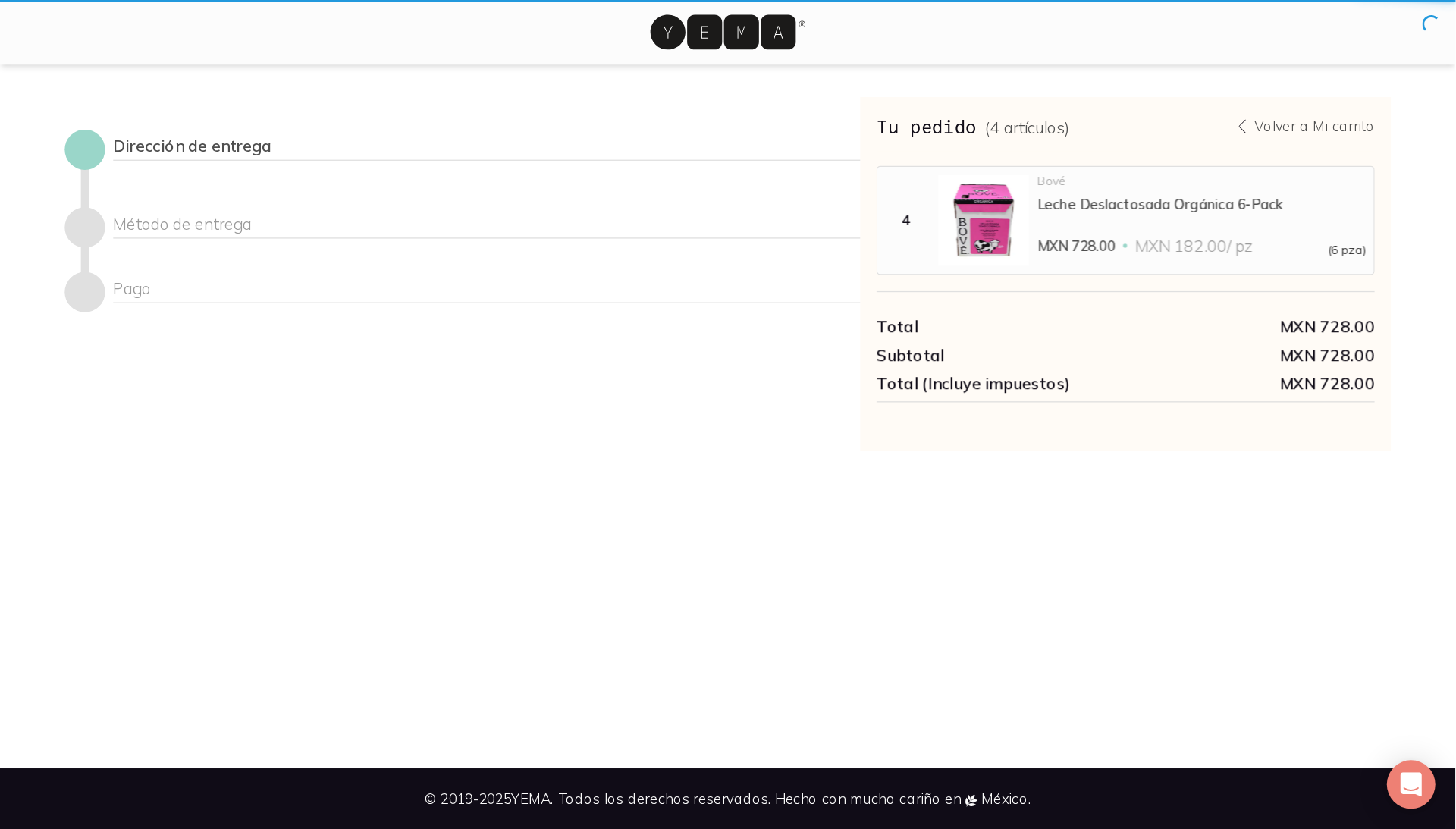scroll, scrollTop: 0, scrollLeft: 0, axis: both 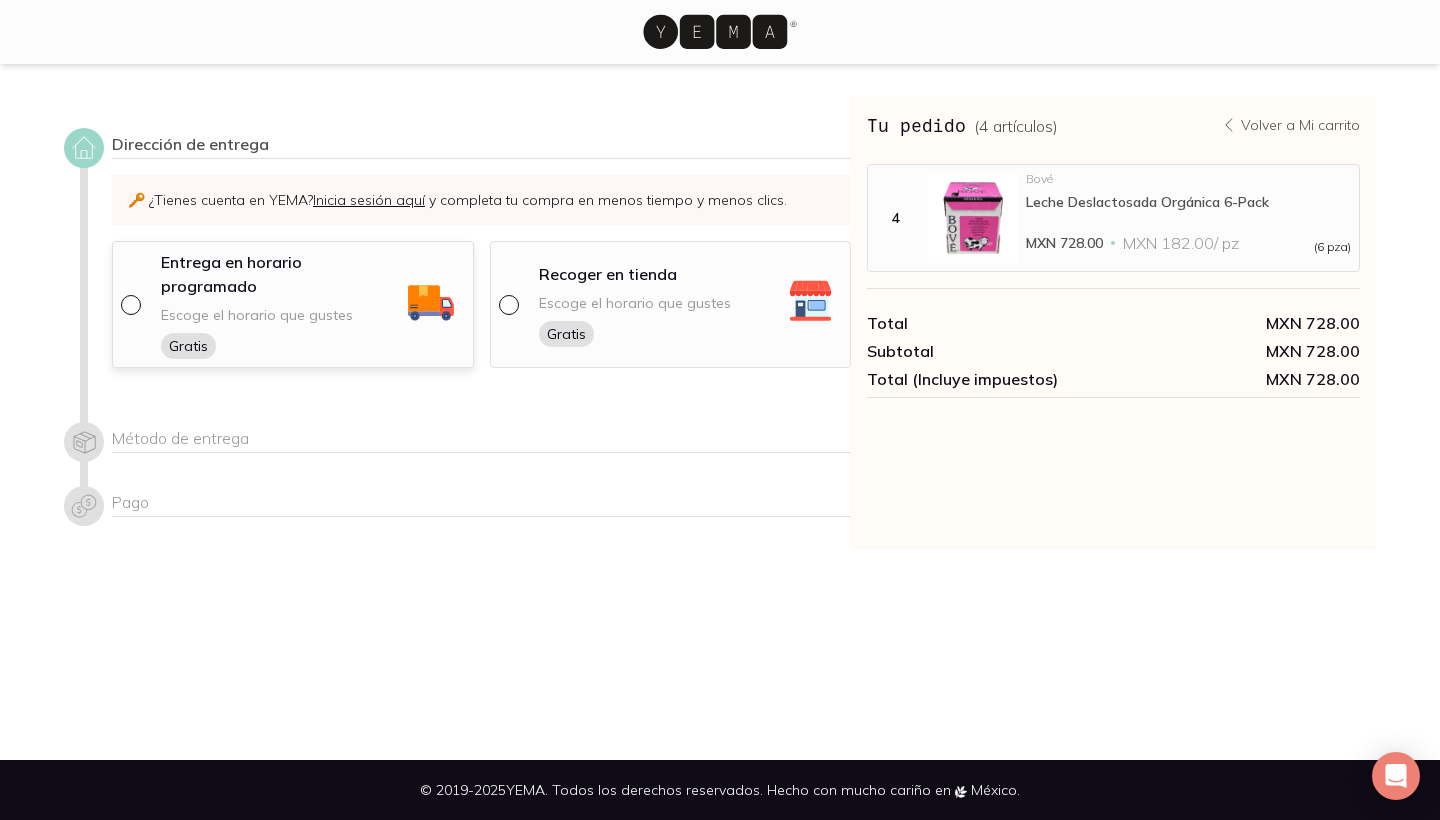 click at bounding box center (129, 303) 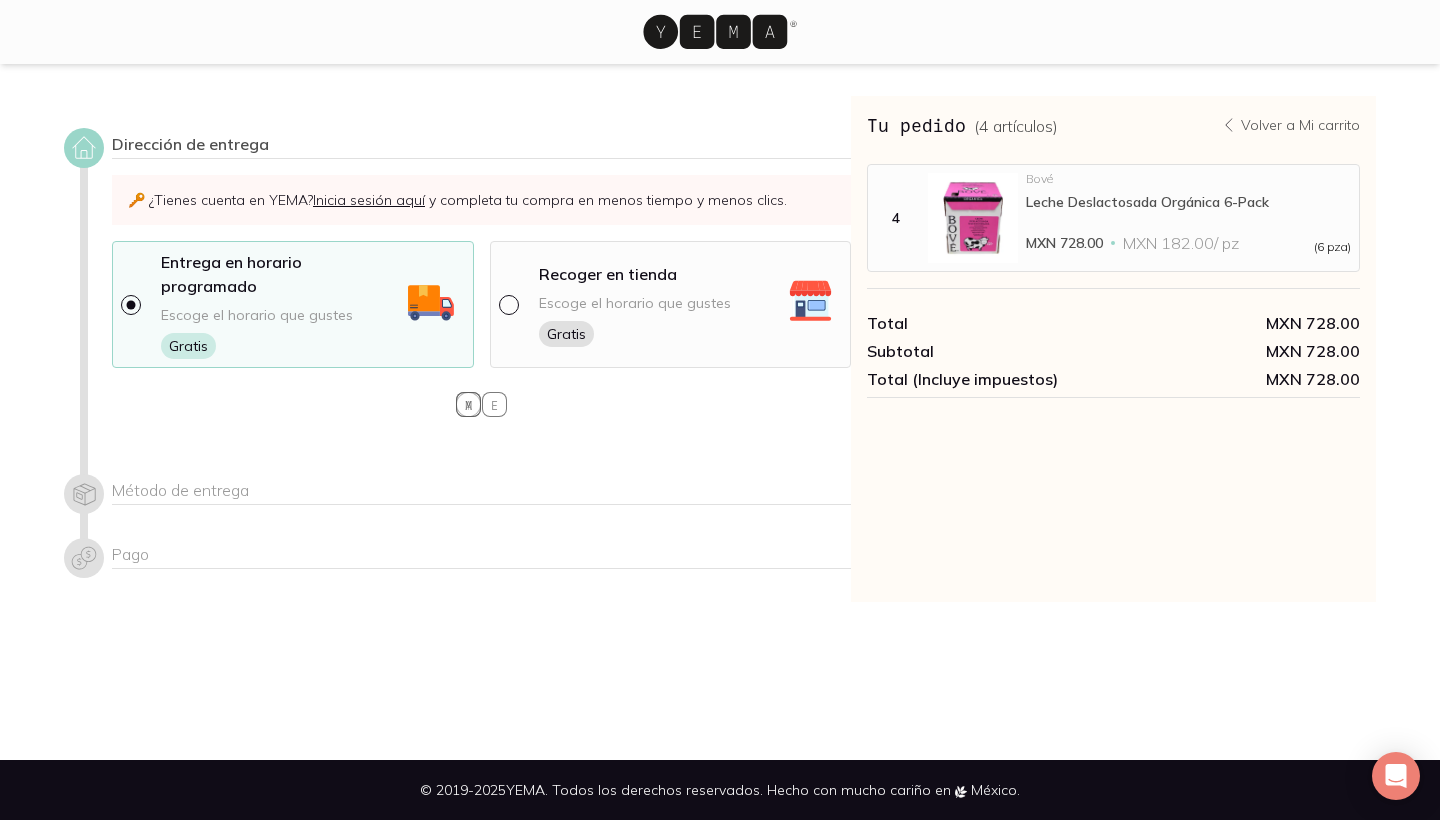 select on "204" 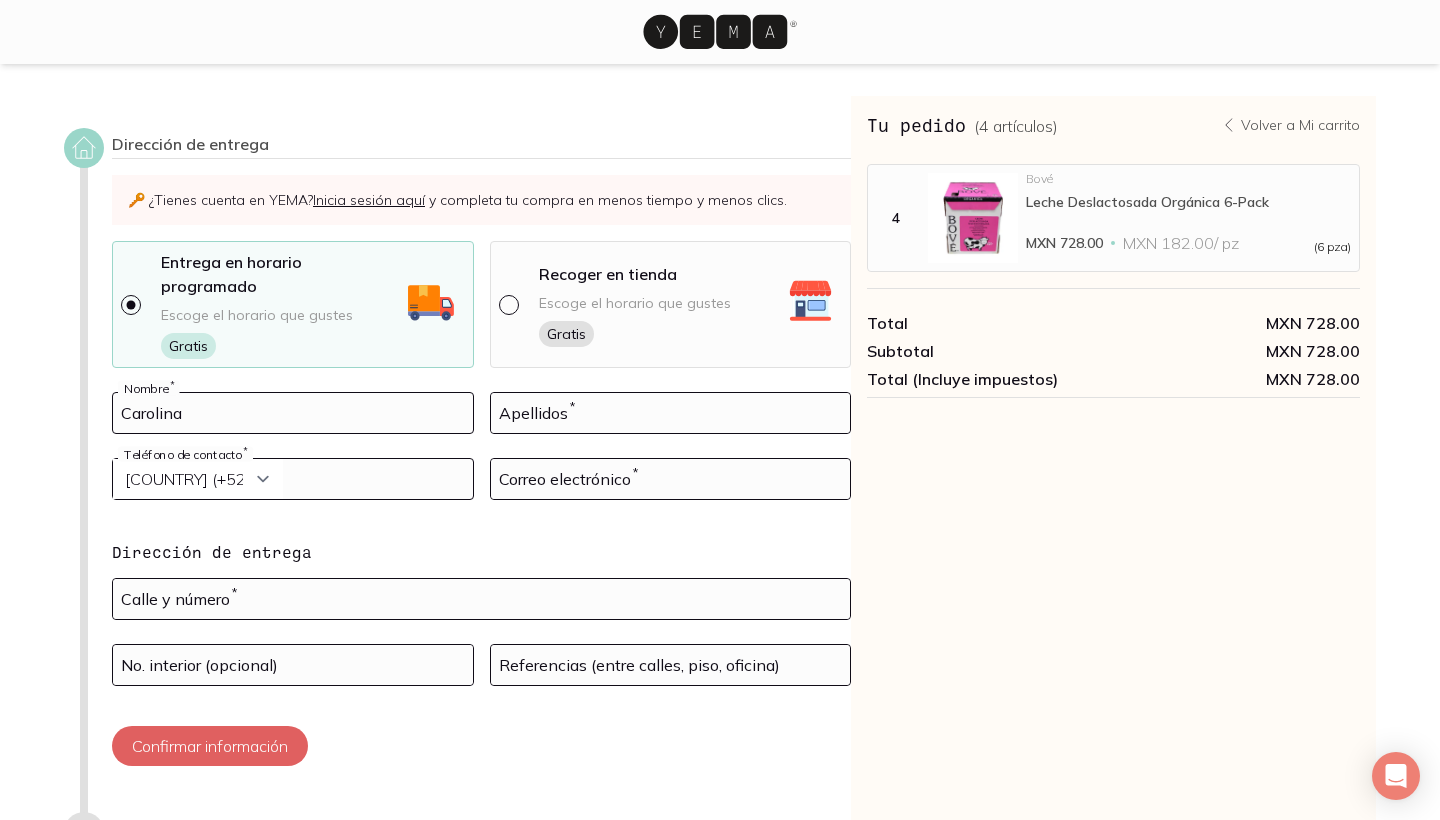 type on "Carolina" 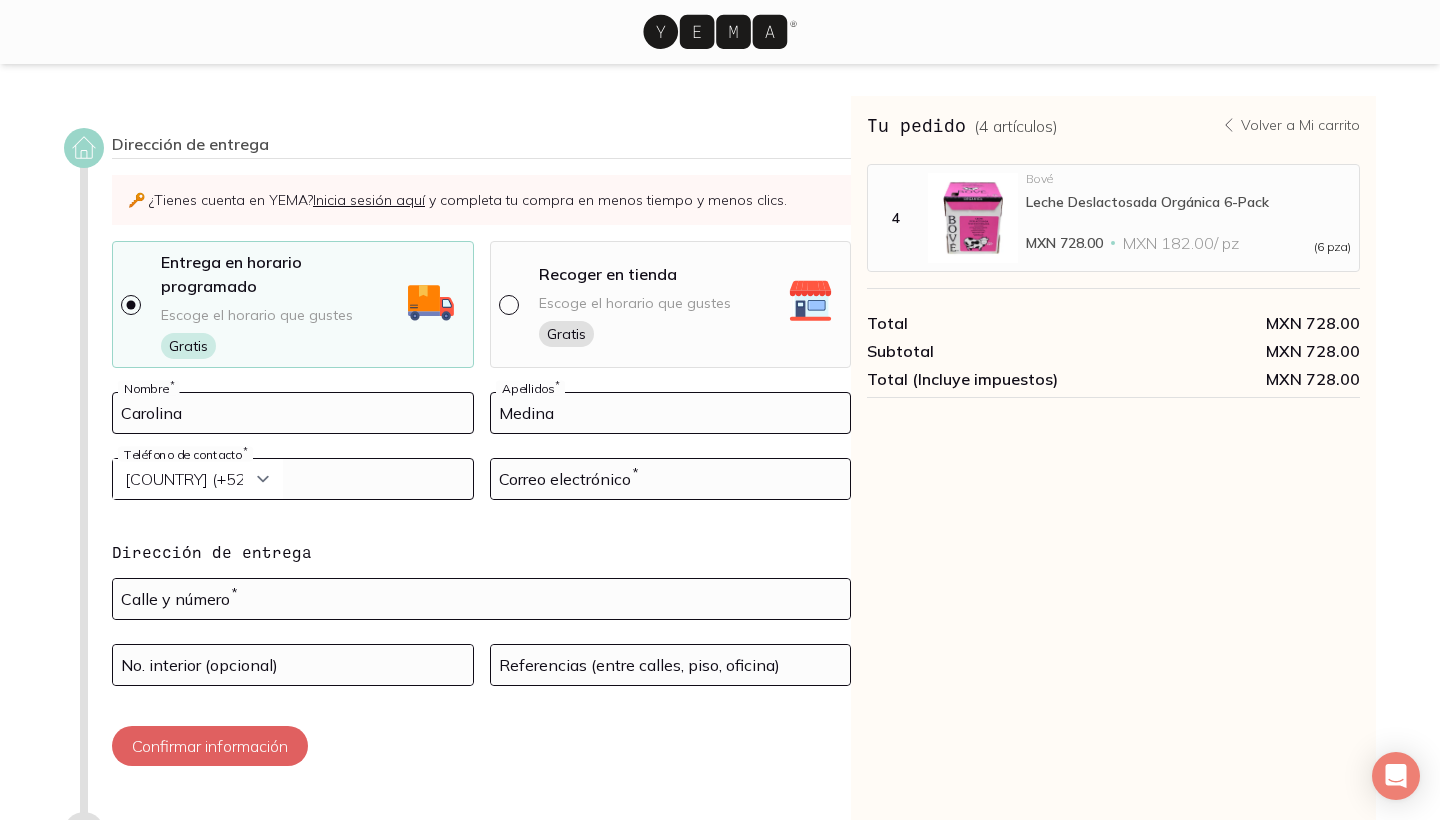 type on "Medina" 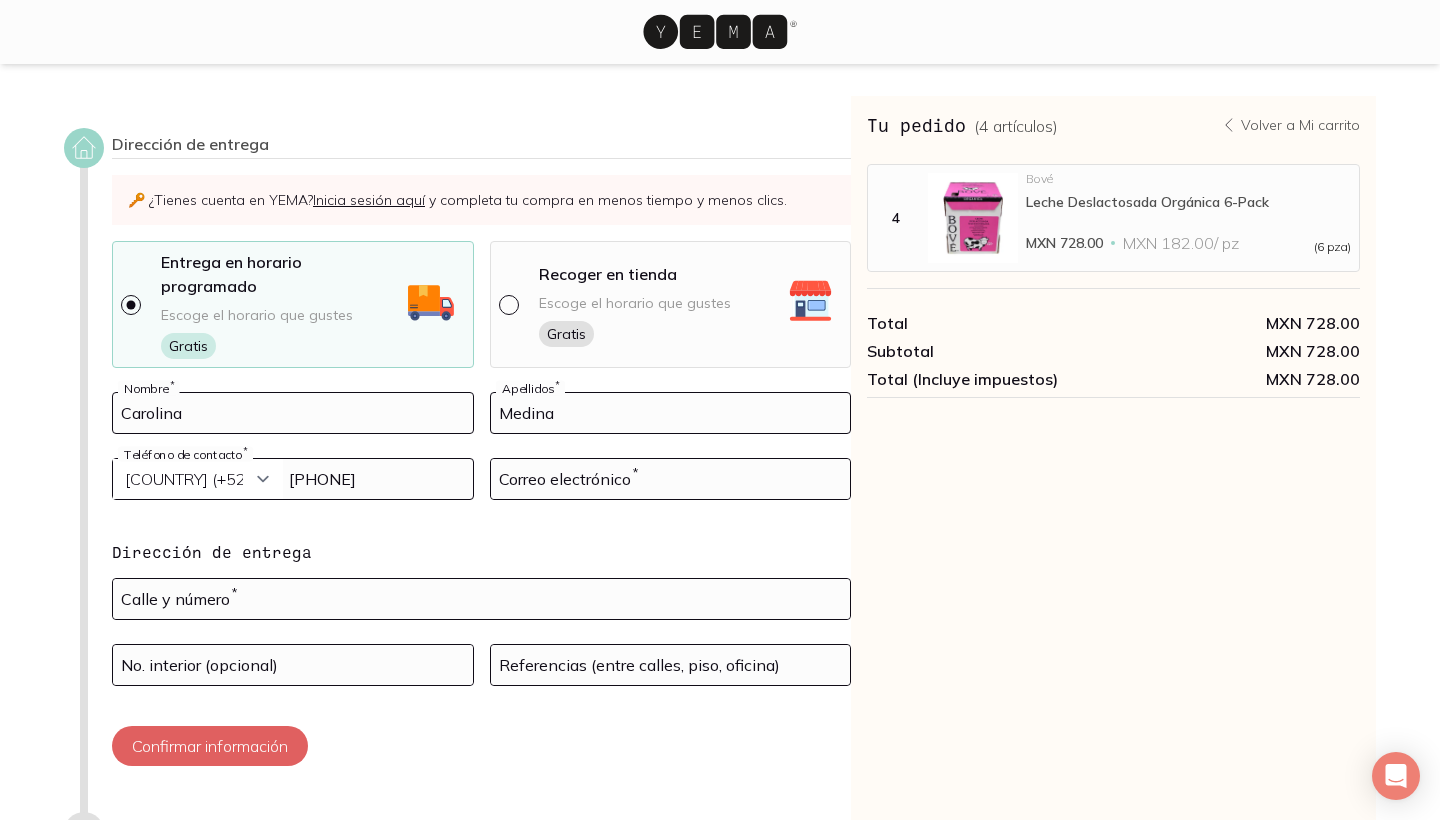type on "[PHONE]" 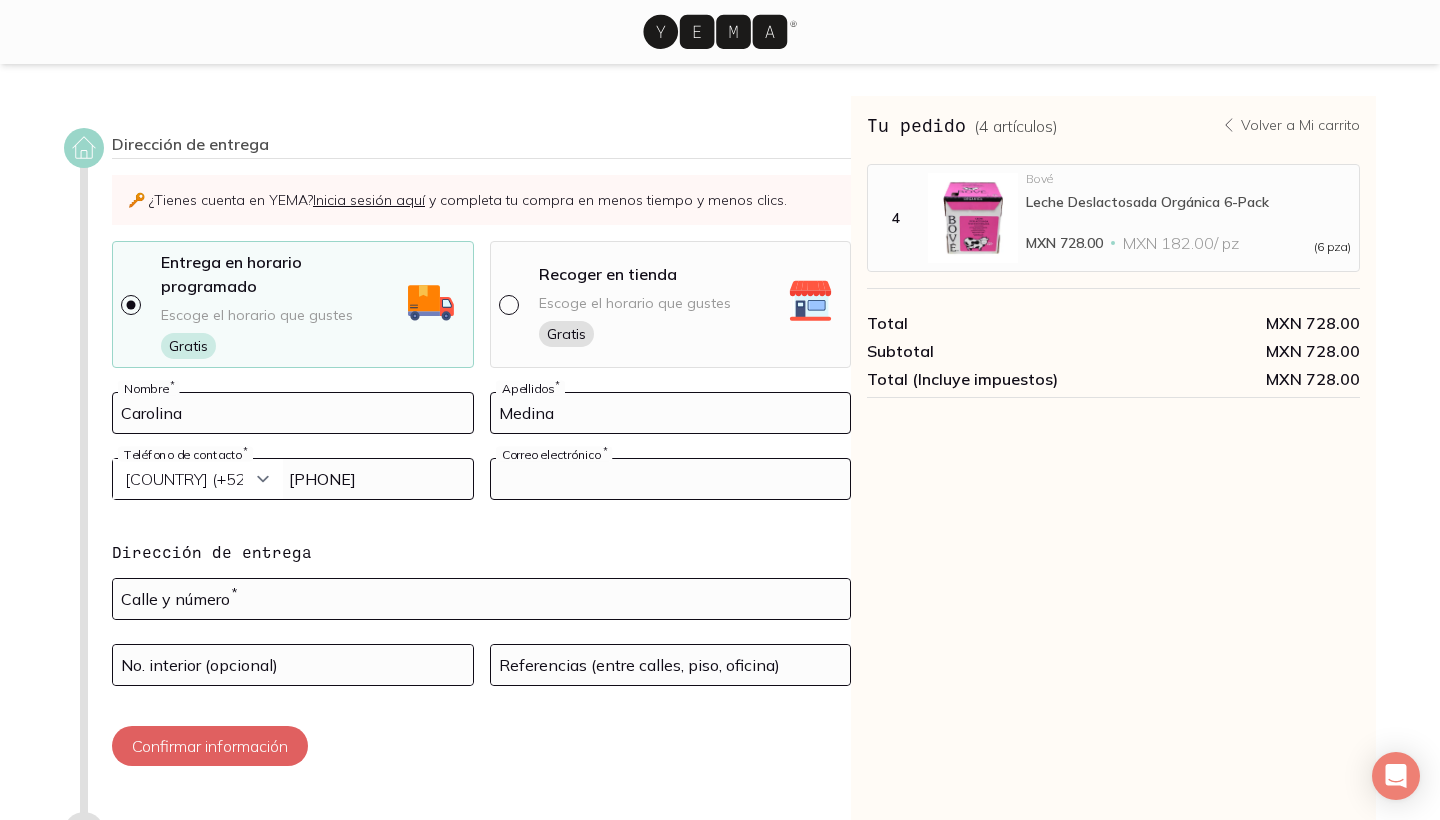 click at bounding box center (671, 479) 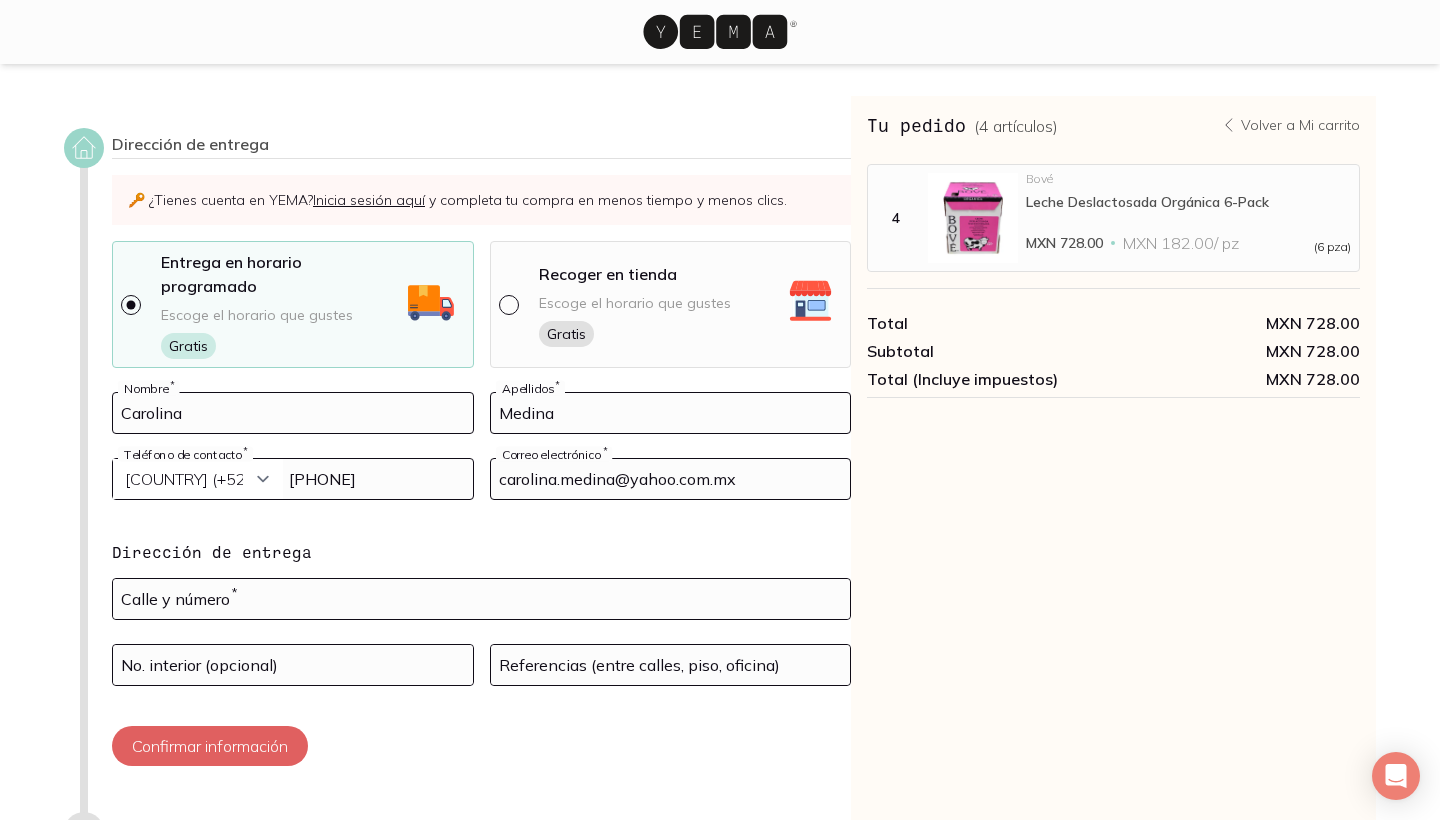 type on "carolina.medina@yahoo.com.mx" 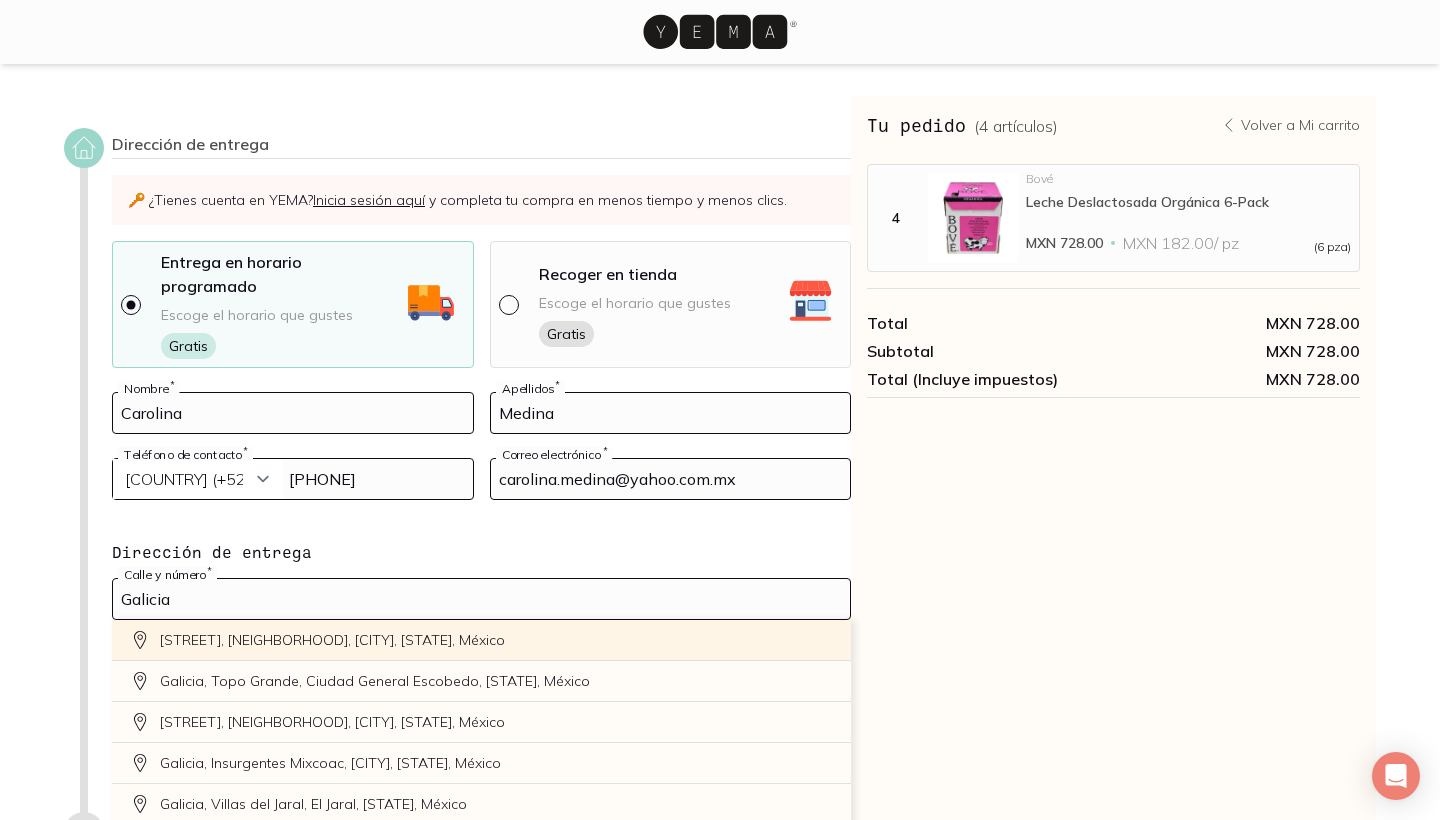 click on "[STREET], [NEIGHBORHOOD], [CITY], [STATE], México" 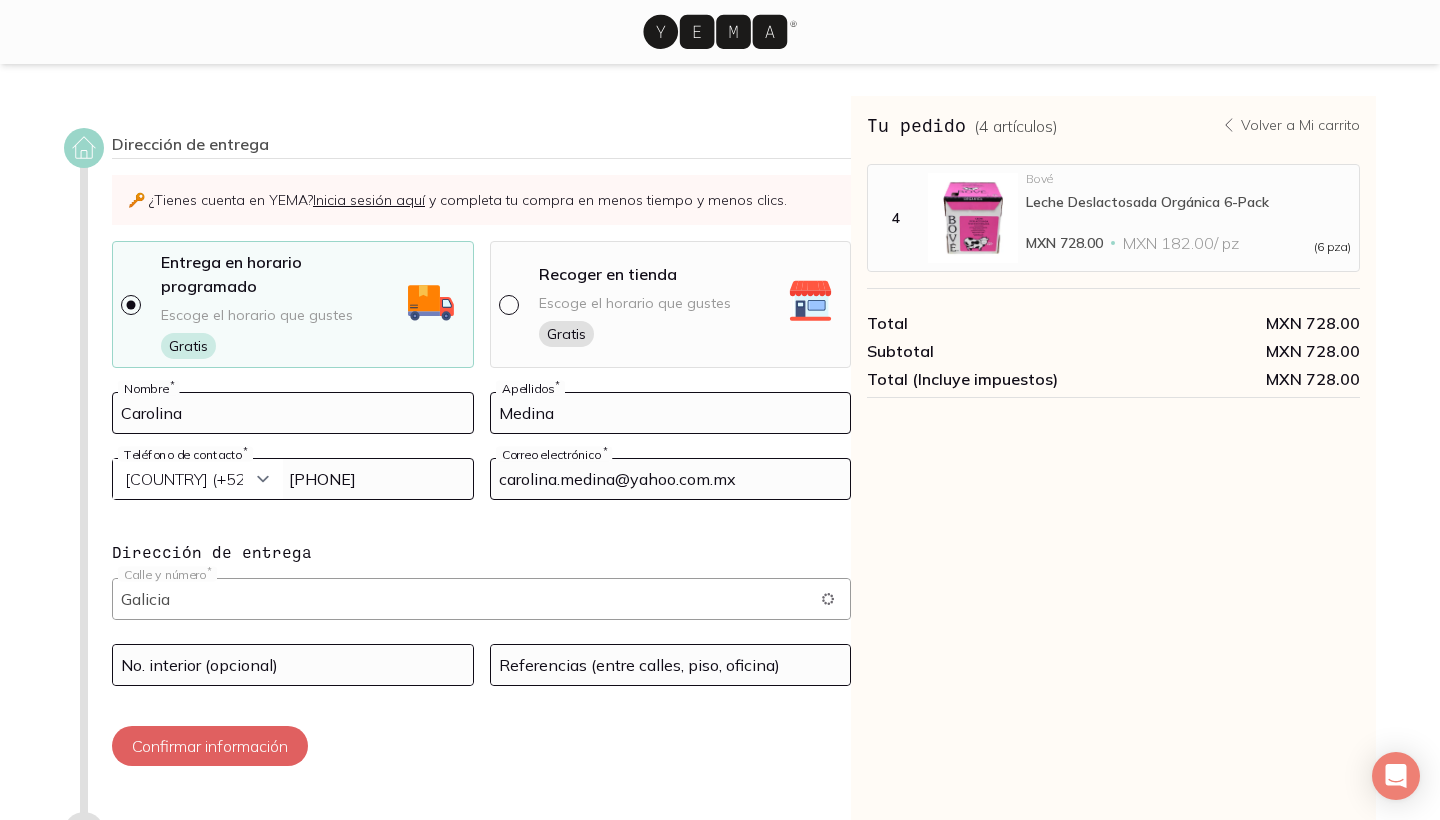 type on "[STREET], [NEIGHBORHOOD], [CITY], [STATE], México" 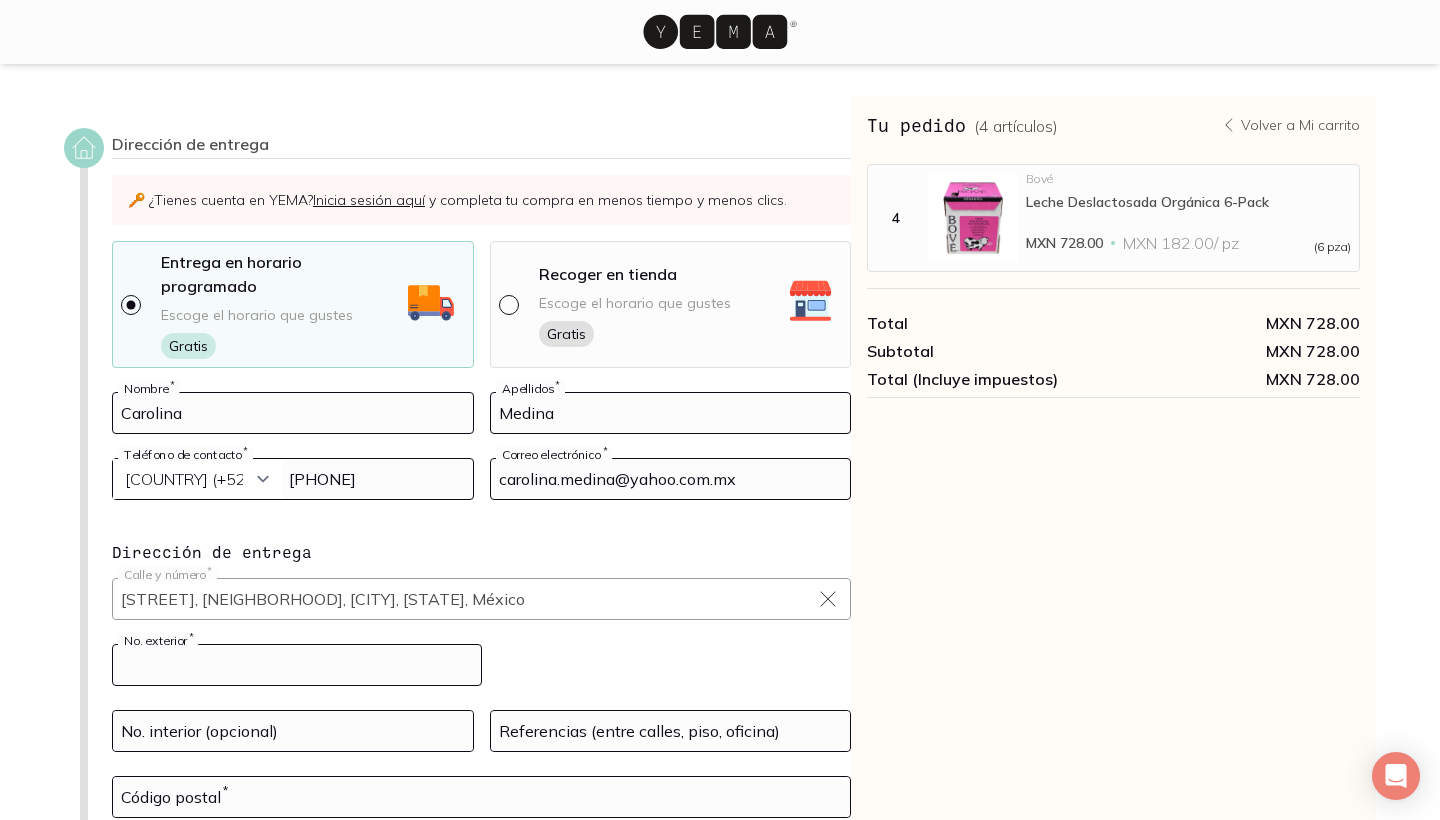 click at bounding box center [297, 665] 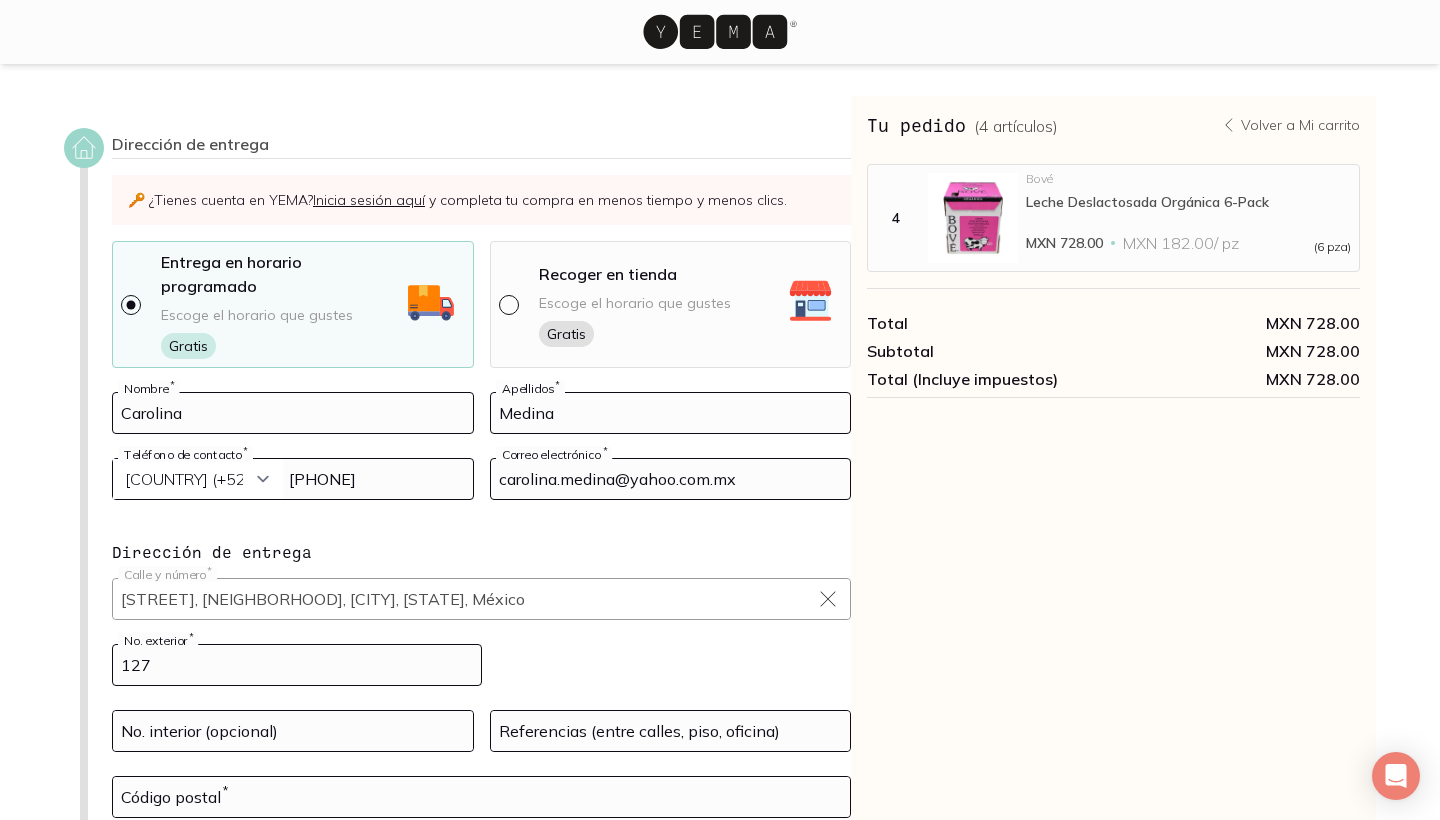 type on "127" 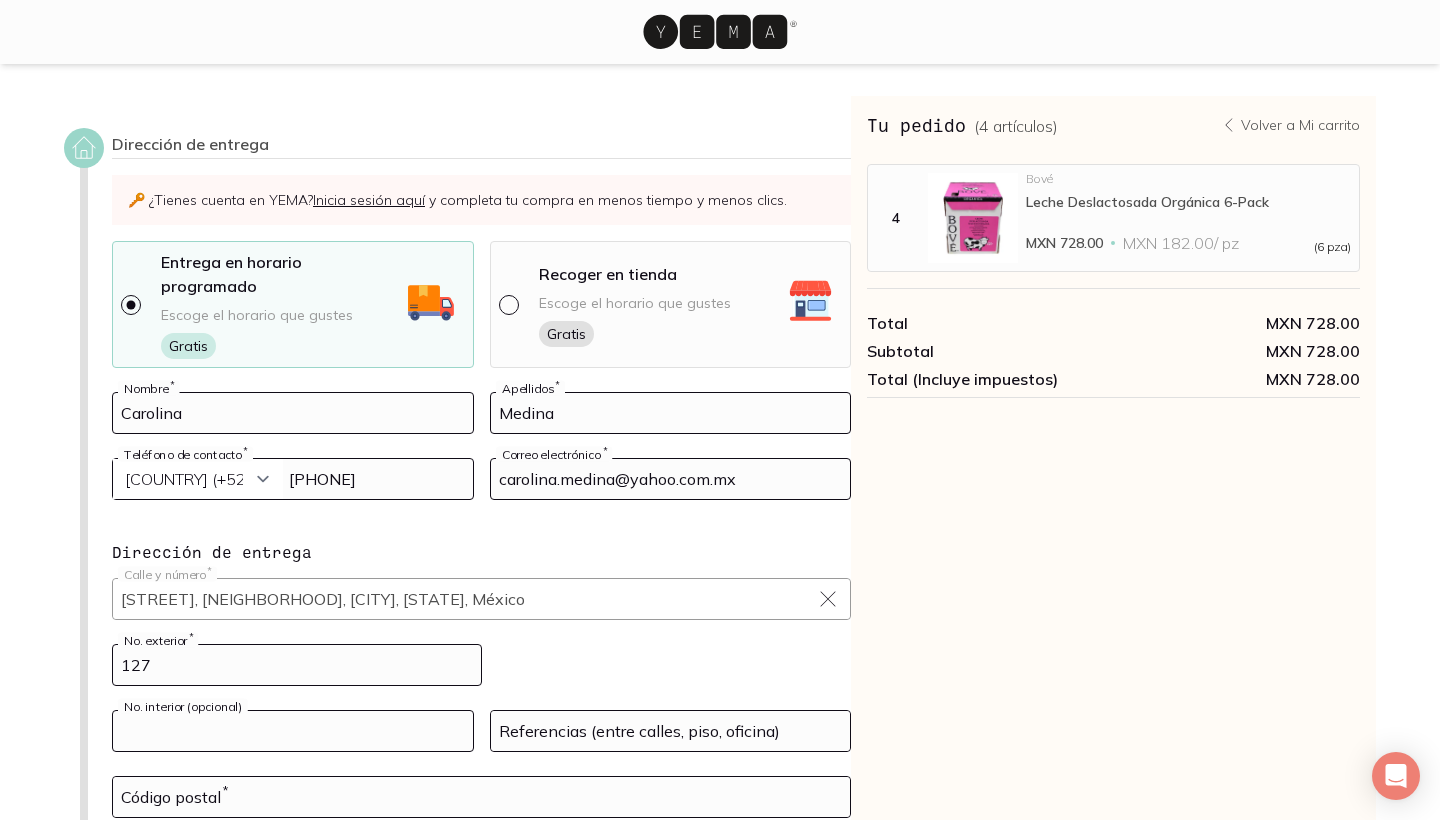 click at bounding box center [293, 731] 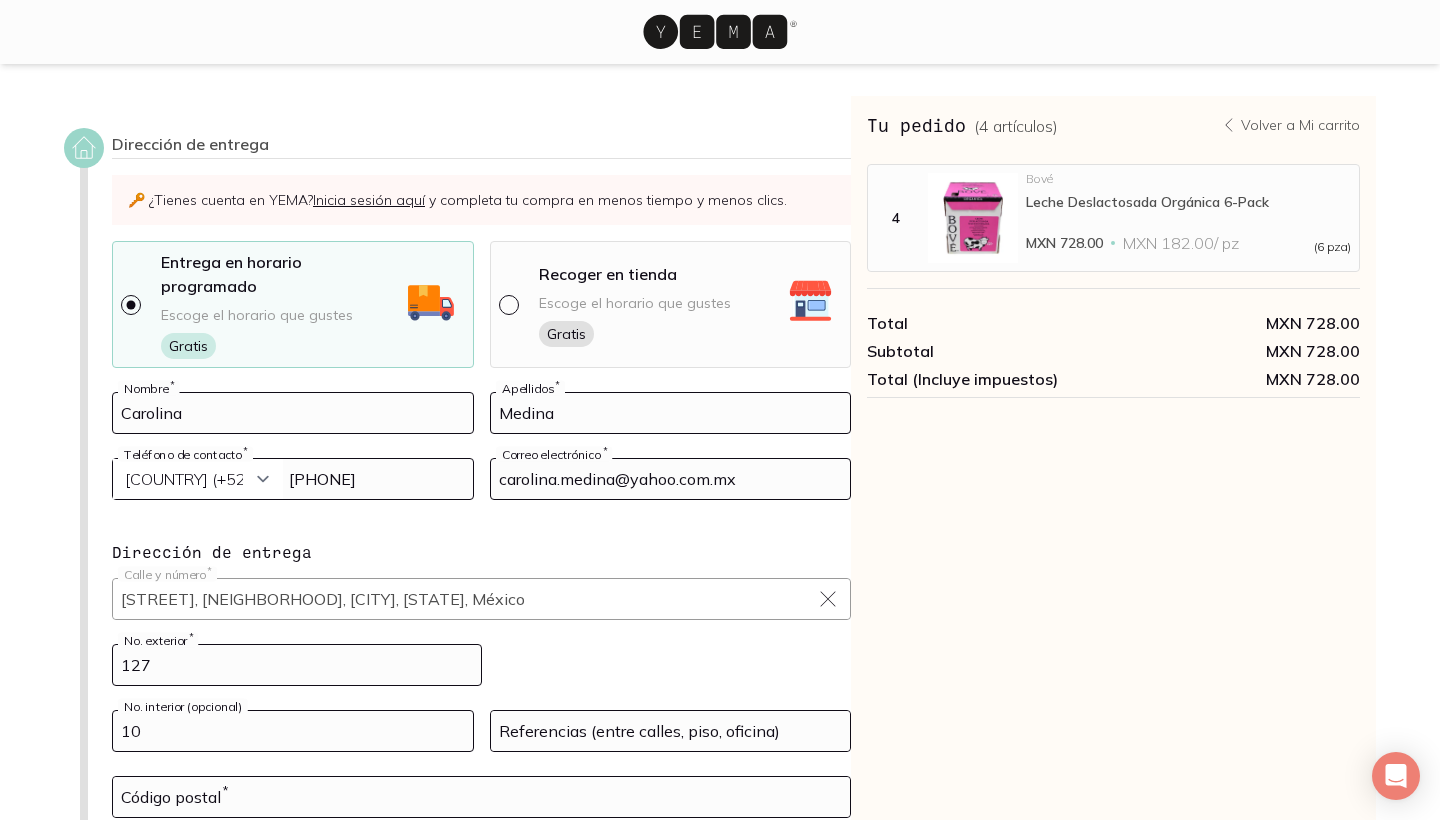 type on "10" 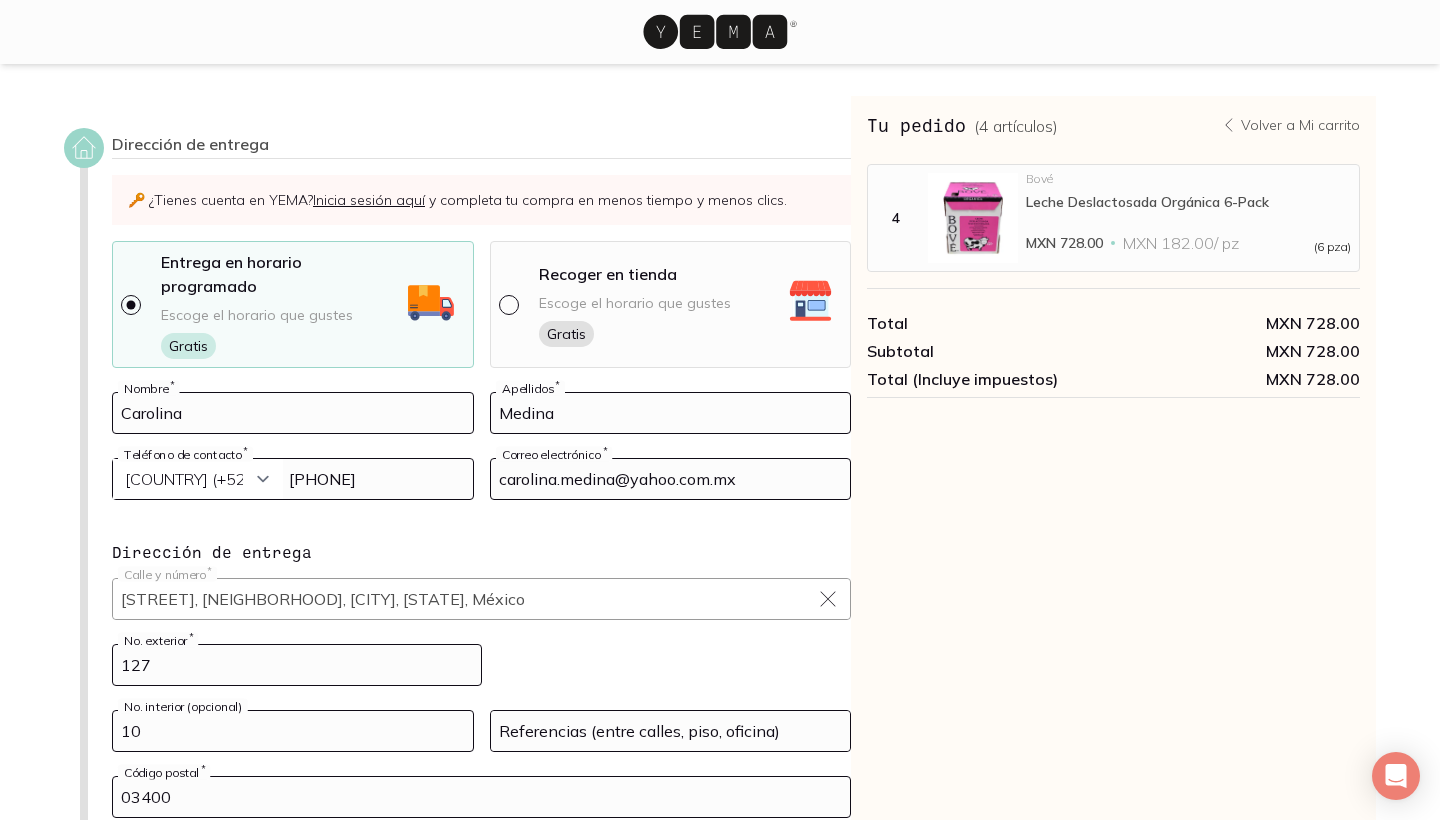 type on "03400" 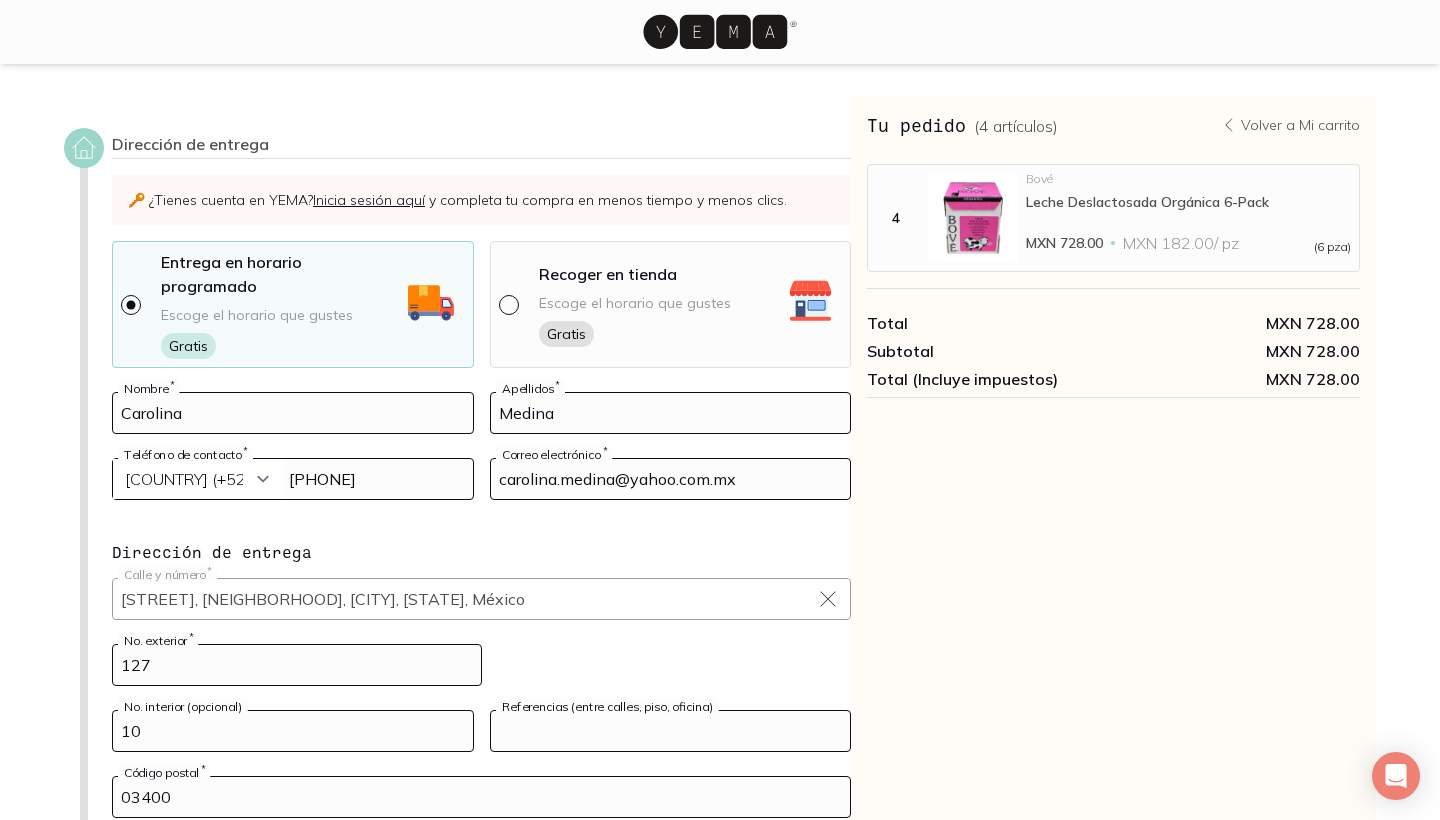 click at bounding box center (671, 731) 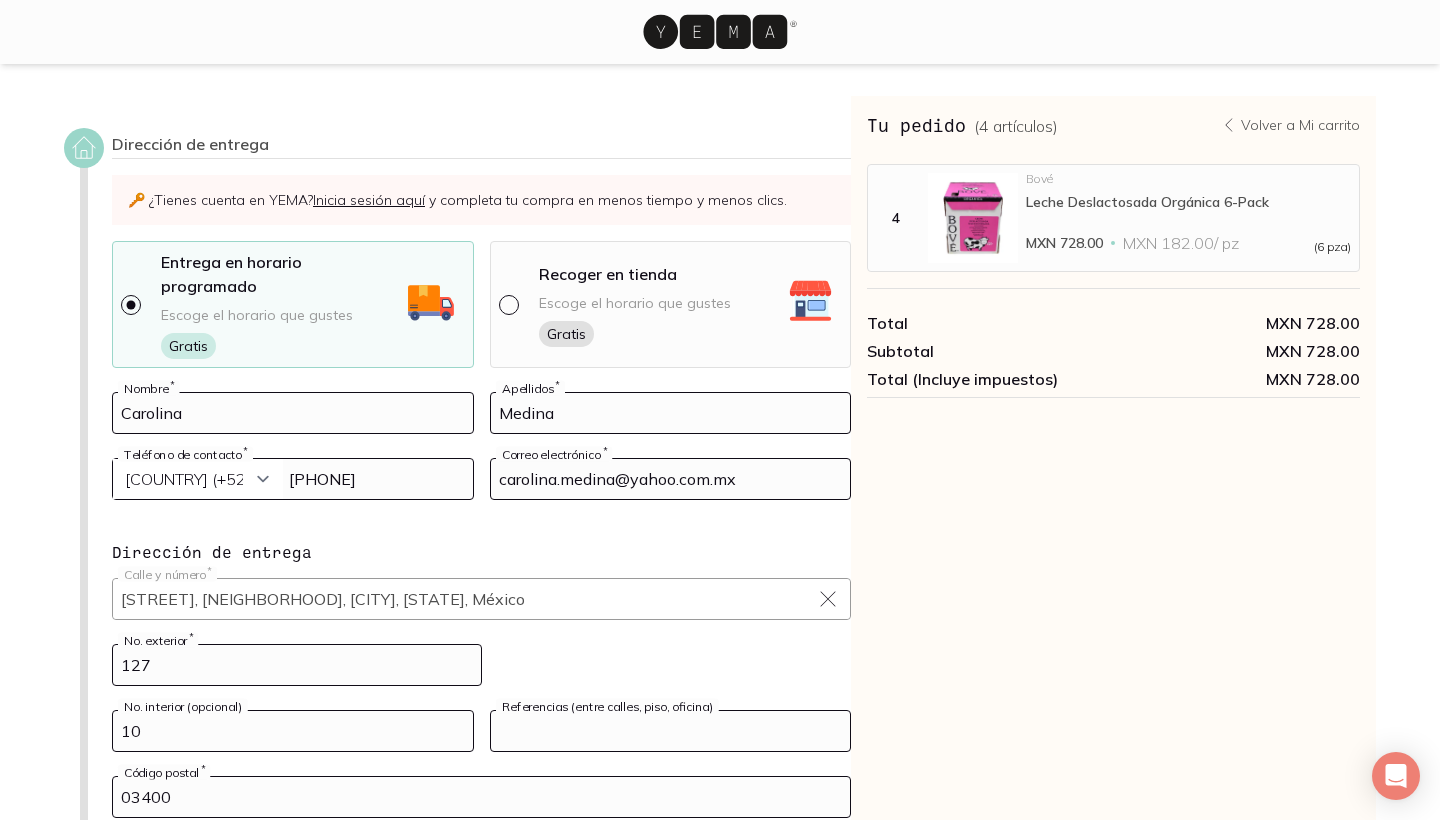 type on "C" 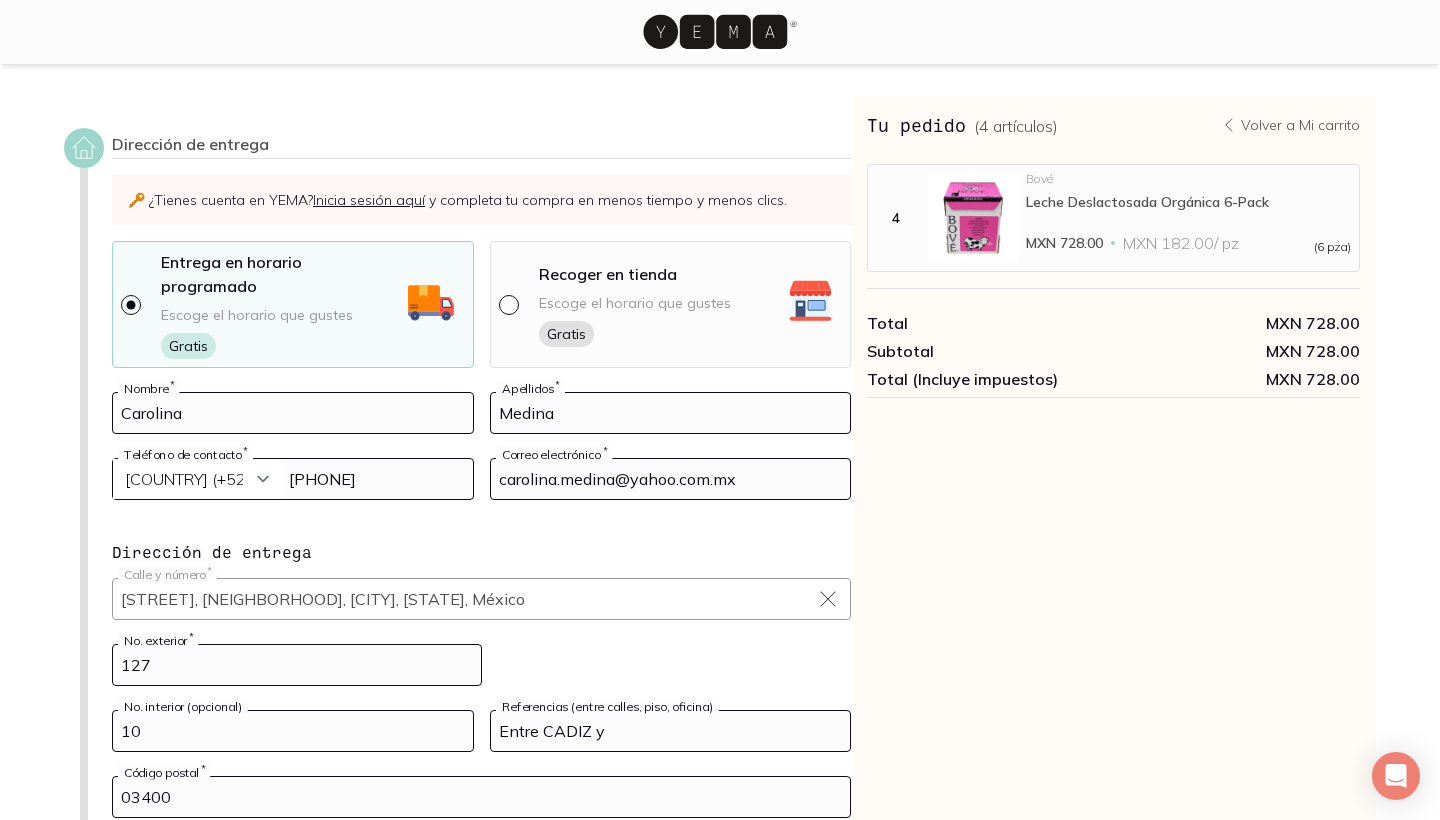 click on "Entre CADIZ y" at bounding box center (671, 731) 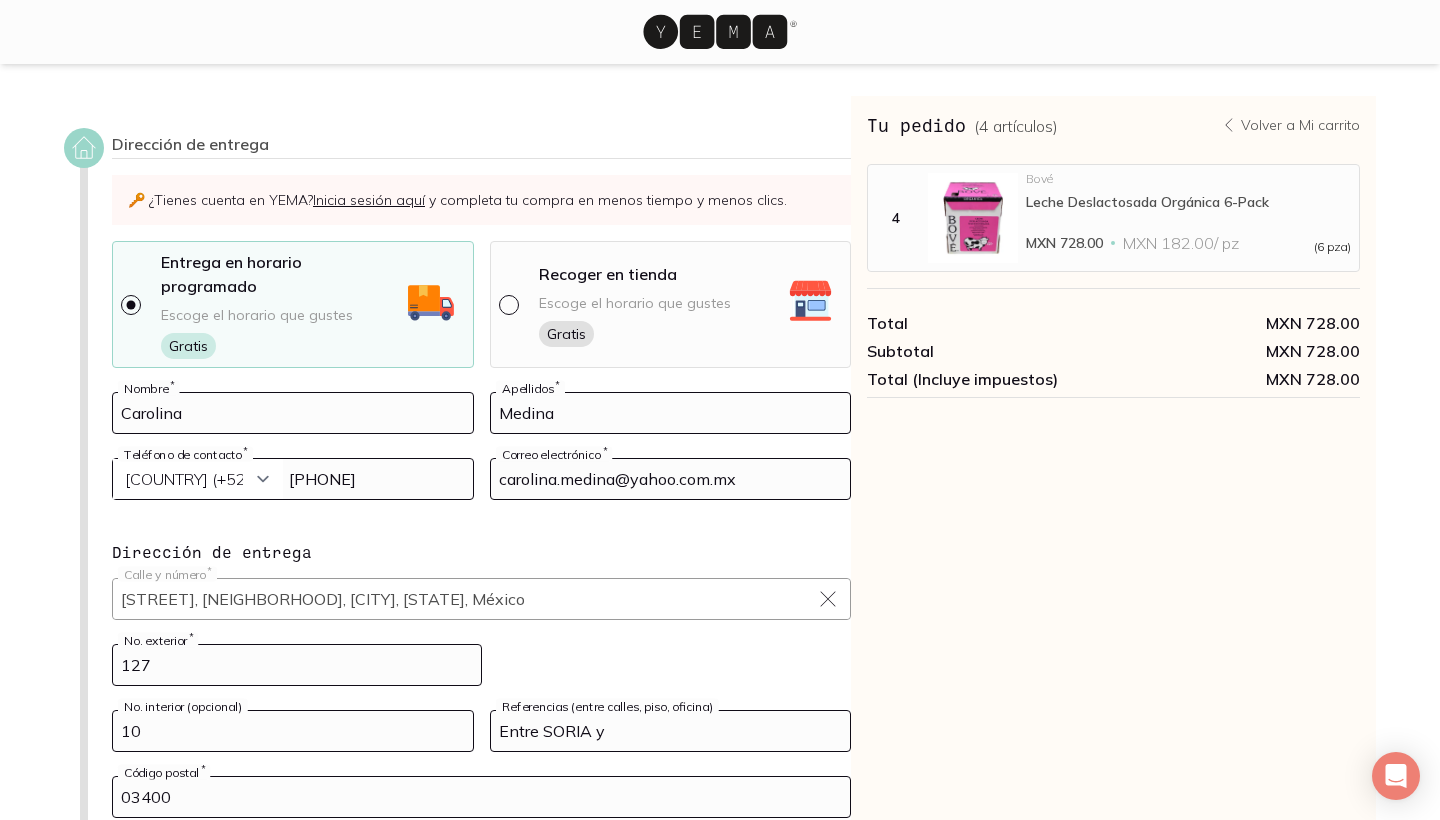 click on "Entre SORIA y" at bounding box center [671, 731] 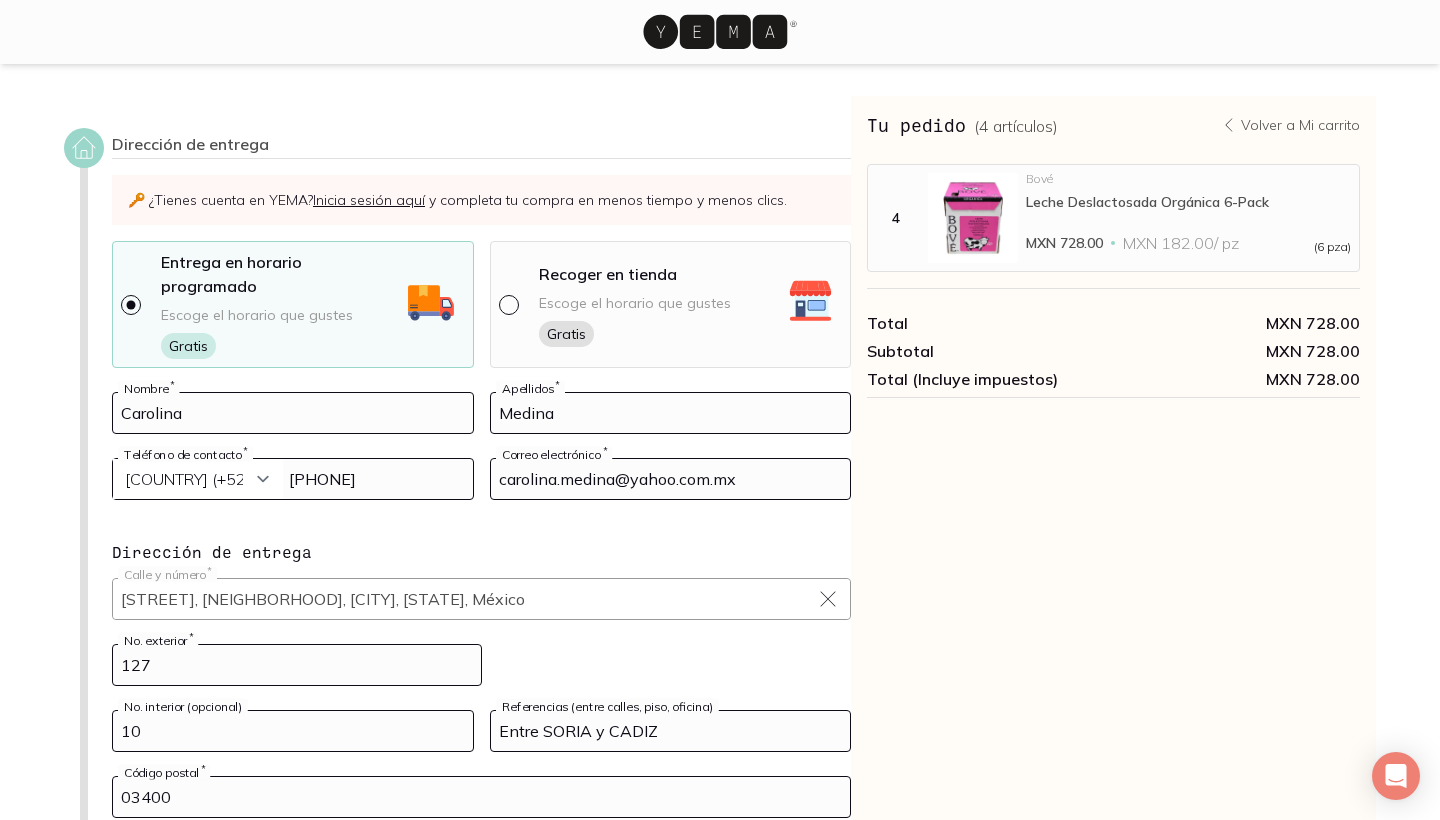 type on "Entre SORIA y CADIZ" 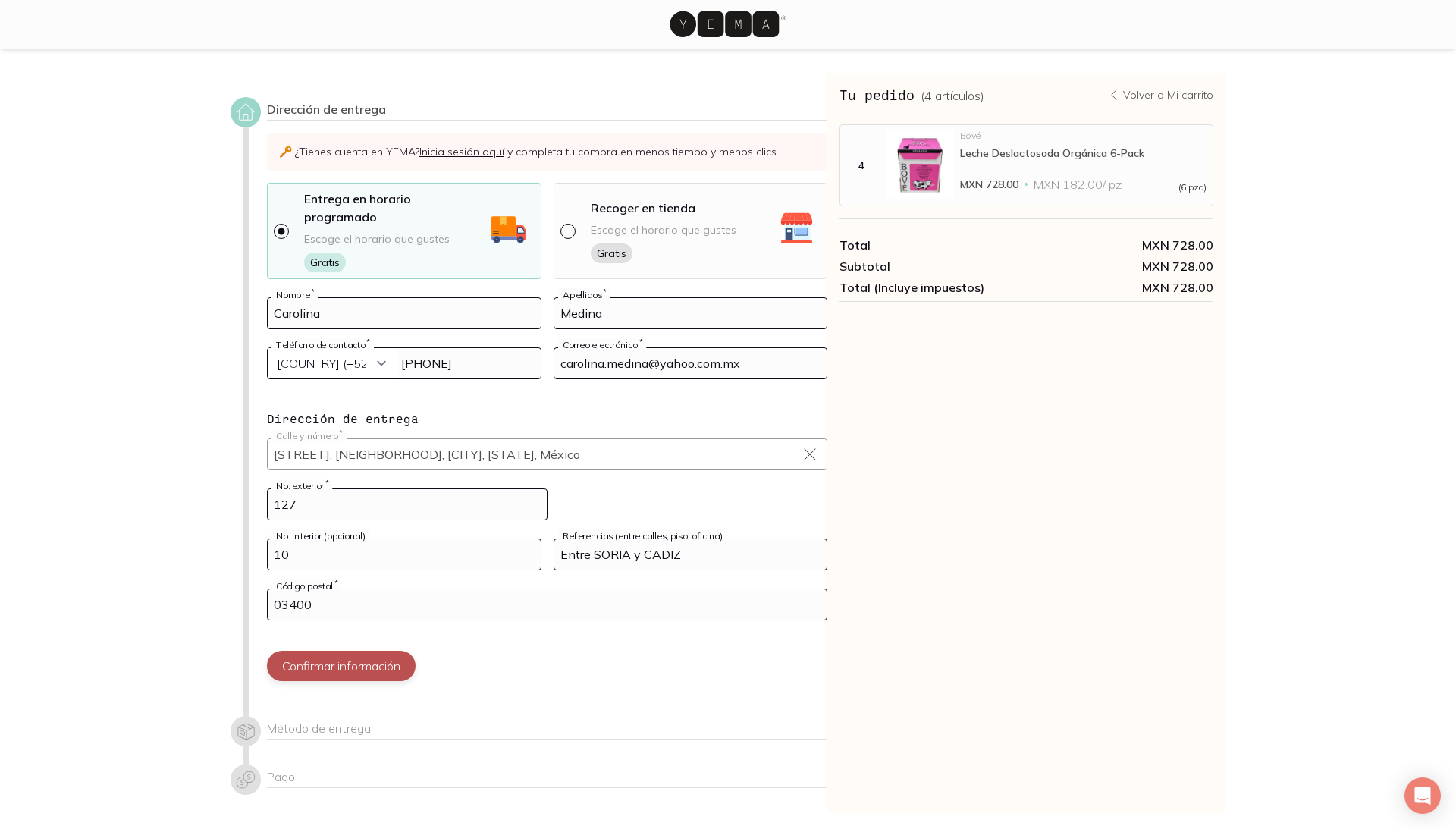 click on "Confirmar información" at bounding box center [341, 666] 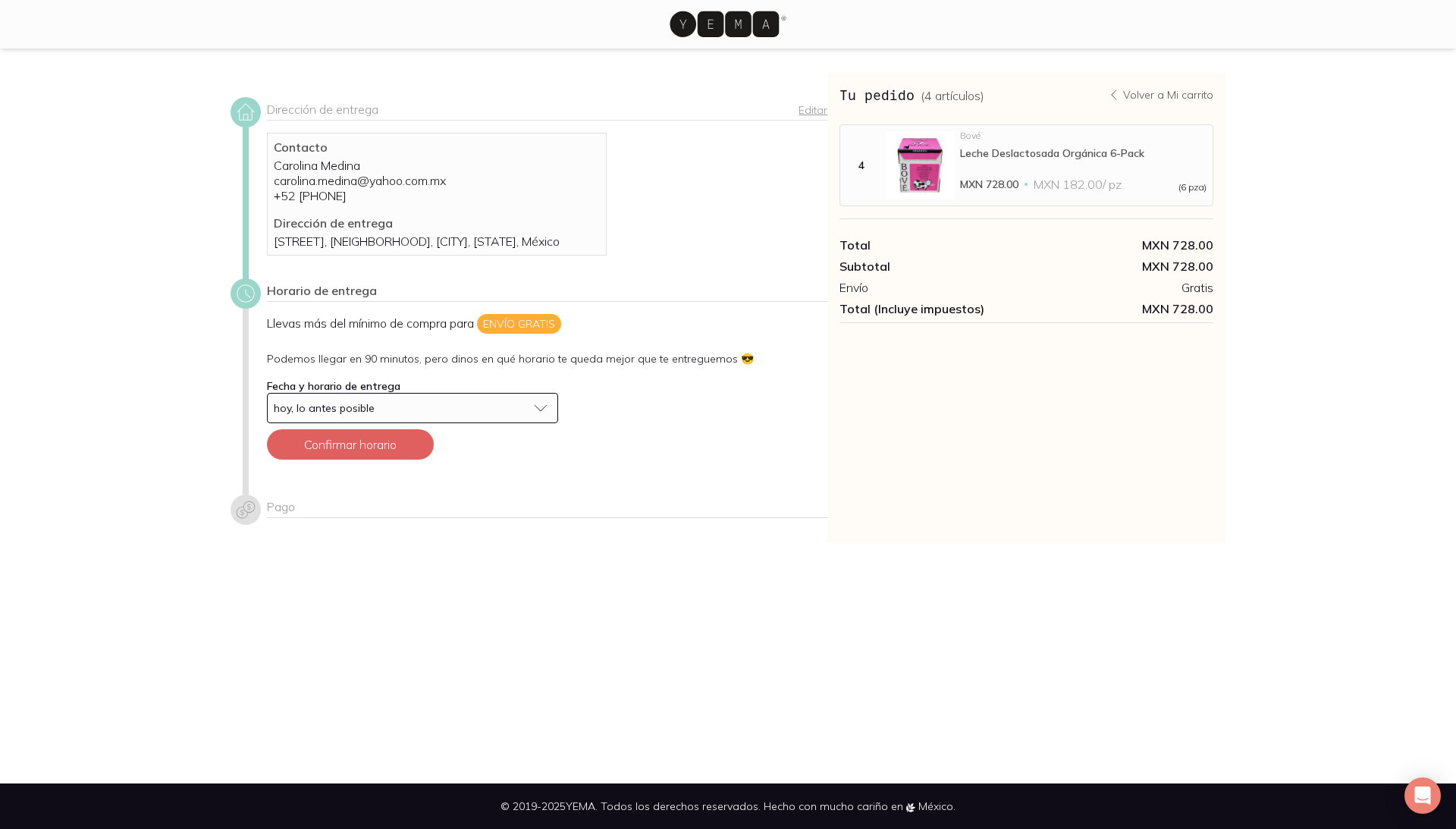 click on "hoy, lo antes posible" at bounding box center (413, 408) 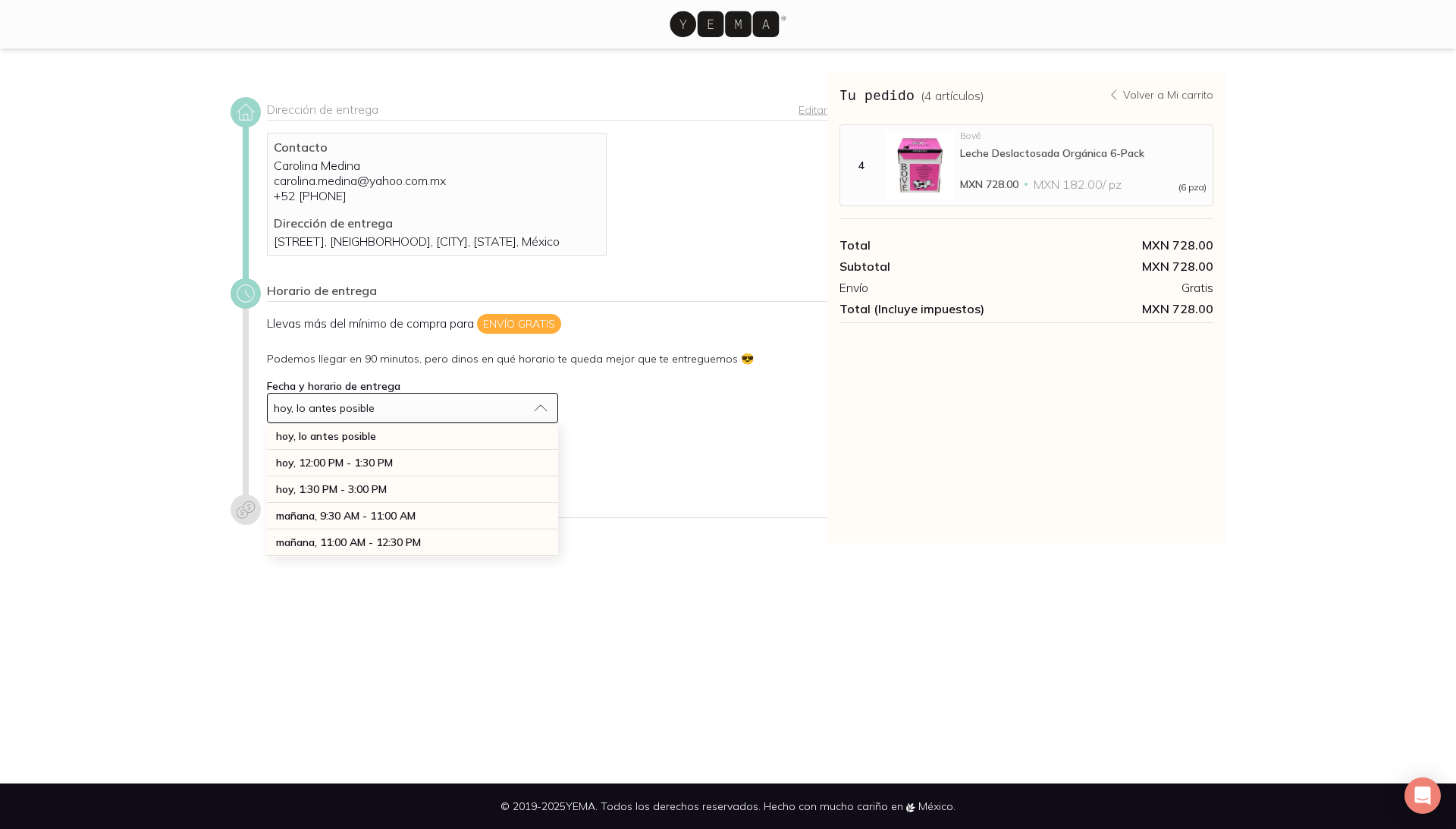 click on "hoy, lo antes posible" at bounding box center [413, 408] 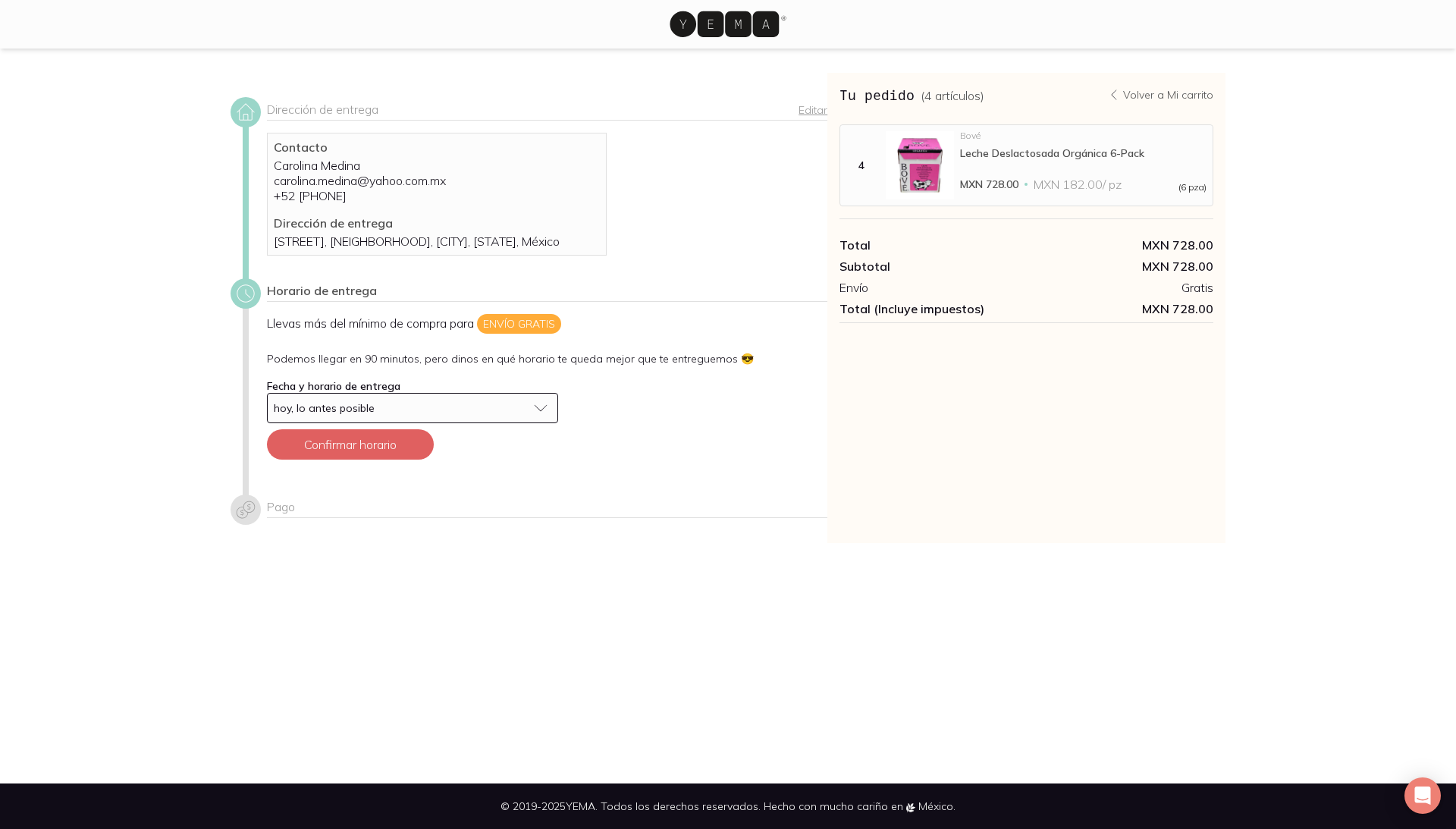 click on "hoy, lo antes posible" at bounding box center [413, 408] 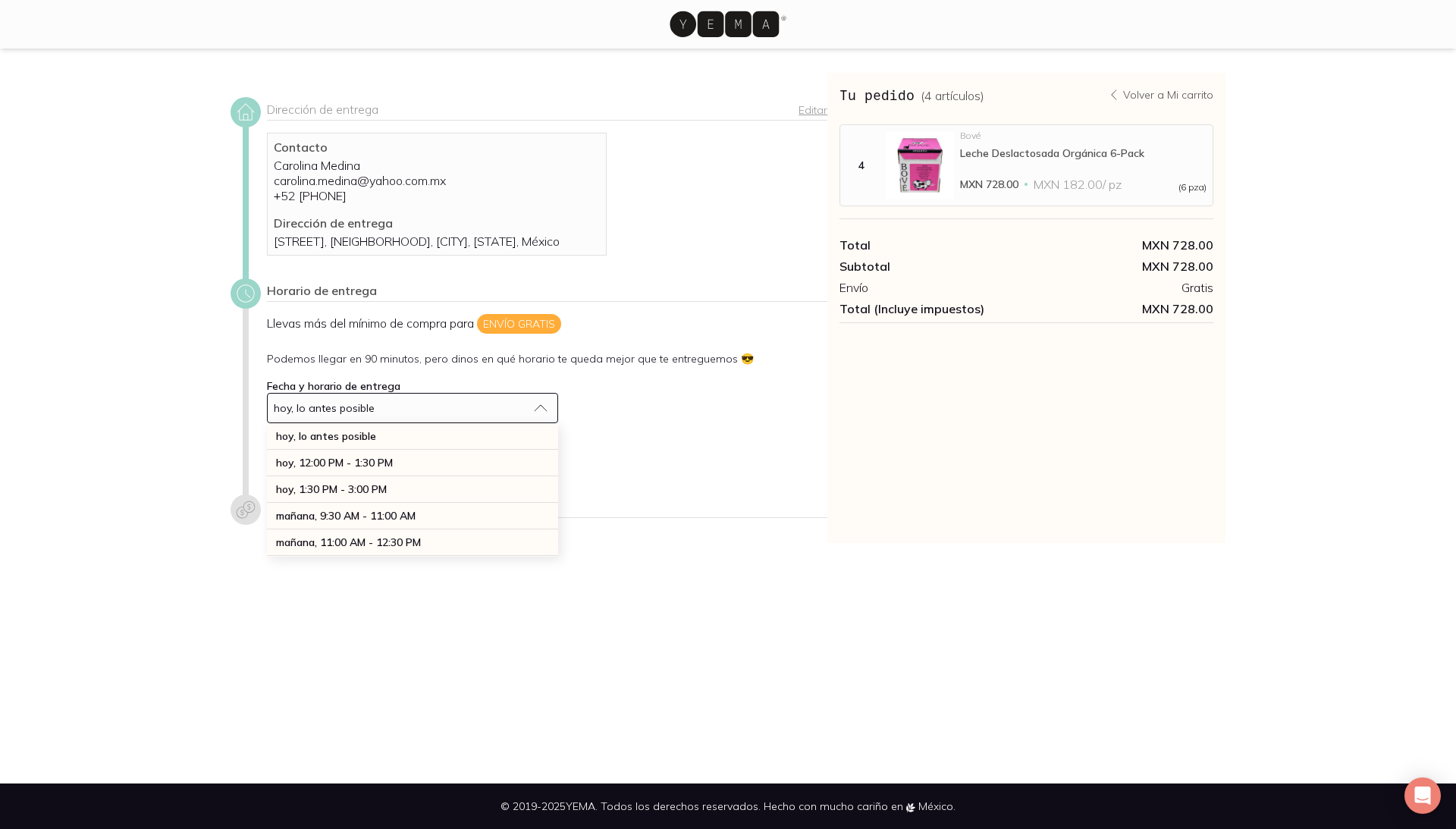 click on "hoy, lo antes posible" at bounding box center [413, 408] 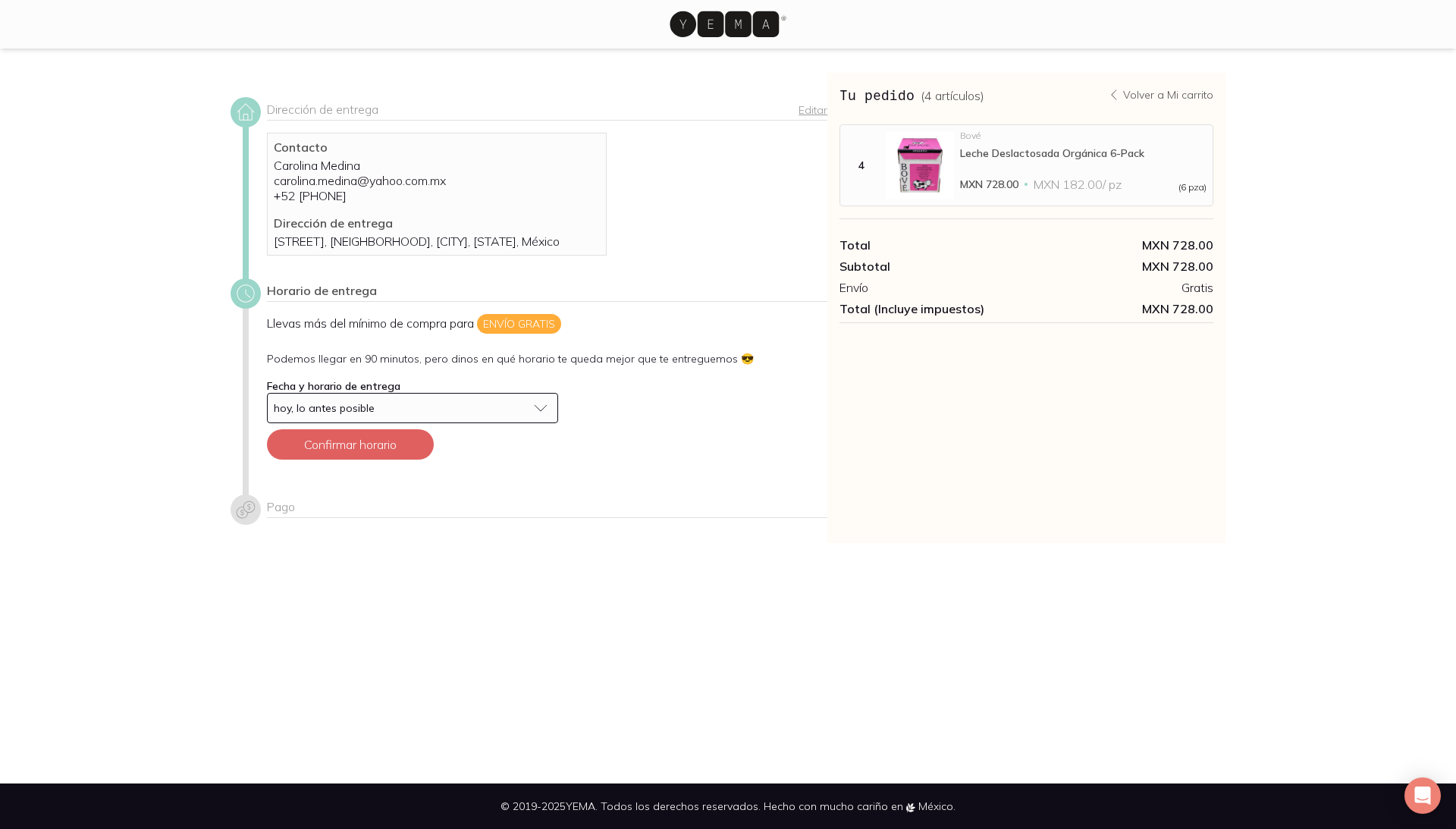 click on "hoy, lo antes posible" at bounding box center (413, 408) 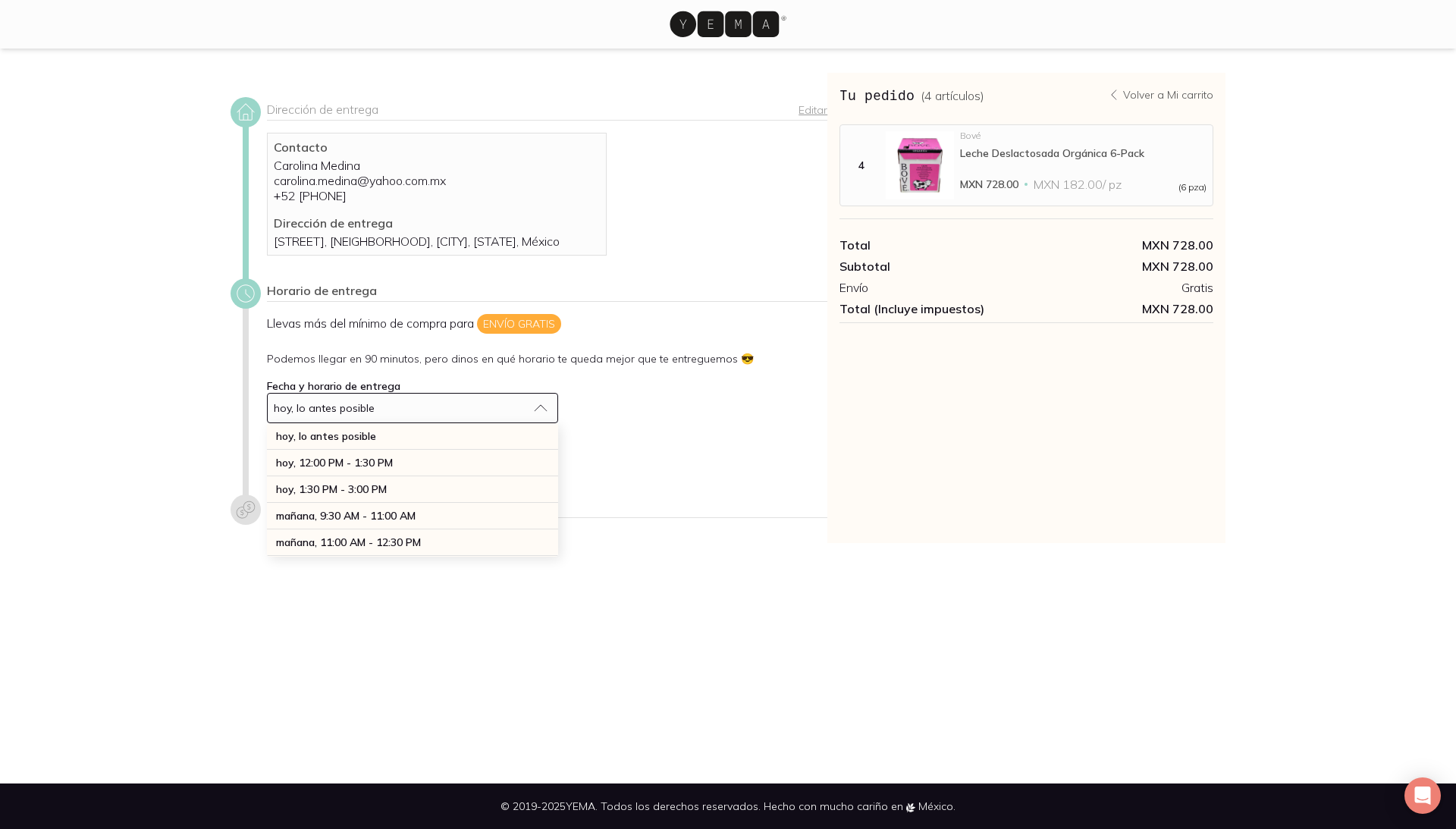 click on "hoy, lo antes posible" at bounding box center [413, 408] 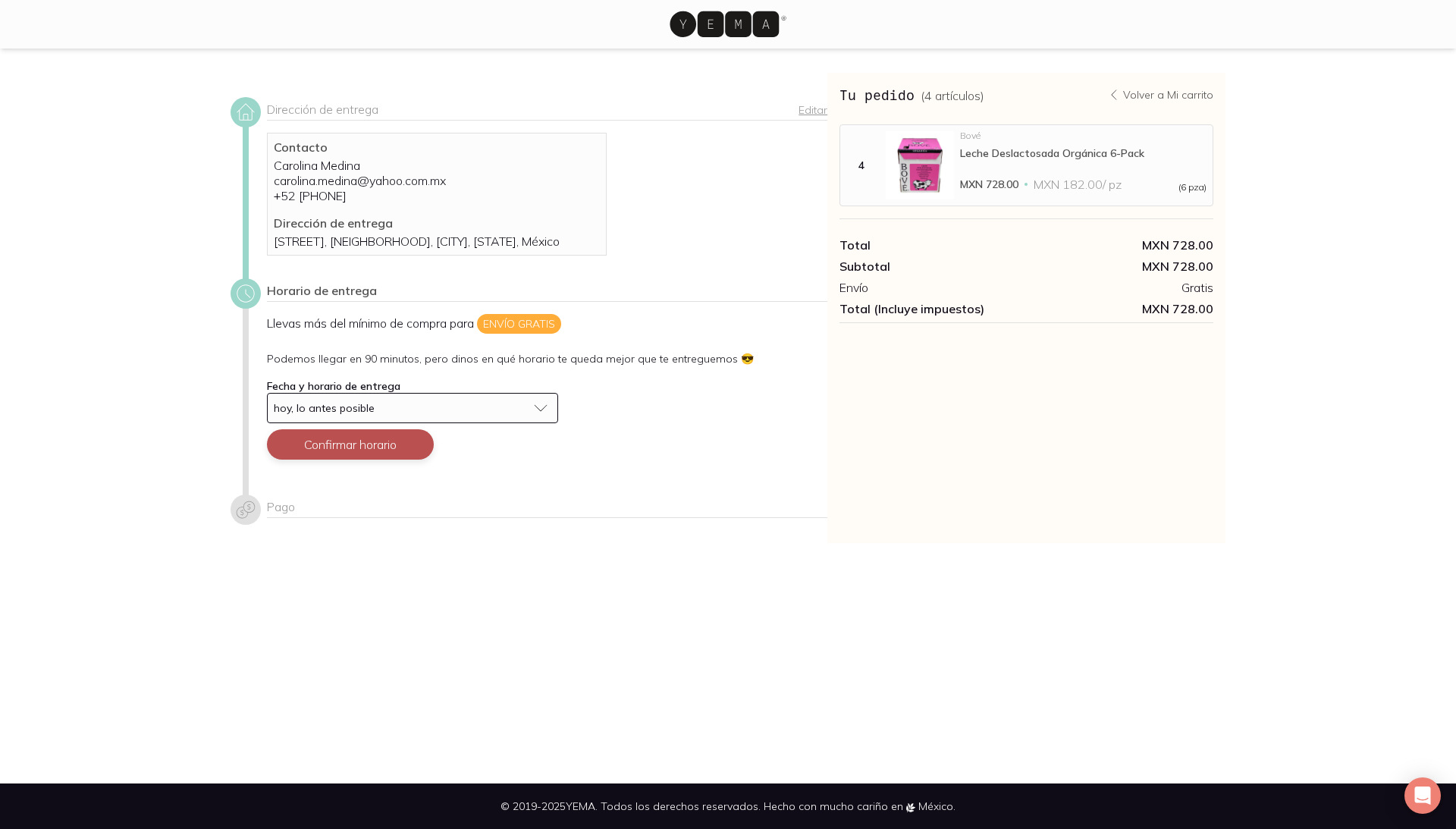 click on "Confirmar horario" at bounding box center (350, 444) 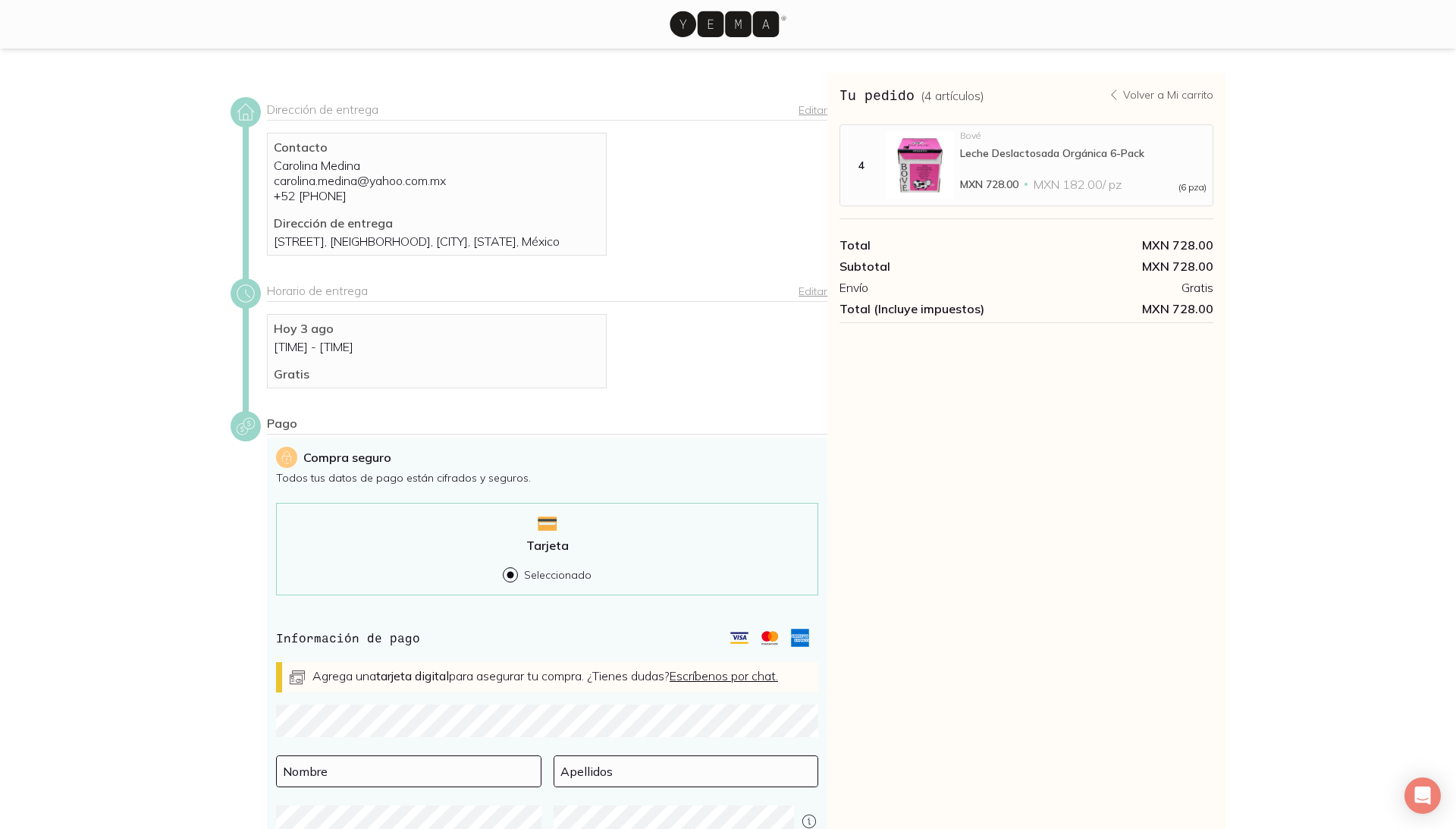 click on "Dirección de entrega Editar Contacto Carolina Medina carolina.medina@yahoo.com.mx +52 55 4004 2290 Dirección de entrega Galicia 127, 10, Álamos, CP 03400, Ciudad de México, México Horario de entrega Editar Hoy 3 ago 10:30 AM - 12:00 PM Gratis Pago Compra seguro Todos tus datos de pago están cifrados y seguros. Tarjeta Seleccionado Información de pago Agrega una tarjeta digital para asegurar tu compra. ¿Tienes dudas? Escríbenos por chat. Nombre Apellidos Confirmar método de pago Tu pedido ( 4 artículos ) Volver a Mi carrito MXN 728.00 Total MXN 728.00 Subtotal MXN 728.00 Envío Gratis Total (Incluye impuestos) MXN 728.00 4 Bové Leche Deslactosada Orgánica 6-Pack MXN 728.00 MXN 182.00 / pz (6 pza) Total MXN 728.00 Tu pedido ( 4 artículos ) Volver a Mi carrito MXN 728.00 Total MXN 728.00 Subtotal MXN 728.00 Envío Gratis Total (Incluye impuestos) MXN 728.00 4 Bové Leche Deslactosada Orgánica 6-Pack MXN 728.00 MXN 182.00 / pz (6 pza) Total MXN 728.00" at bounding box center [728, 504] 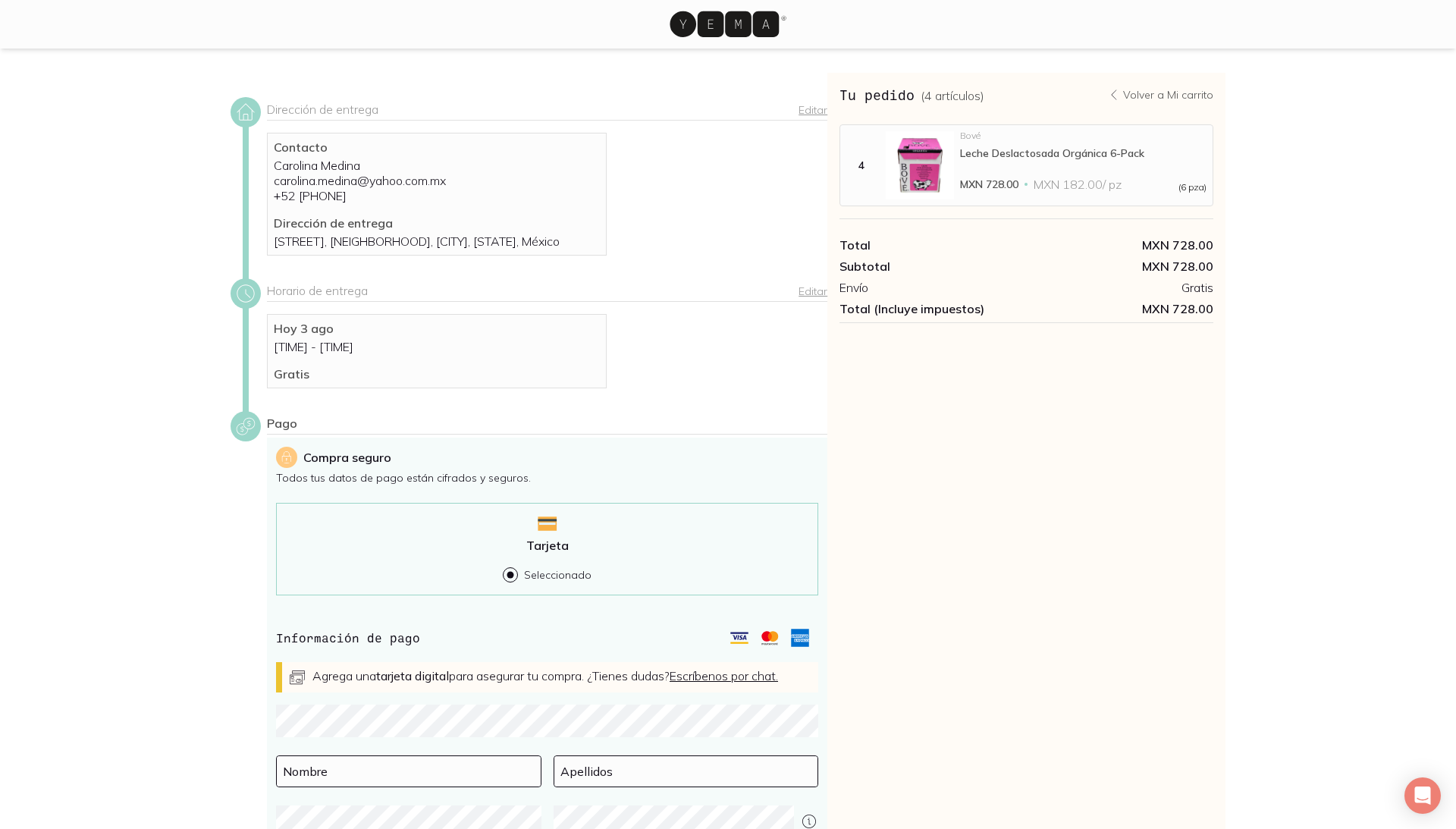 click on "Dirección de entrega Editar Contacto Carolina Medina carolina.medina@yahoo.com.mx +52 55 4004 2290 Dirección de entrega Galicia 127, 10, Álamos, CP 03400, Ciudad de México, México Horario de entrega Editar Hoy 3 ago 10:30 AM - 12:00 PM Gratis Pago Compra seguro Todos tus datos de pago están cifrados y seguros. Tarjeta Seleccionado Información de pago Agrega una tarjeta digital para asegurar tu compra. ¿Tienes dudas? Escríbenos por chat. Nombre Apellidos Confirmar método de pago Tu pedido ( 4 artículos ) Volver a Mi carrito MXN 728.00 Total MXN 728.00 Subtotal MXN 728.00 Envío Gratis Total (Incluye impuestos) MXN 728.00 4 Bové Leche Deslactosada Orgánica 6-Pack MXN 728.00 MXN 182.00 / pz (6 pza) Total MXN 728.00 Tu pedido ( 4 artículos ) Volver a Mi carrito MXN 728.00 Total MXN 728.00 Subtotal MXN 728.00 Envío Gratis Total (Incluye impuestos) MXN 728.00 4 Bové Leche Deslactosada Orgánica 6-Pack MXN 728.00 MXN 182.00 / pz (6 pza) Total MXN 728.00" at bounding box center [728, 504] 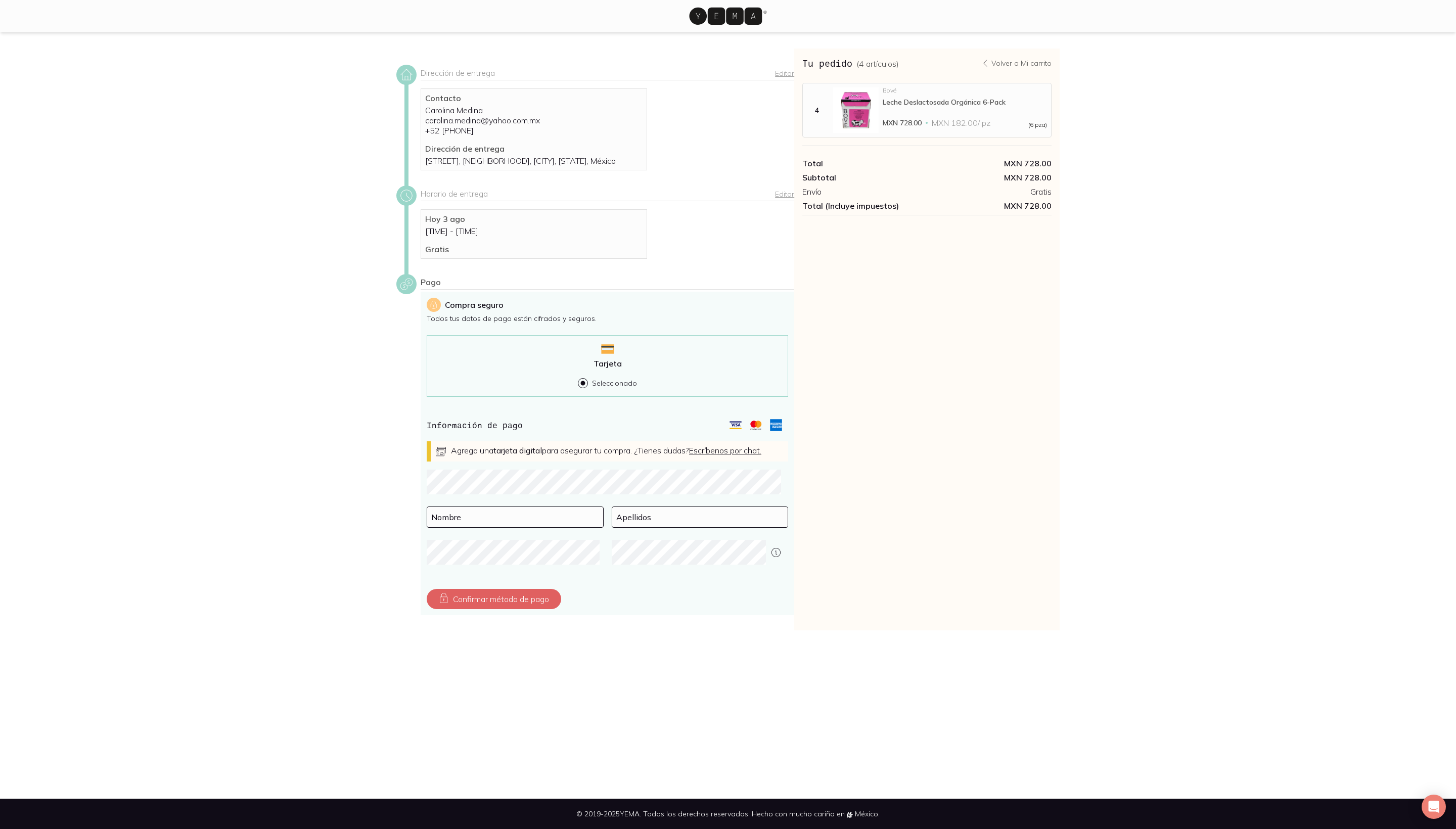 click on "Dirección de entrega Editar Contacto Carolina Medina carolina.medina@yahoo.com.mx +52 55 4004 2290 Dirección de entrega Galicia 127, 10, Álamos, CP 03400, Ciudad de México, México Horario de entrega Editar Hoy 3 ago 10:30 AM - 12:00 PM Gratis Pago Compra seguro Todos tus datos de pago están cifrados y seguros. Tarjeta Seleccionado Información de pago Agrega una tarjeta digital para asegurar tu compra. ¿Tienes dudas? Escríbenos por chat. Nombre Apellidos Confirmar método de pago Tu pedido ( 4 artículos ) Volver a Mi carrito MXN 728.00 Total MXN 728.00 Subtotal MXN 728.00 Envío Gratis Total (Incluye impuestos) MXN 728.00 4 Bové Leche Deslactosada Orgánica 6-Pack MXN 728.00 MXN 182.00 / pz (6 pza) Total MXN 728.00 Tu pedido ( 4 artículos ) Volver a Mi carrito MXN 728.00 Total MXN 728.00 Subtotal MXN 728.00 Envío Gratis Total (Incluye impuestos) MXN 728.00 4 Bové Leche Deslactosada Orgánica 6-Pack MXN 728.00 MXN 182.00 / pz (6 pza) Total MXN 728.00" at bounding box center [728, 339] 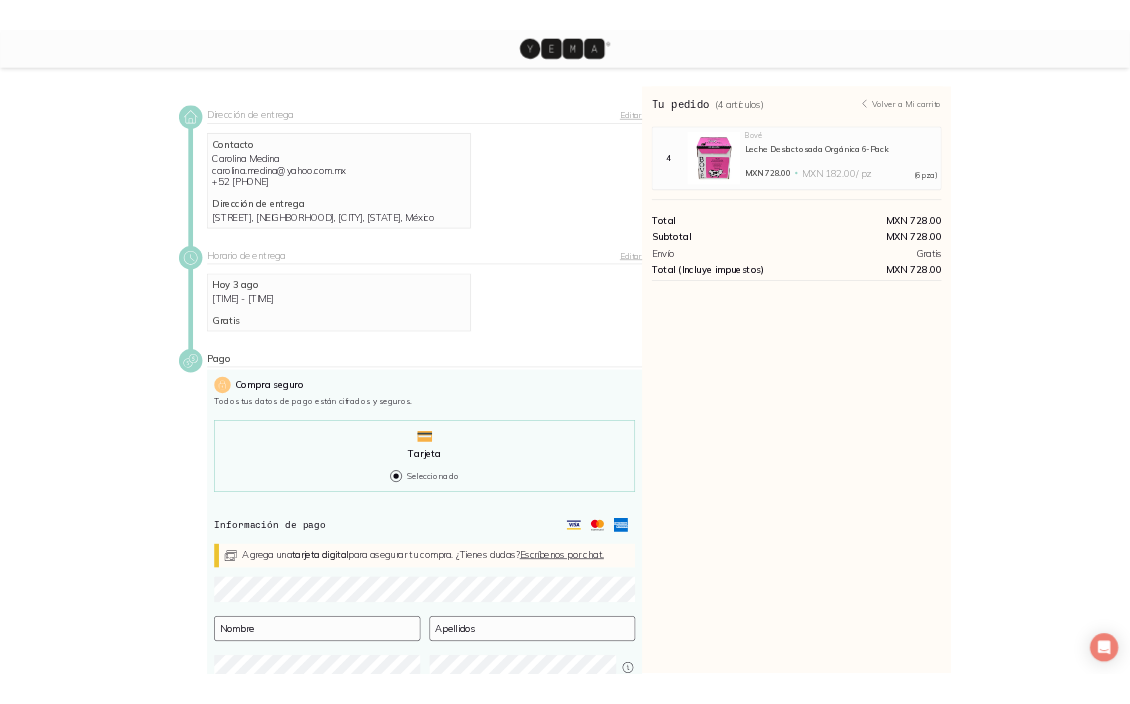 scroll, scrollTop: 637, scrollLeft: 0, axis: vertical 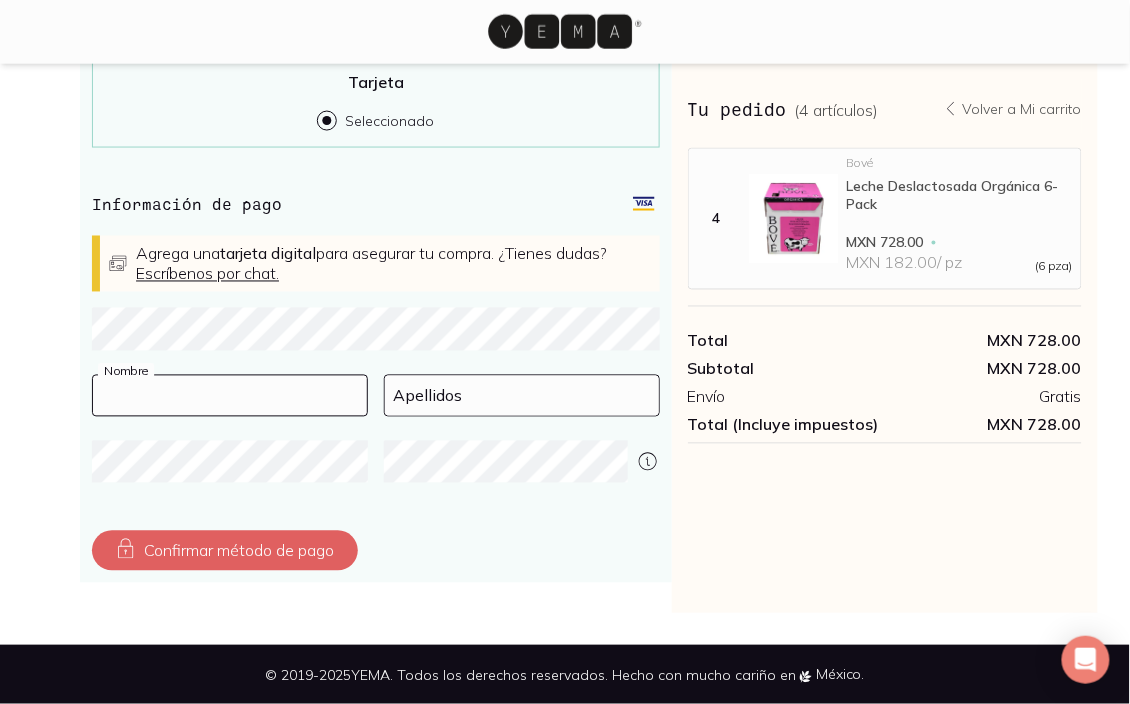 click at bounding box center (230, 396) 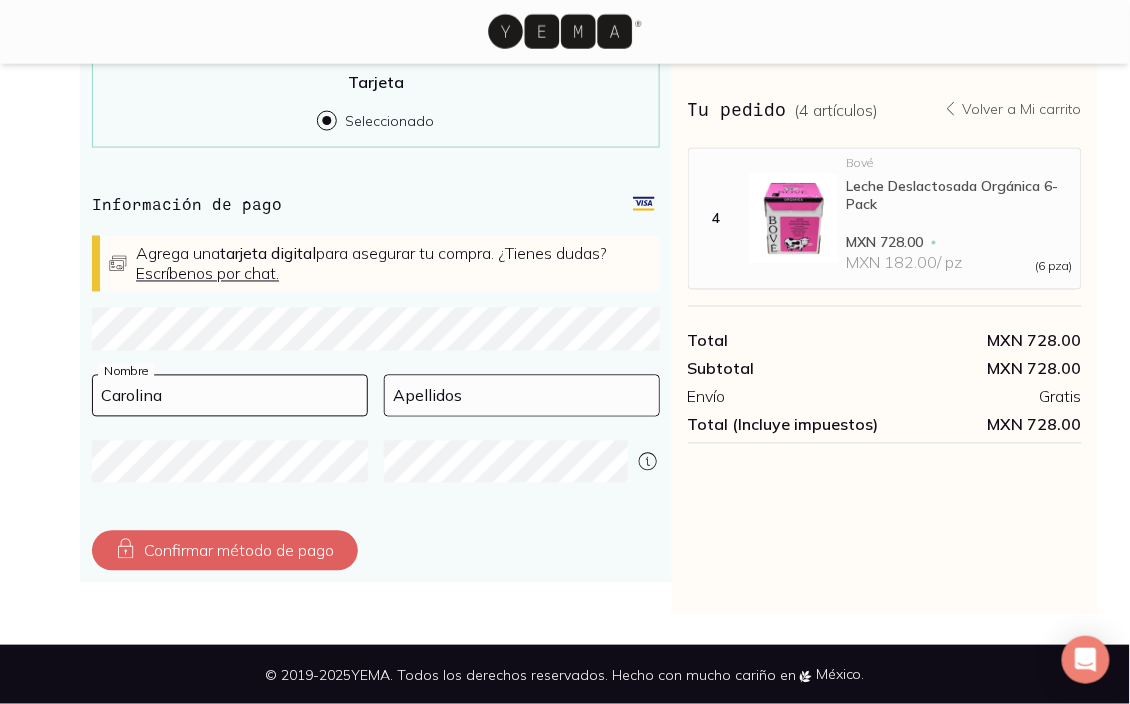 type on "Carolina" 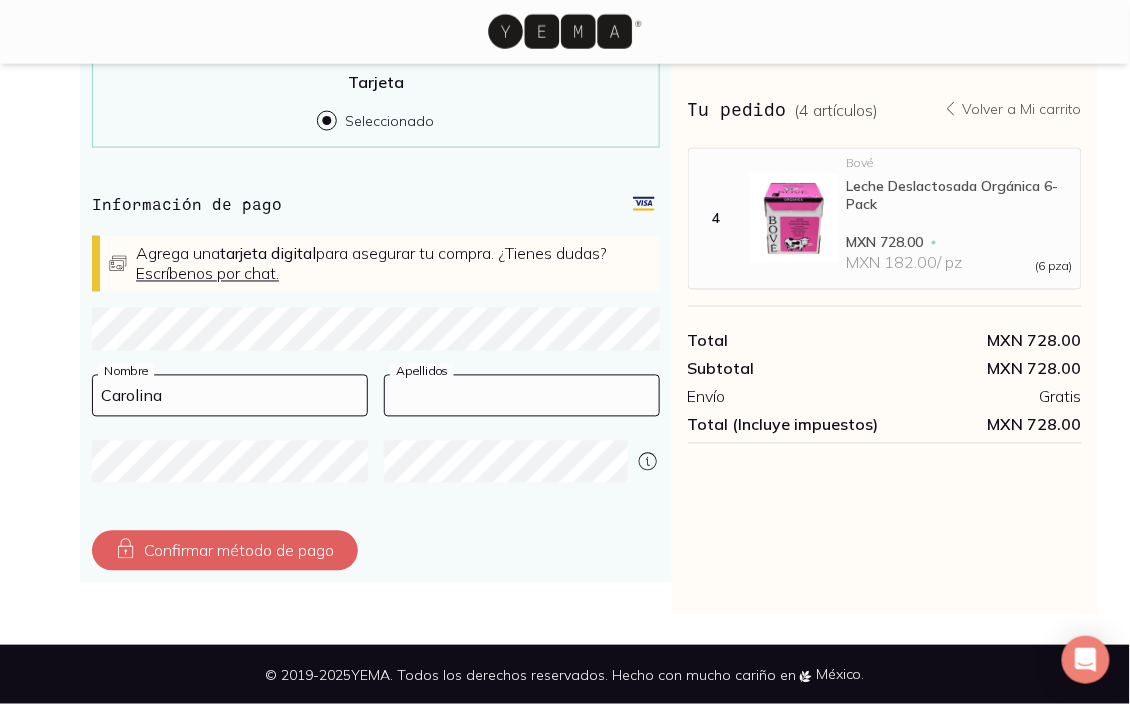 click at bounding box center [522, 396] 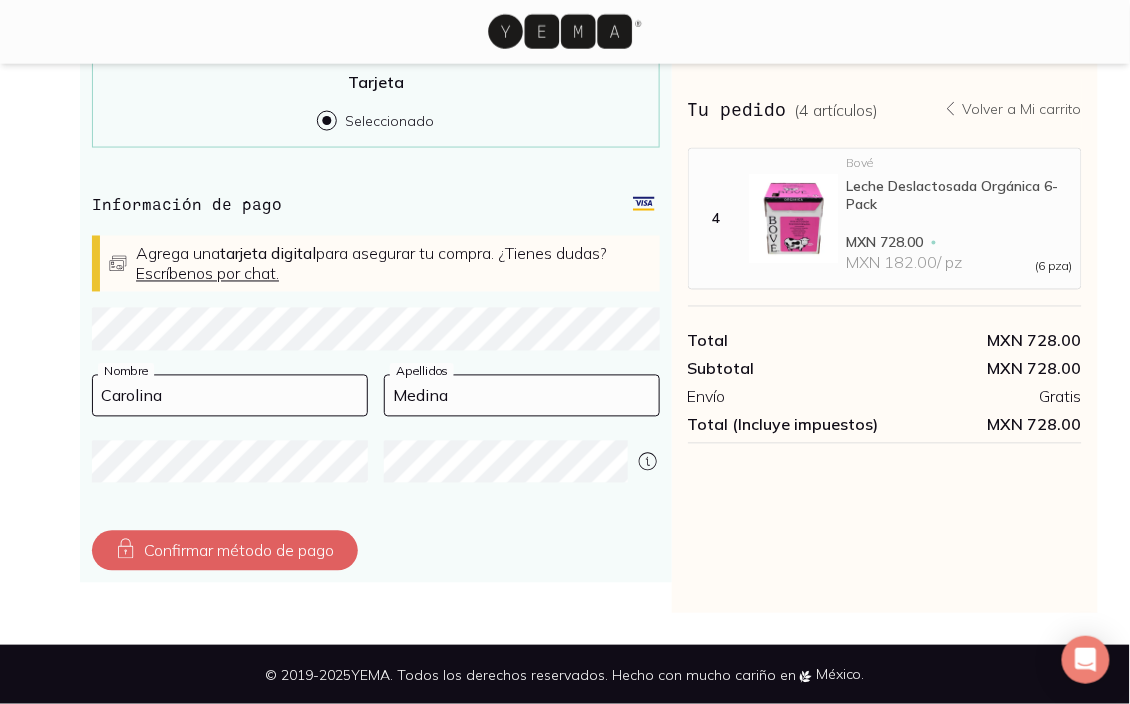 type on "Medina" 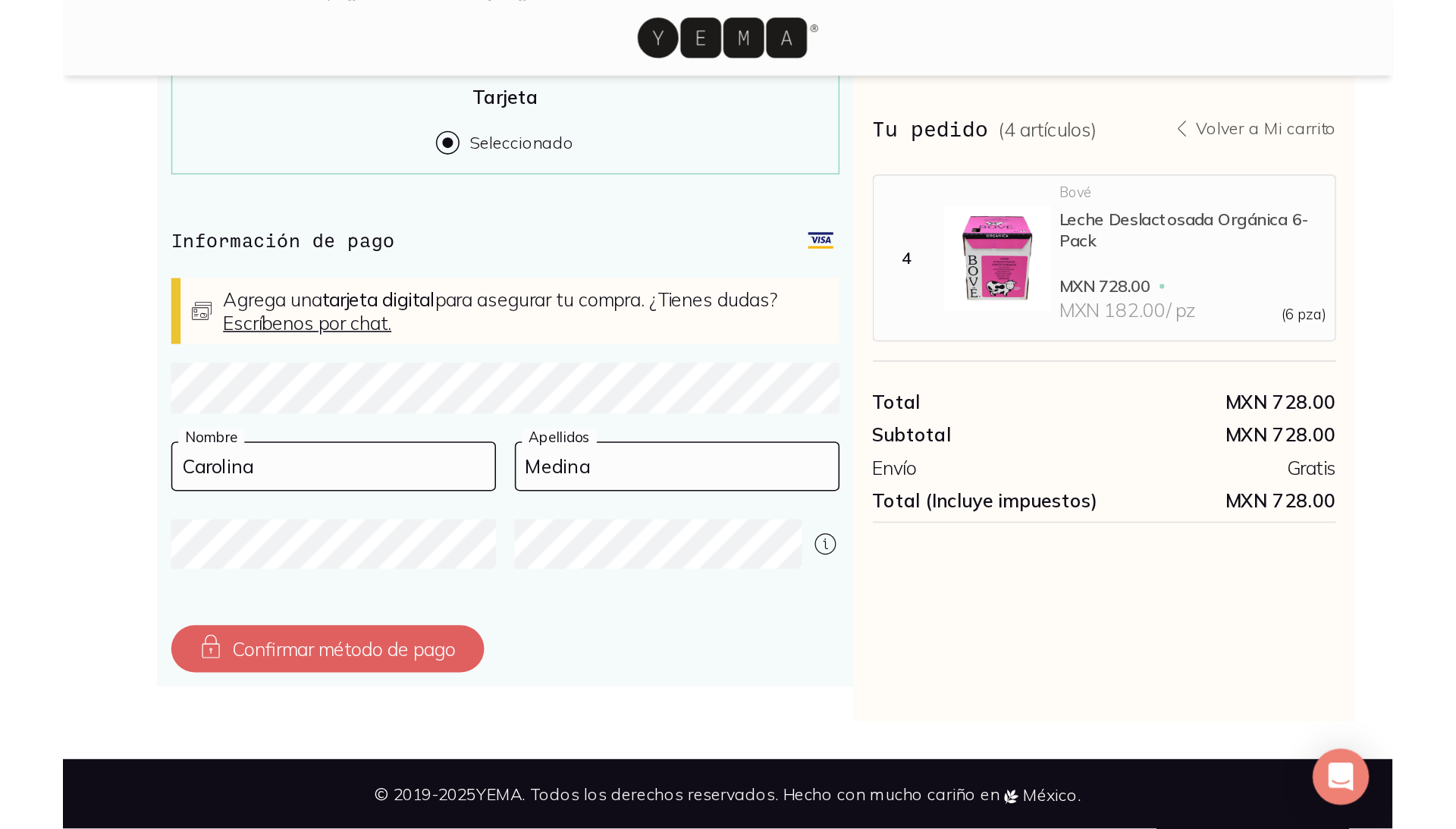 scroll, scrollTop: 194, scrollLeft: 0, axis: vertical 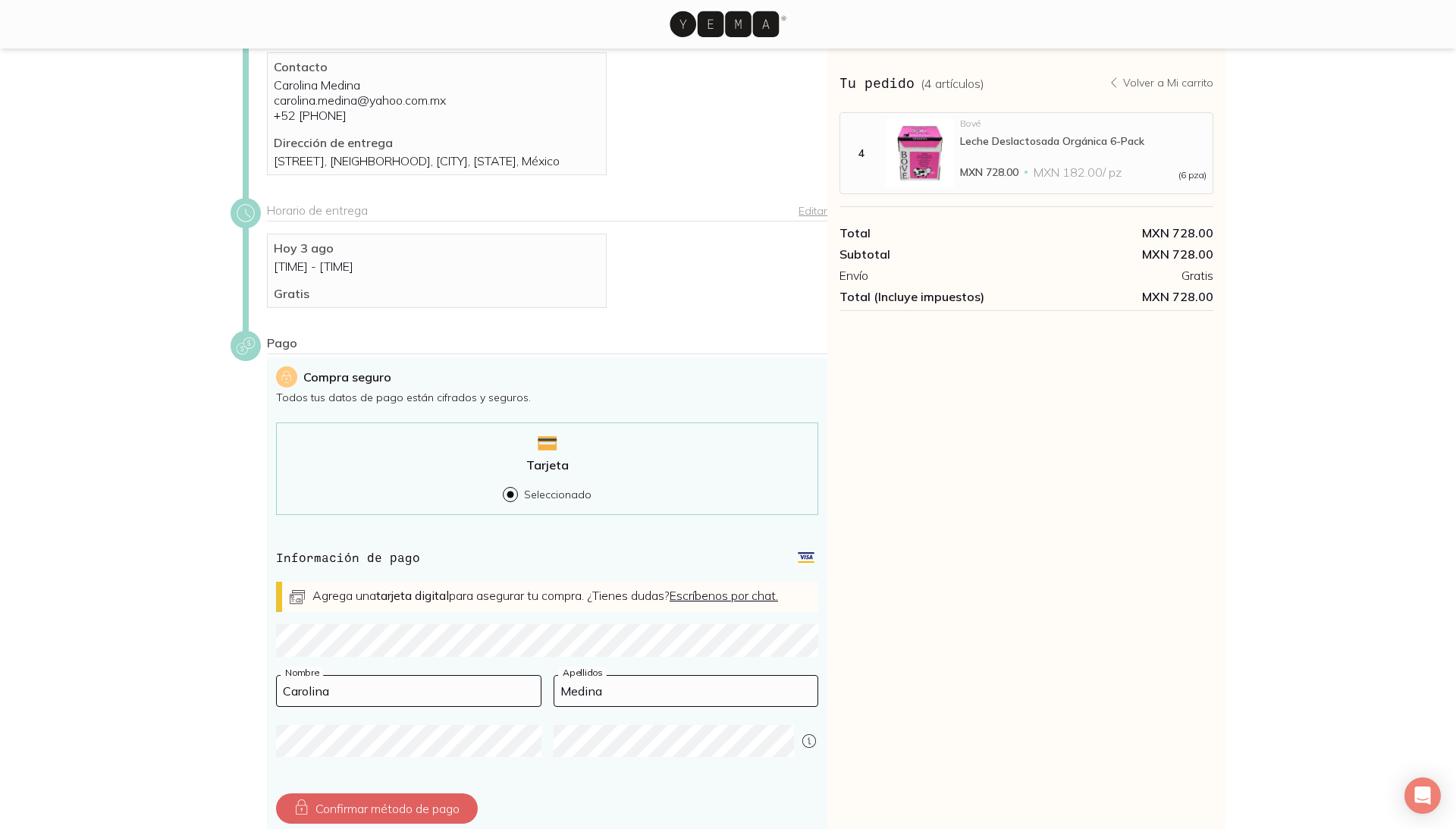 click on "Editar" at bounding box center [813, 211] 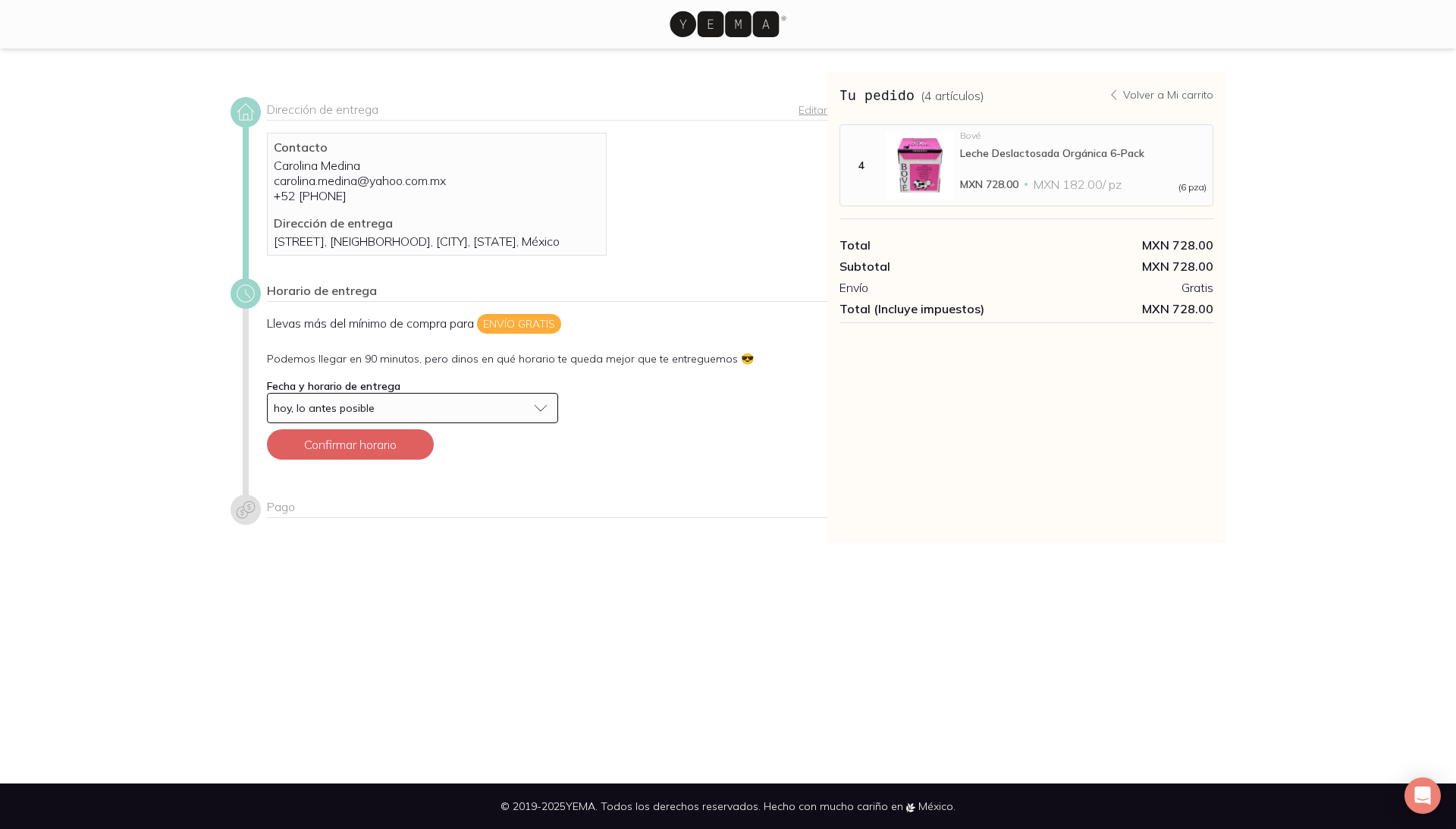 click on "hoy, lo antes posible" at bounding box center (413, 408) 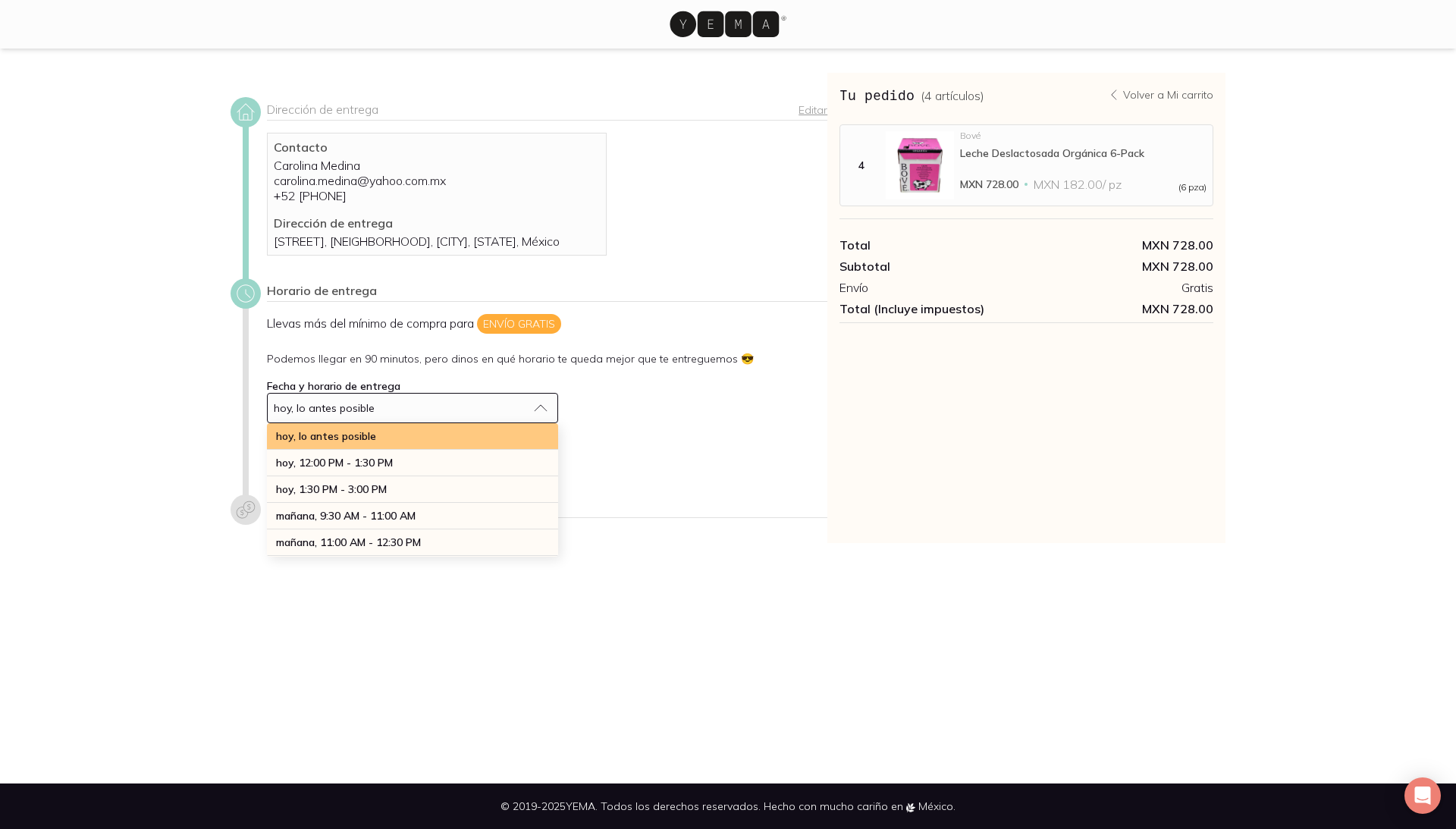 click on "hoy, lo antes posible" at bounding box center [413, 436] 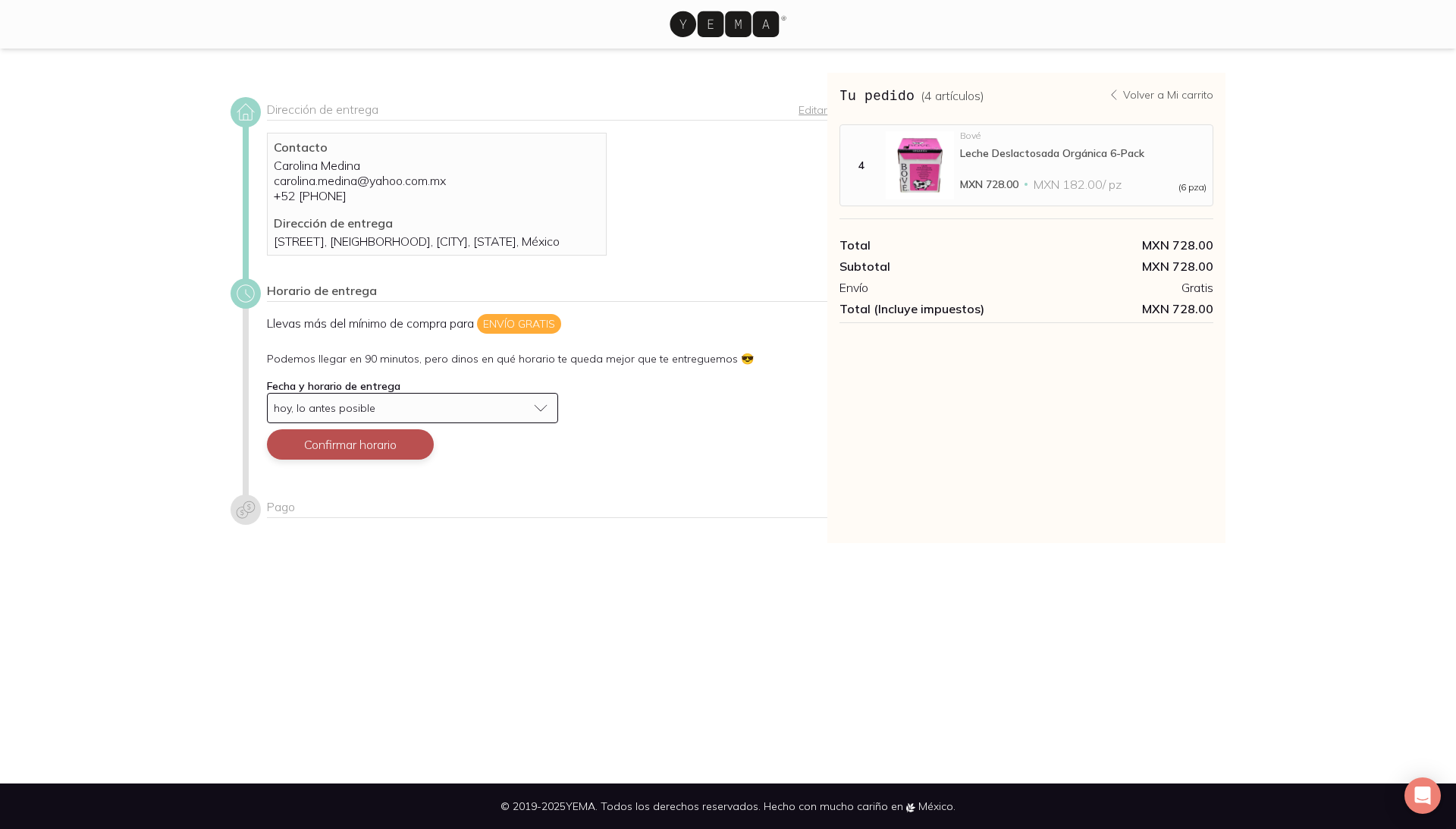 click on "Confirmar horario" at bounding box center [350, 444] 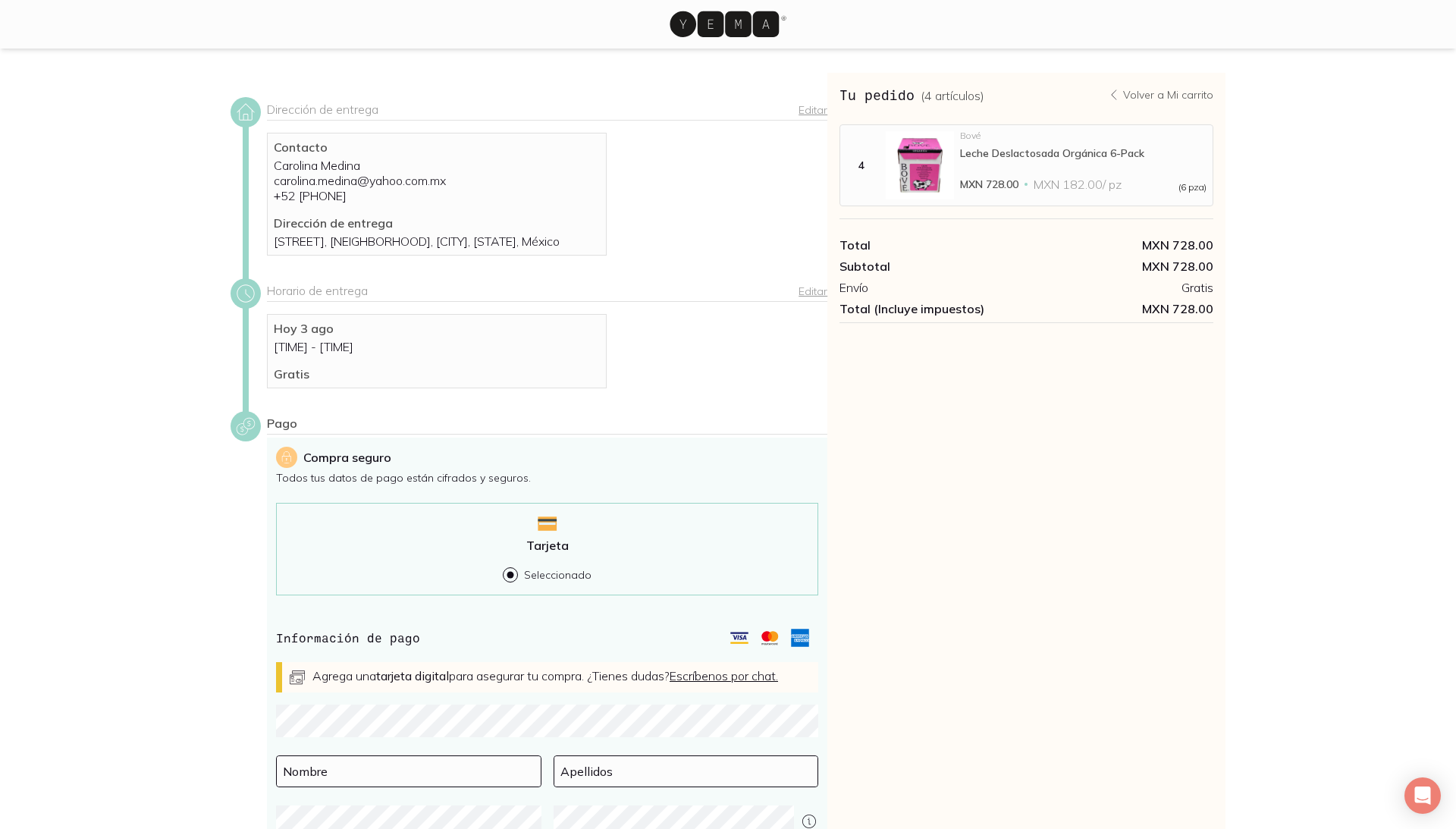 click on "Dirección de entrega Editar Contacto Carolina Medina carolina.medina@yahoo.com.mx +52 55 4004 2290 Dirección de entrega Galicia 127, 10, Álamos, CP 03400, Ciudad de México, México Horario de entrega Editar Hoy 3 ago 10:30 AM - 12:00 PM Gratis Pago Compra seguro Todos tus datos de pago están cifrados y seguros. Tarjeta Seleccionado Información de pago Agrega una tarjeta digital para asegurar tu compra. ¿Tienes dudas? Escríbenos por chat. Nombre Apellidos Confirmar método de pago Tu pedido ( 4 artículos ) Volver a Mi carrito MXN 728.00 Total MXN 728.00 Subtotal MXN 728.00 Envío Gratis Total (Incluye impuestos) MXN 728.00 4 Bové Leche Deslactosada Orgánica 6-Pack MXN 728.00 MXN 182.00 / pz (6 pza) Total MXN 728.00 Tu pedido ( 4 artículos ) Volver a Mi carrito MXN 728.00 Total MXN 728.00 Subtotal MXN 728.00 Envío Gratis Total (Incluye impuestos) MXN 728.00 4 Bové Leche Deslactosada Orgánica 6-Pack MXN 728.00 MXN 182.00 / pz (6 pza) Total MXN 728.00" at bounding box center (728, 504) 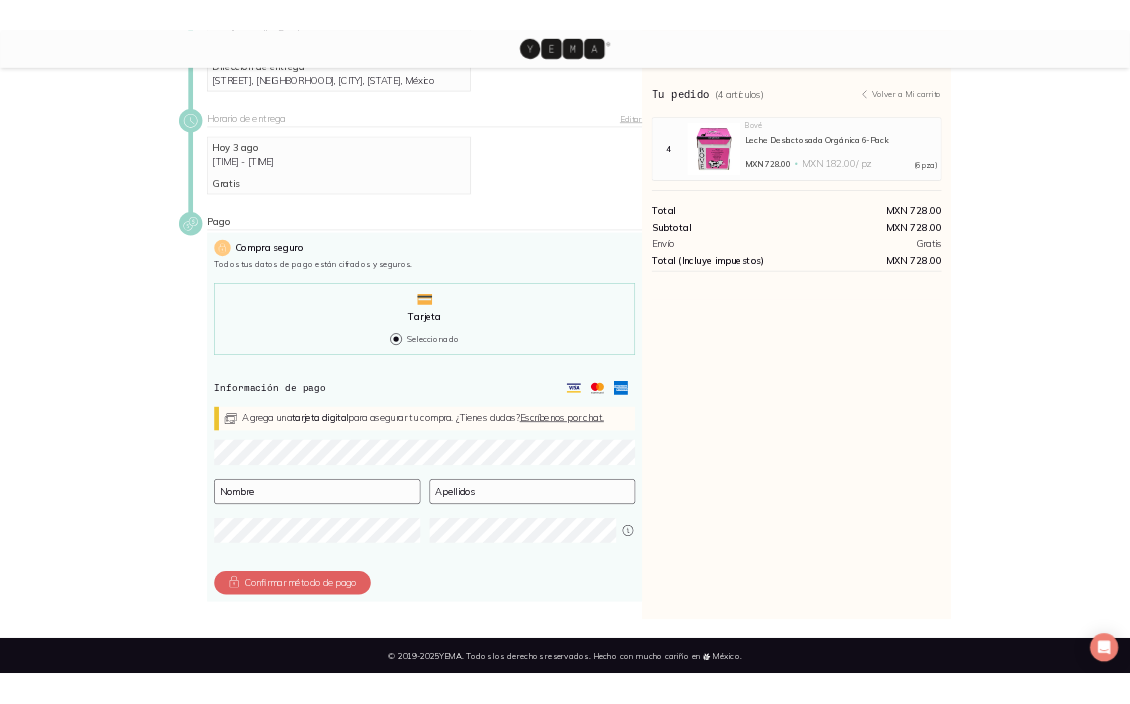 scroll, scrollTop: 637, scrollLeft: 0, axis: vertical 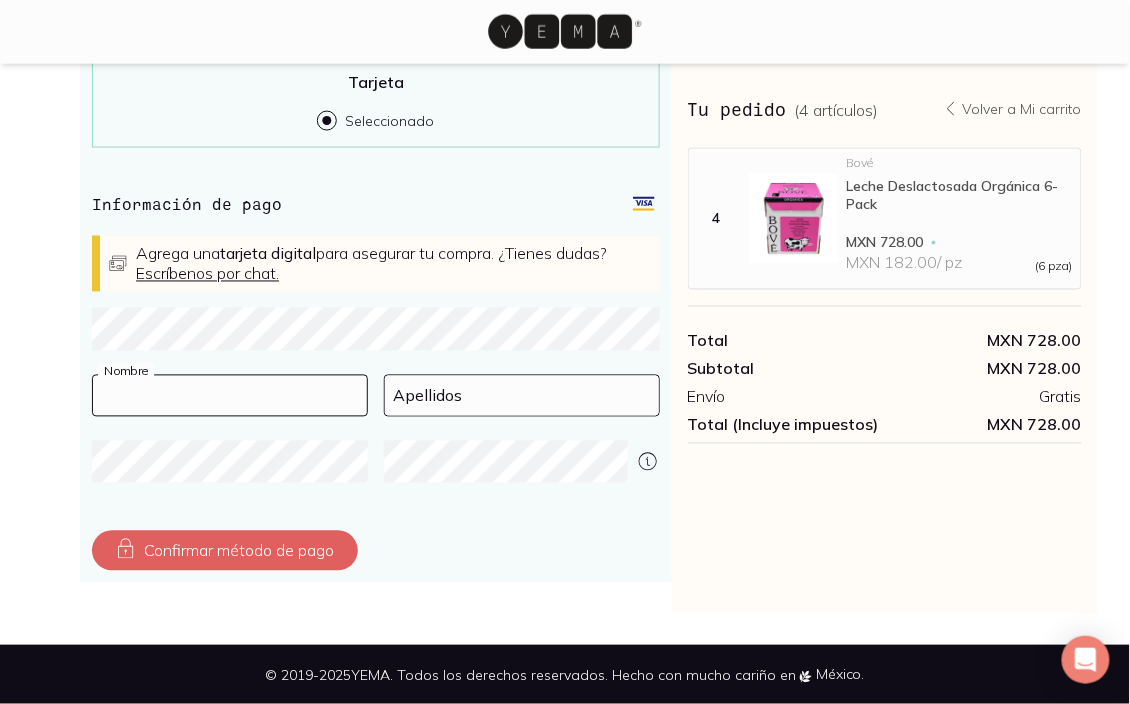 click at bounding box center (230, 396) 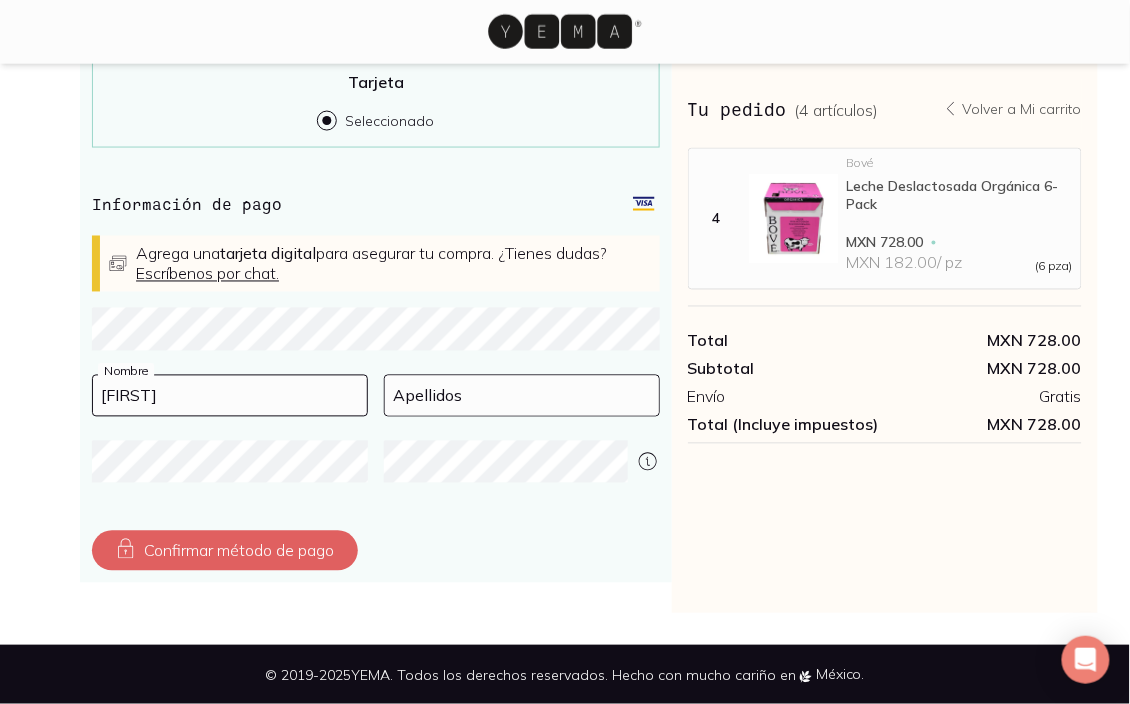 click on "Apellidos" at bounding box center (522, 408) 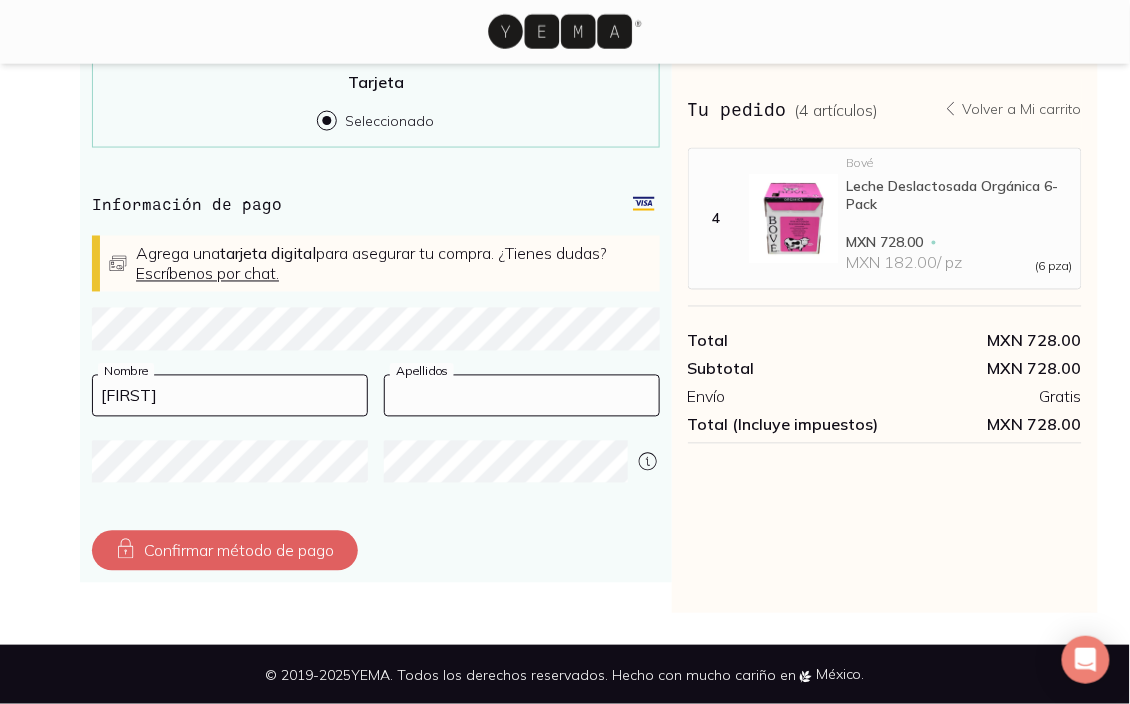 click at bounding box center (522, 396) 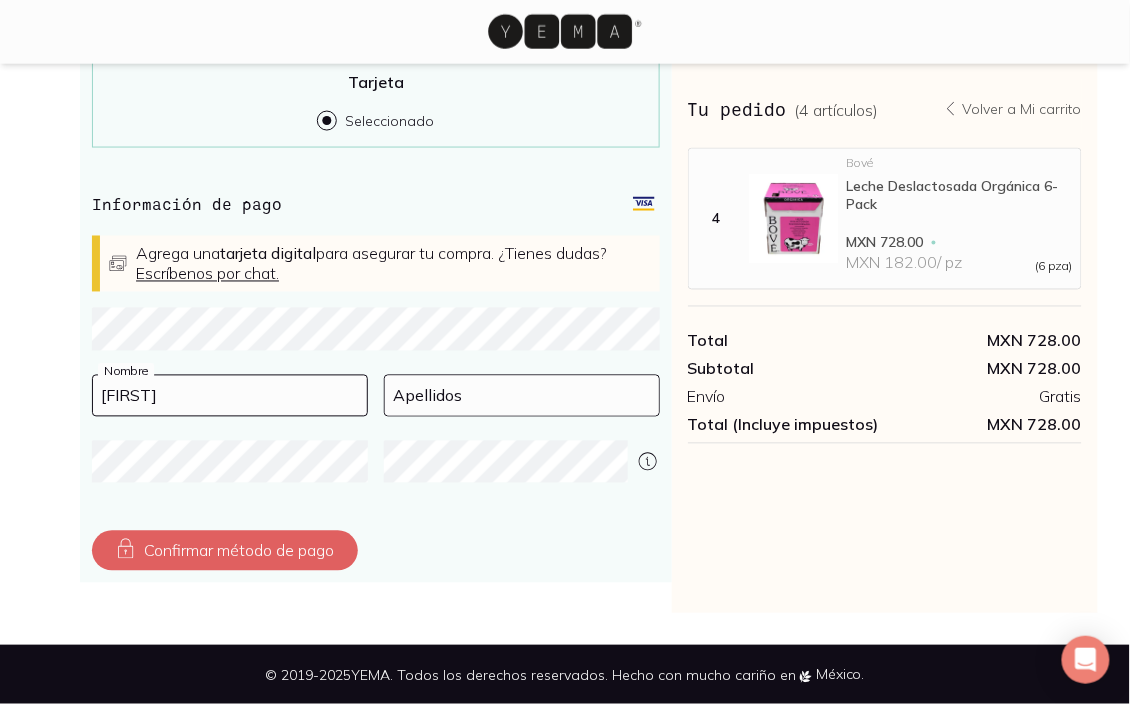 click on "[FIRST]" at bounding box center [230, 396] 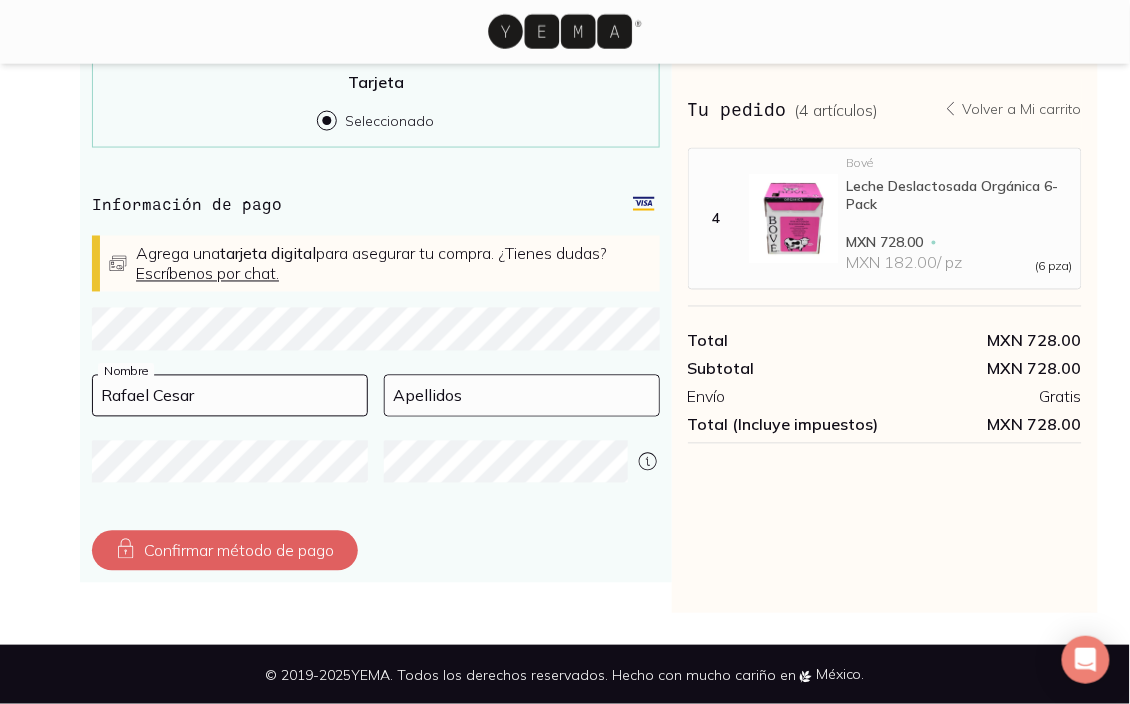 type on "Rafael Cesar" 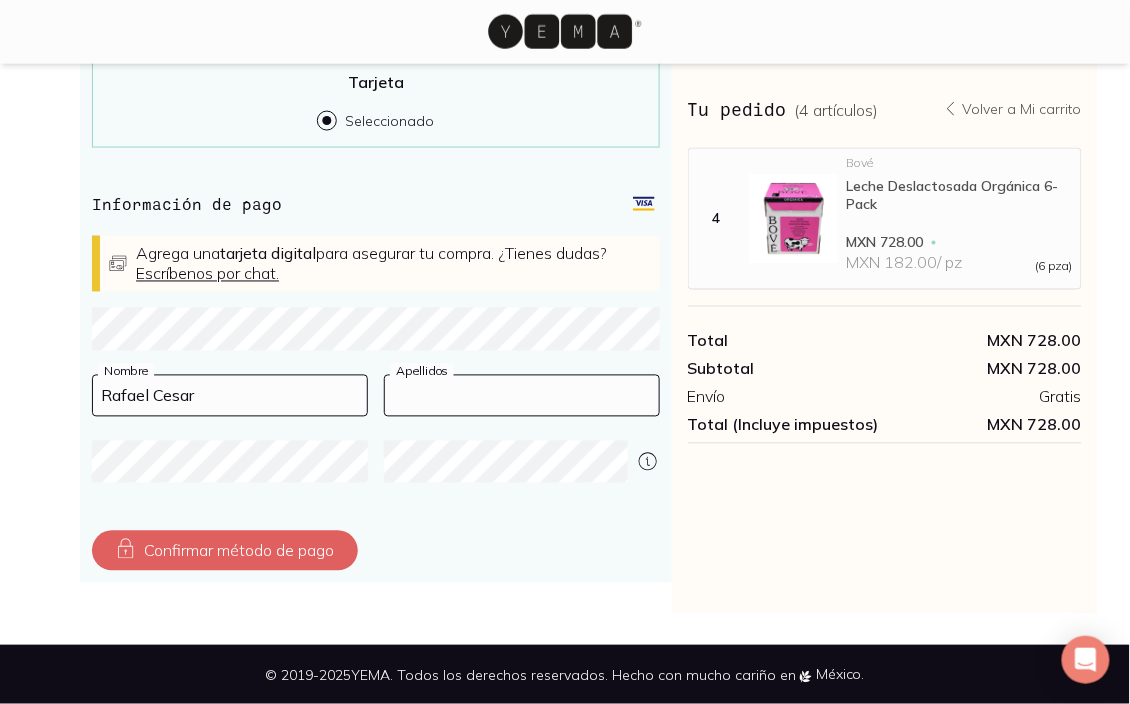 click at bounding box center [522, 396] 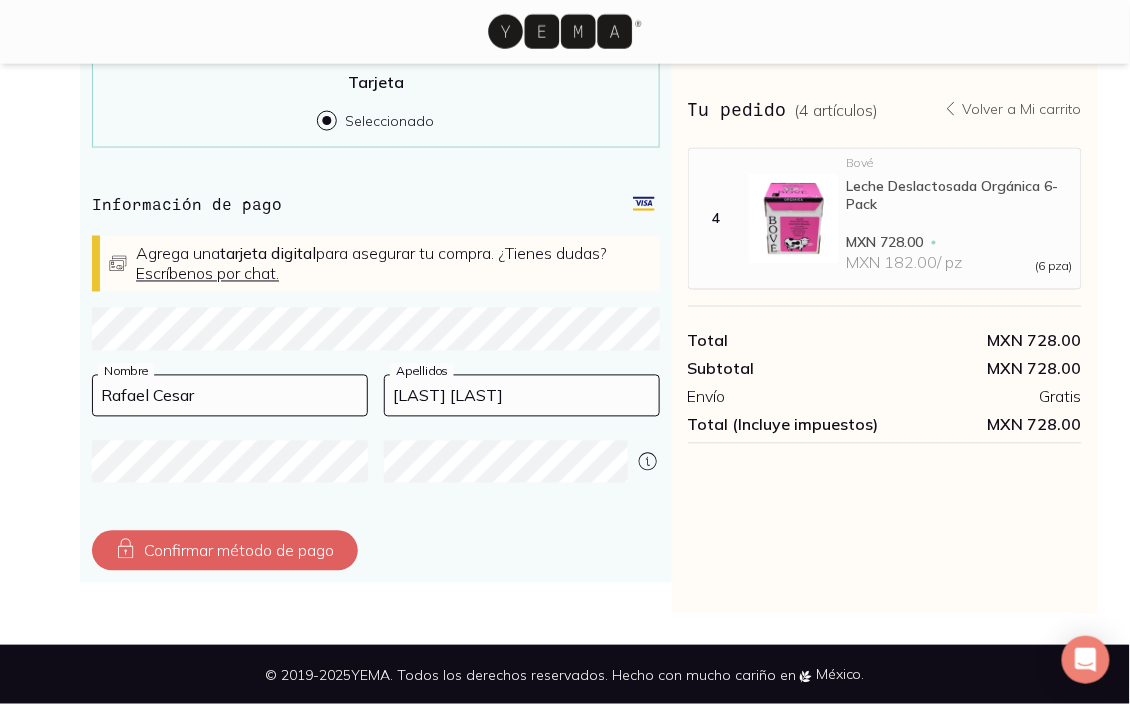 type on "[LAST] [LAST]" 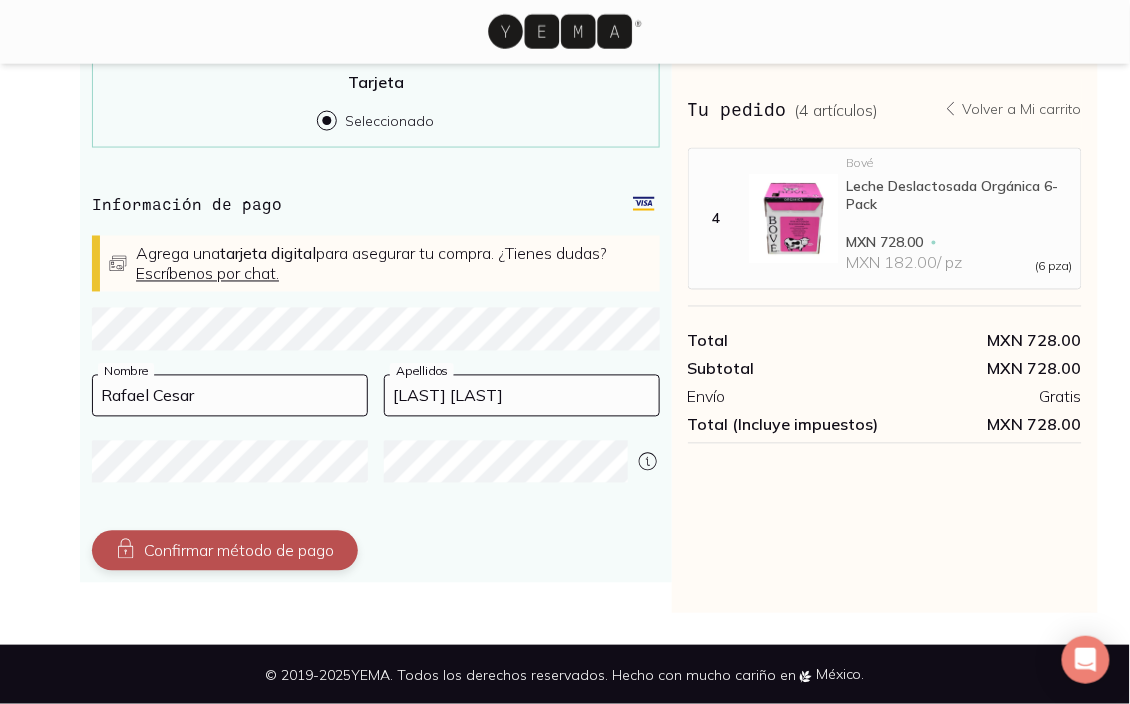 click on "Confirmar método de pago" at bounding box center [225, 551] 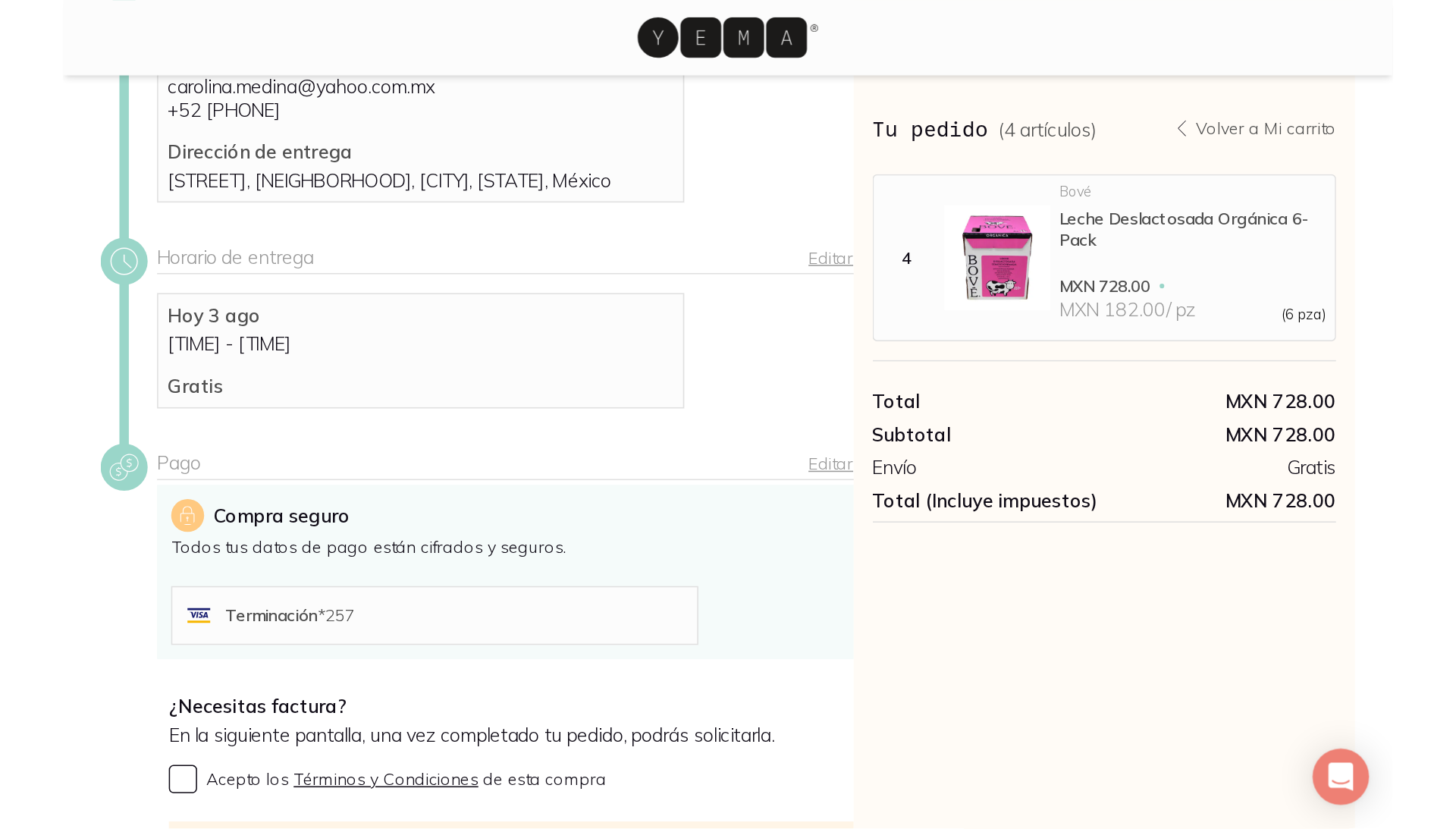 scroll, scrollTop: 26, scrollLeft: 0, axis: vertical 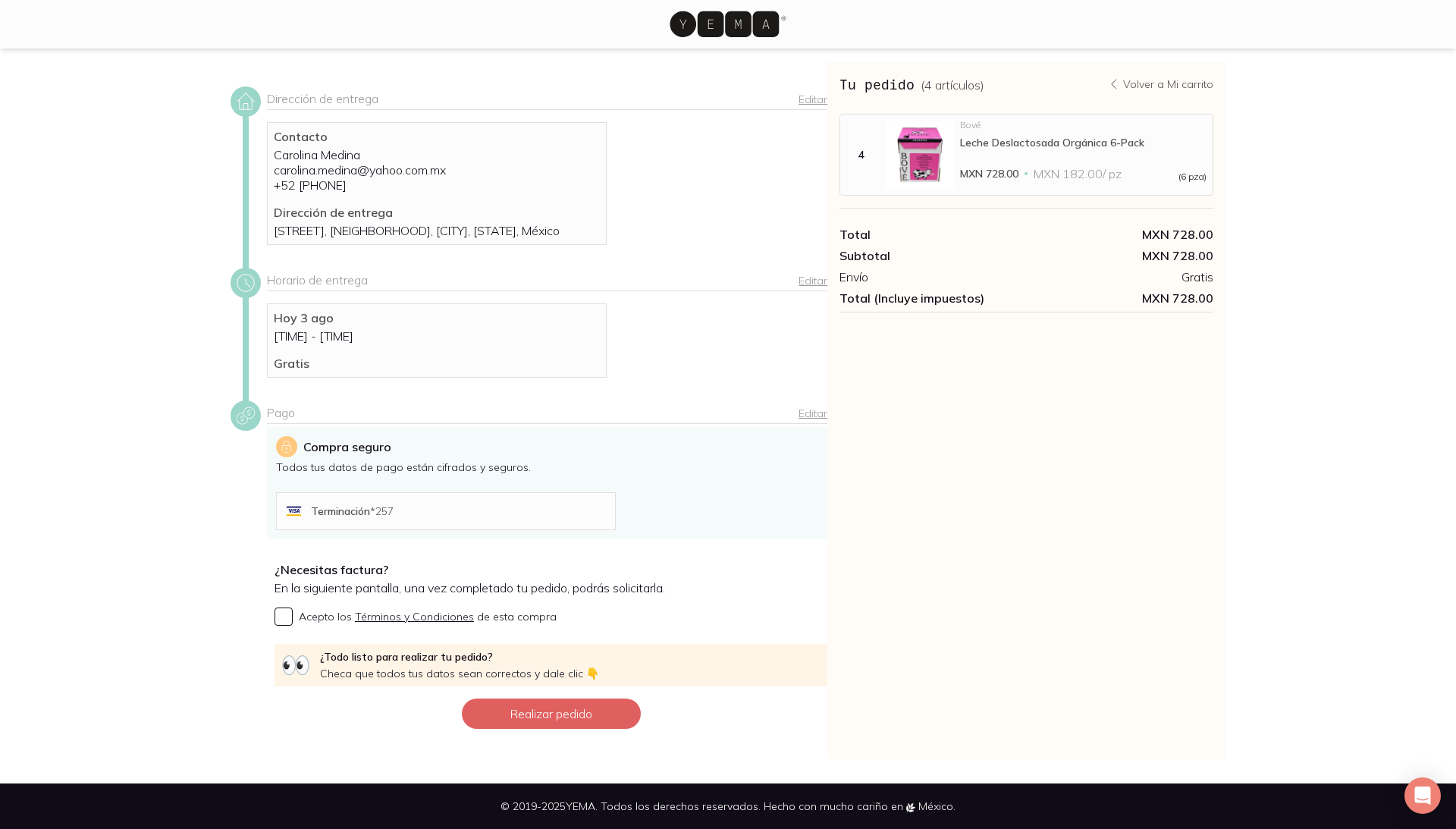 click on "Editar" at bounding box center [813, 413] 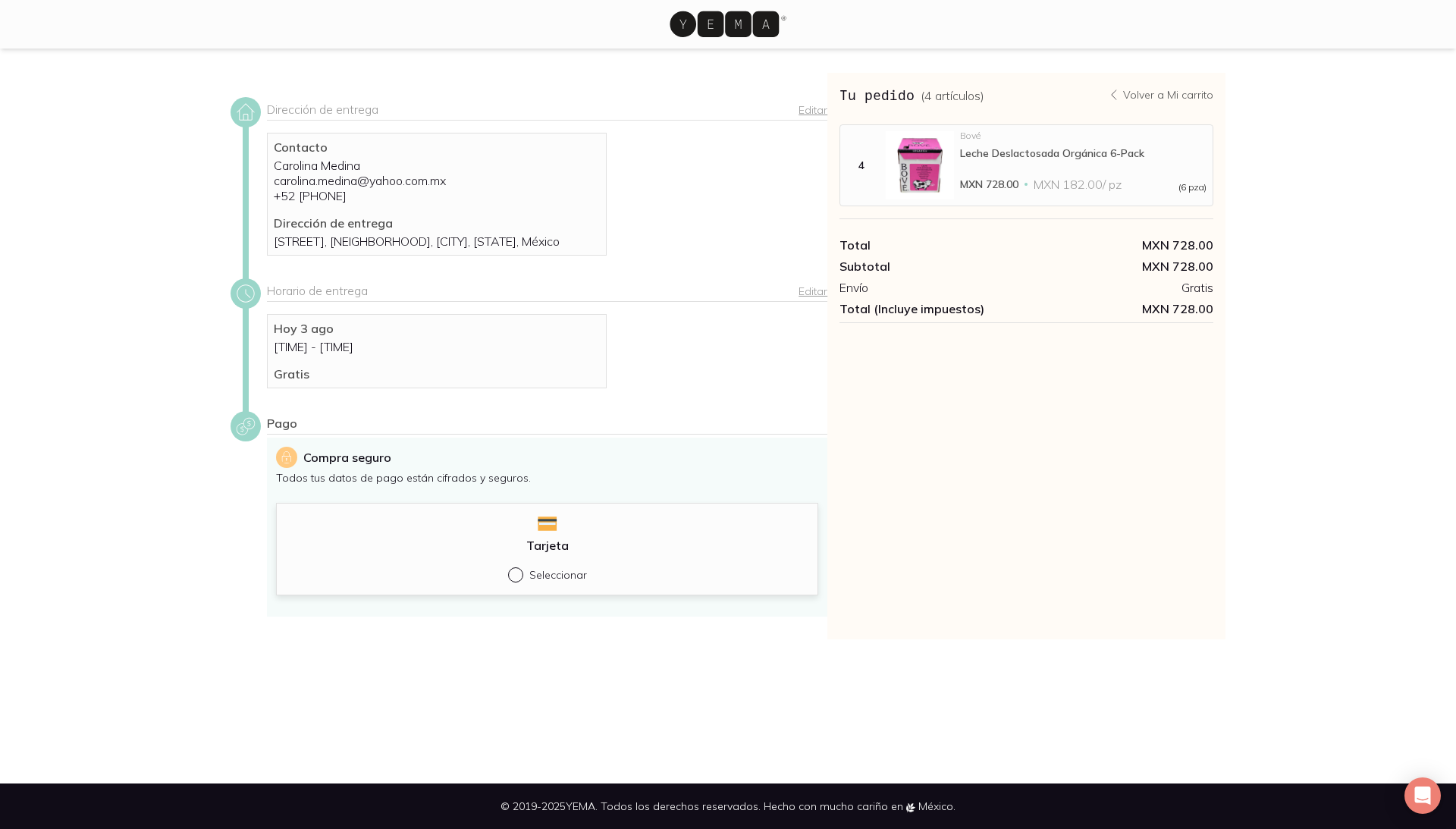 click on "Seleccionar" at bounding box center [514, 573] 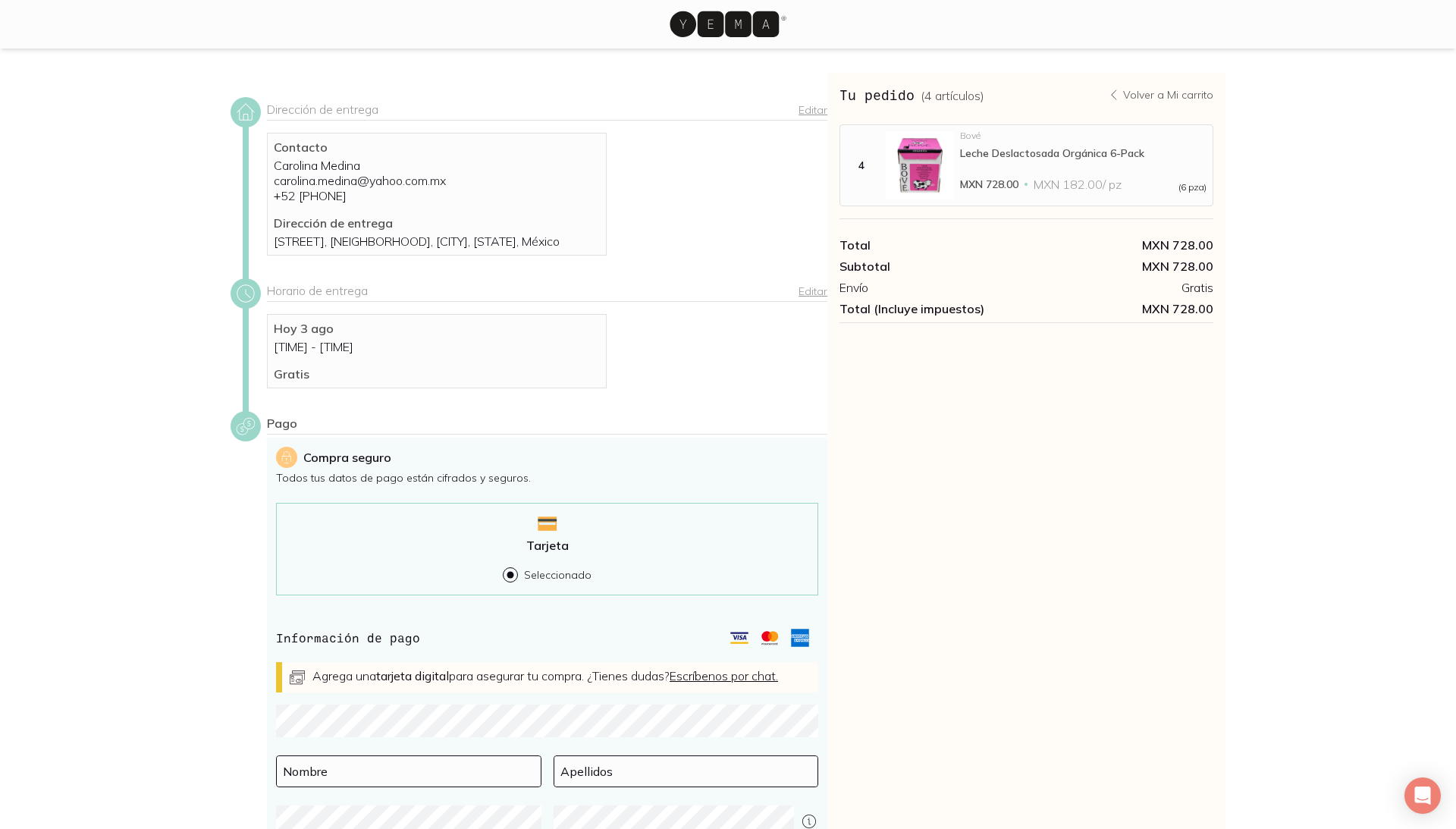 click on "Tu pedido ( 4 artículos ) Volver a Mi carrito MXN 728.00 Total MXN 728.00 Subtotal MXN 728.00 Total (Incluye impuestos) MXN 728.00 4 Bové Leche Deslactosada Orgánica 6-Pack MXN 728.00 MXN 182.00 / pz (6 pza) Total MXN 728.00" at bounding box center [1026, 504] 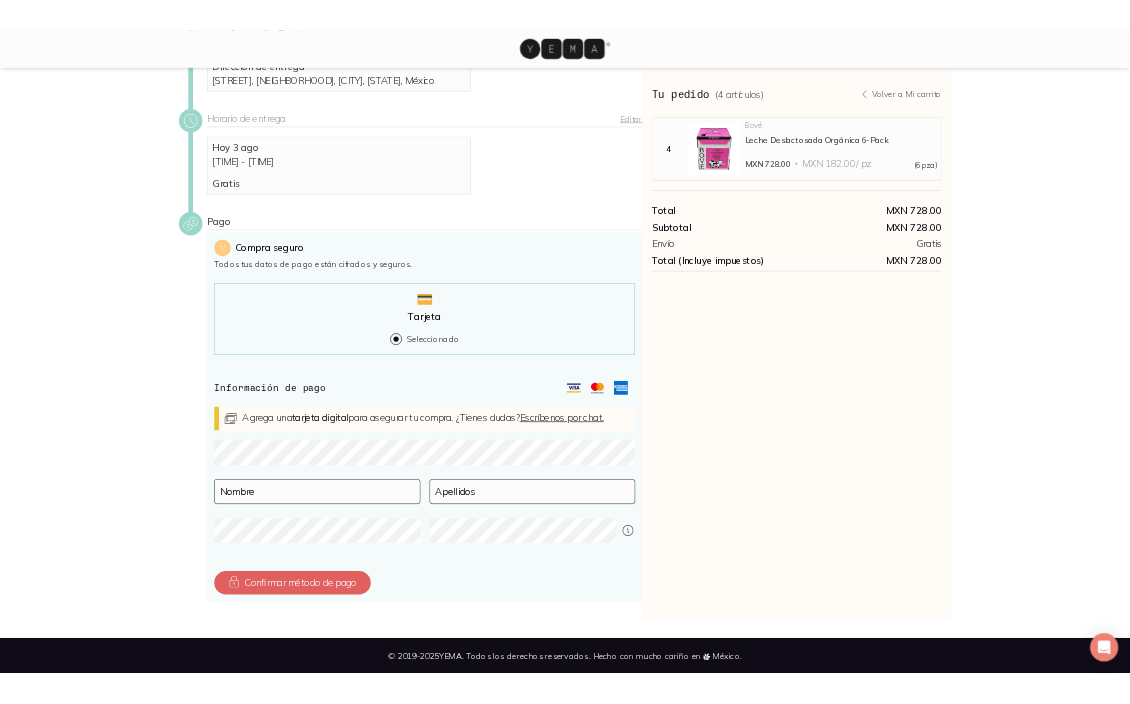 scroll, scrollTop: 256, scrollLeft: 0, axis: vertical 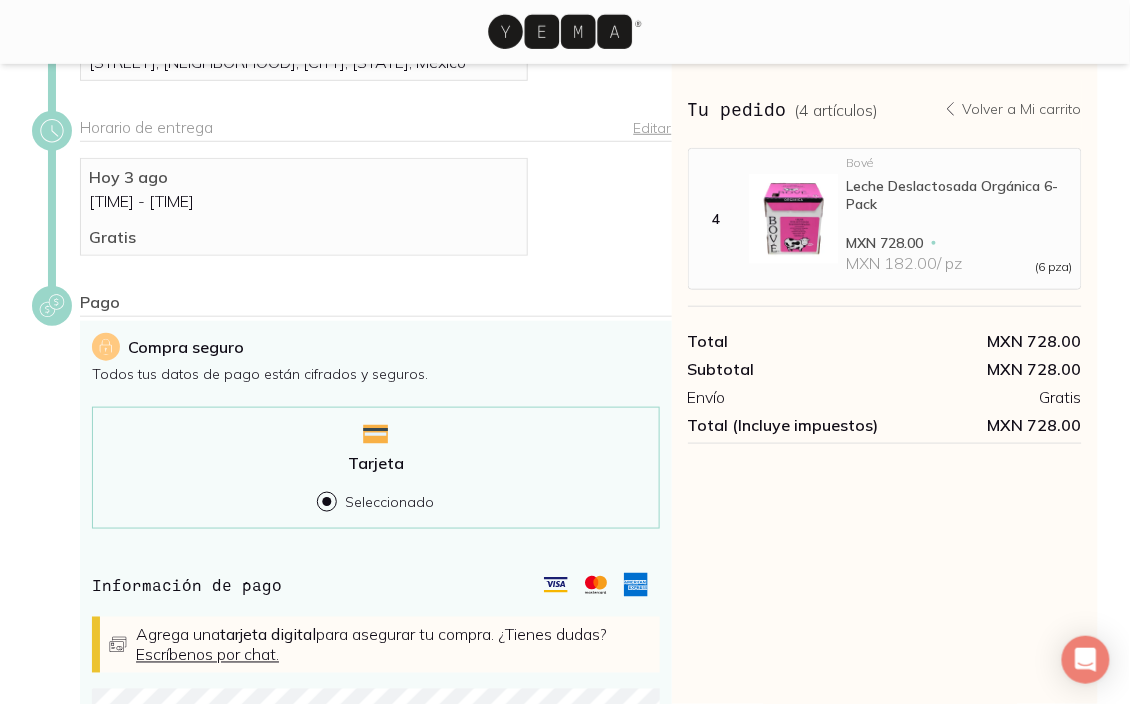 click on "Tu pedido ( 4 artículos ) Volver a Mi carrito MXN 728.00 Total MXN 728.00 Subtotal MXN 728.00 Total (Incluye impuestos) MXN 728.00 4 Bové Leche Deslactosada Orgánica 6-Pack MXN 728.00 MXN 182.00 / pz (6 pza) Total MXN 728.00" at bounding box center (885, 417) 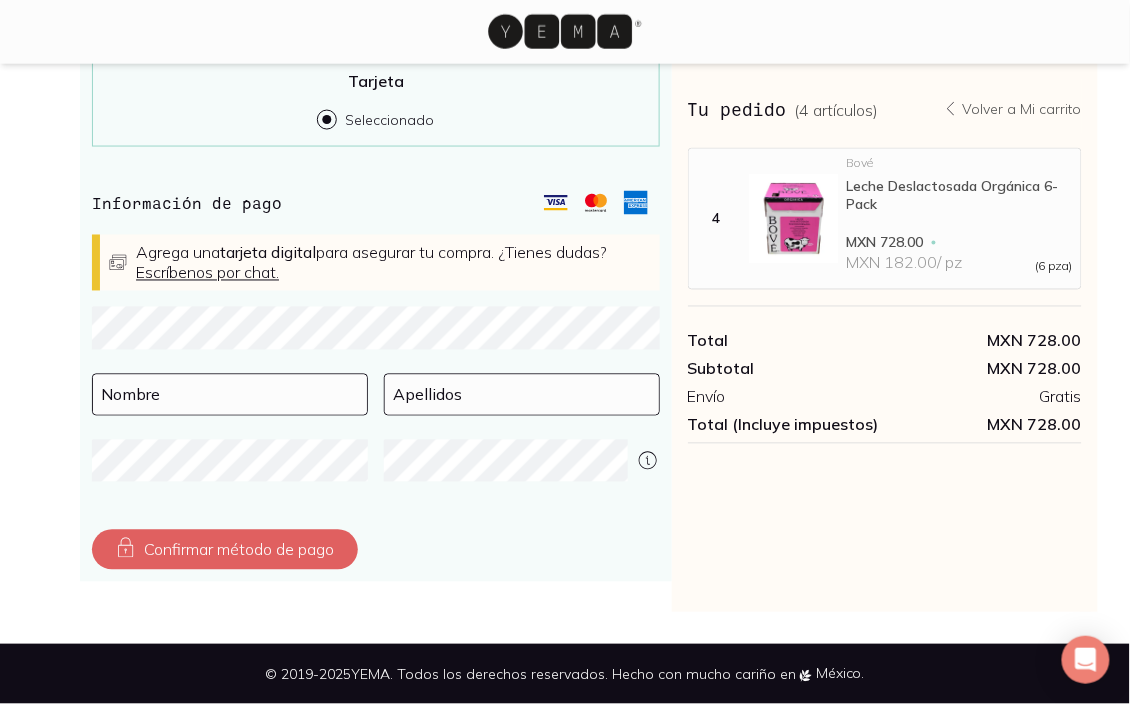 scroll, scrollTop: 661, scrollLeft: 0, axis: vertical 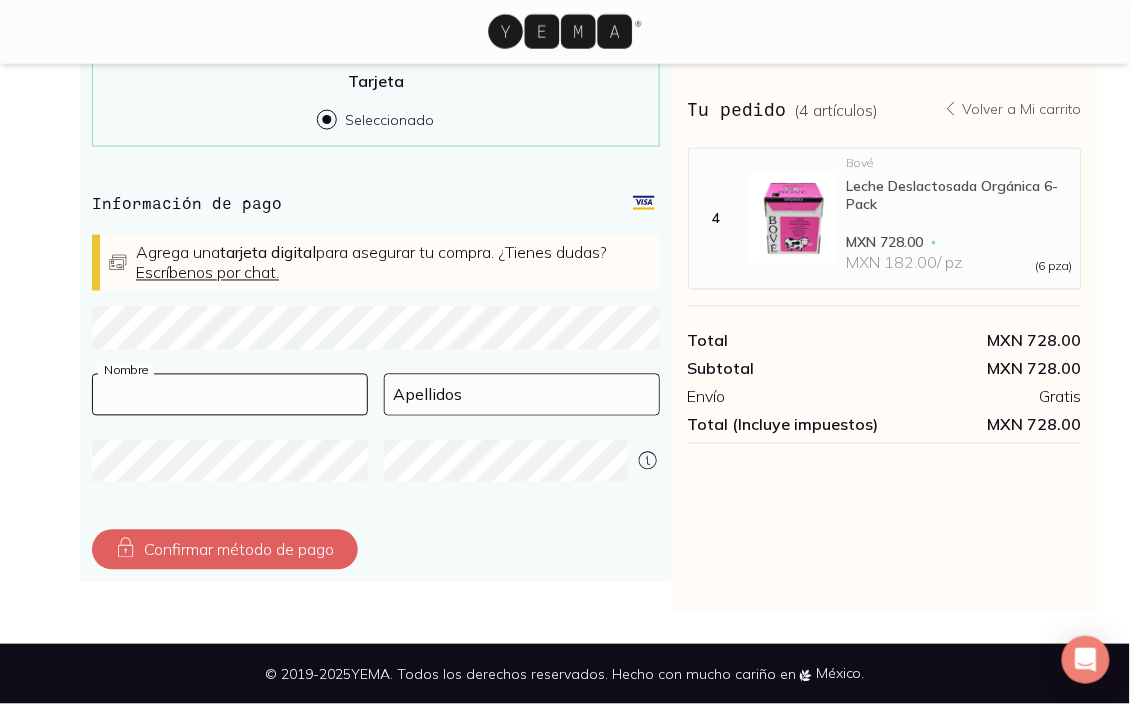click at bounding box center [230, 395] 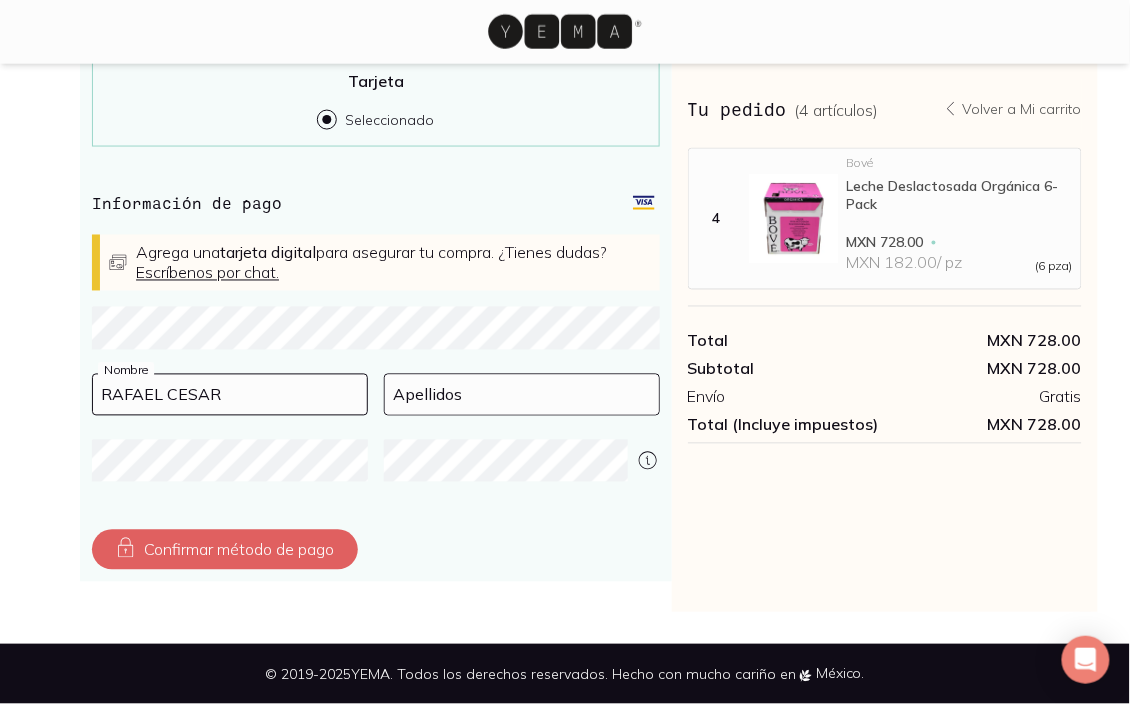 type on "RAFAEL CESAR" 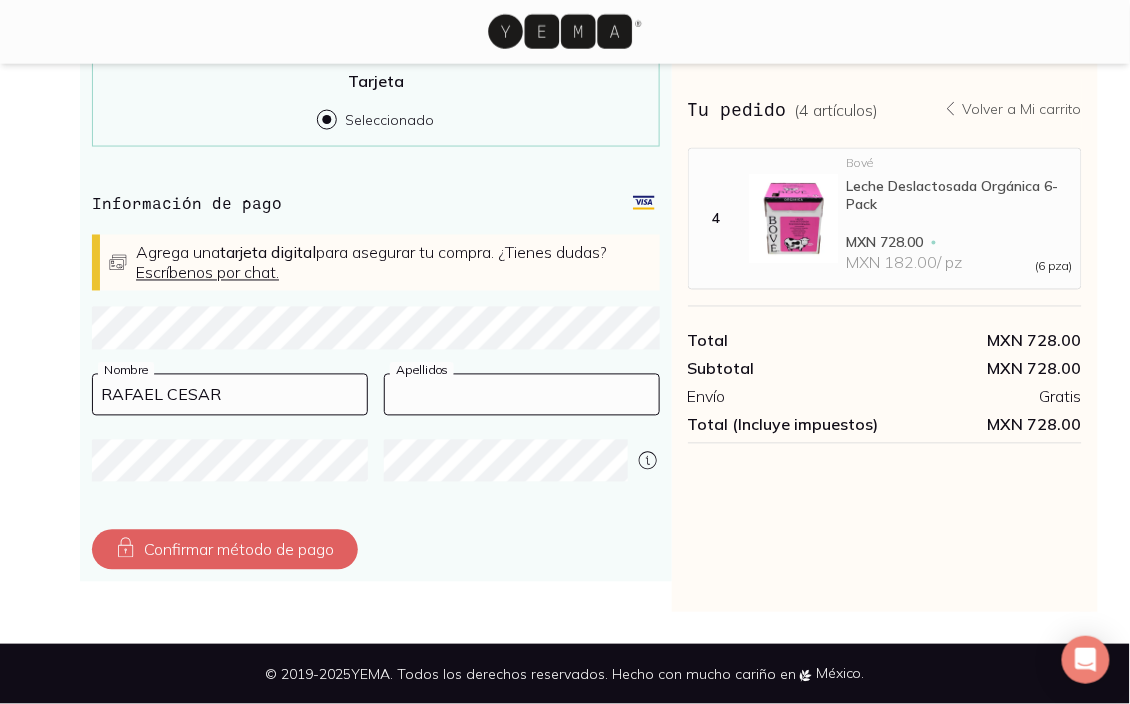 click at bounding box center (522, 395) 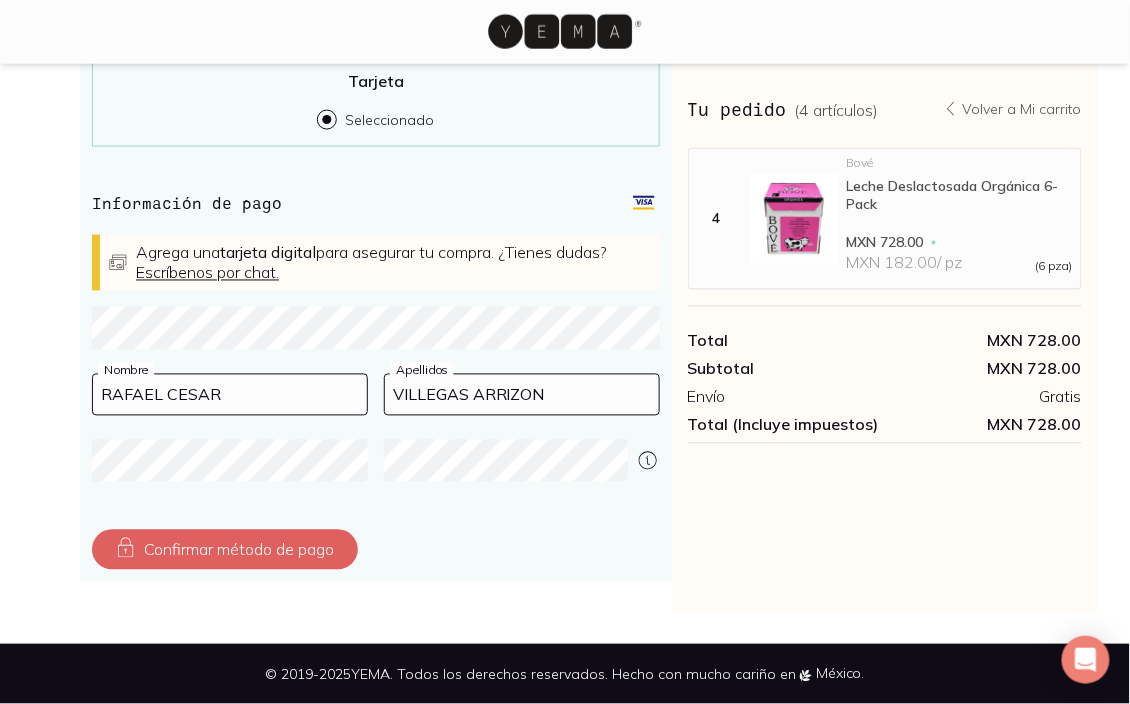 type on "VILLEGAS ARRIZON" 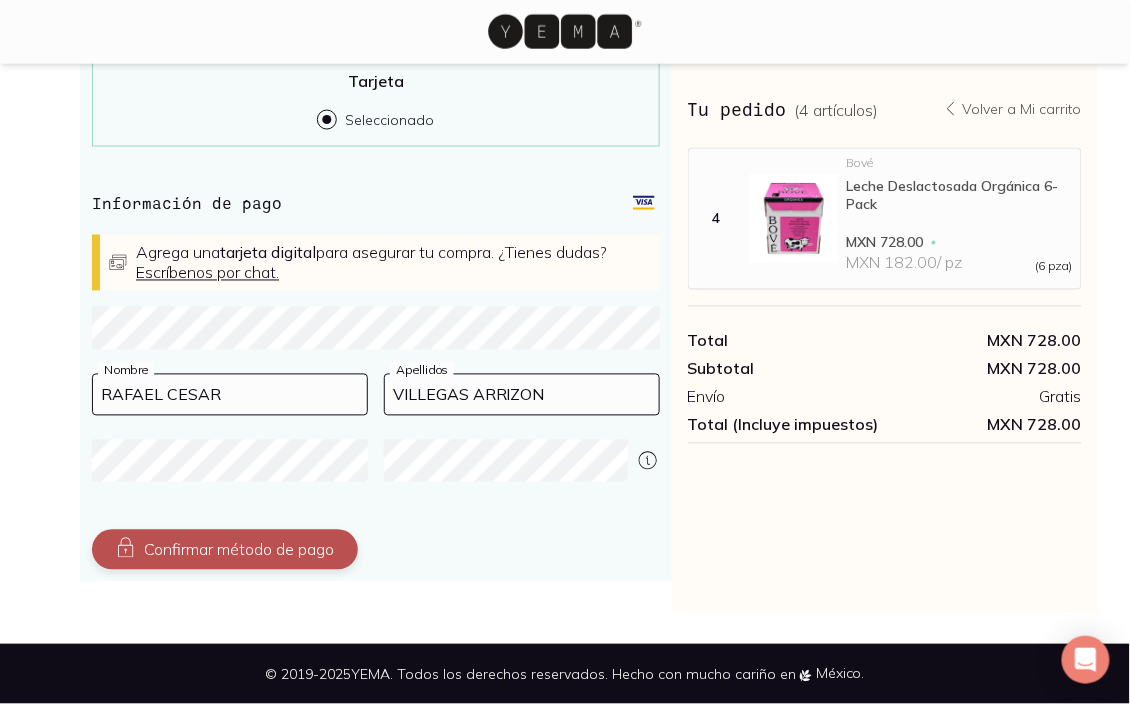 click on "Confirmar método de pago" at bounding box center [225, 550] 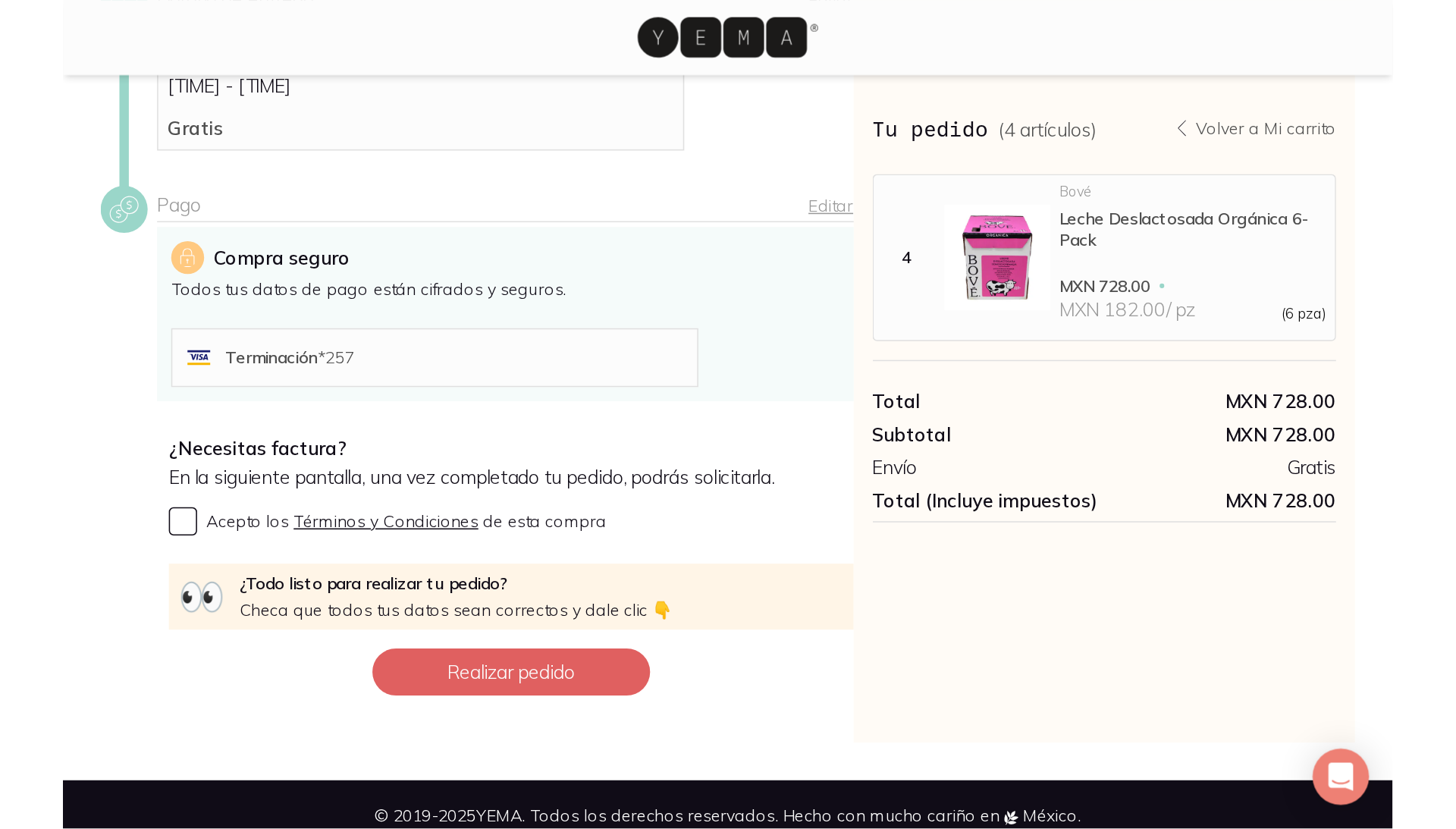 scroll, scrollTop: 26, scrollLeft: 0, axis: vertical 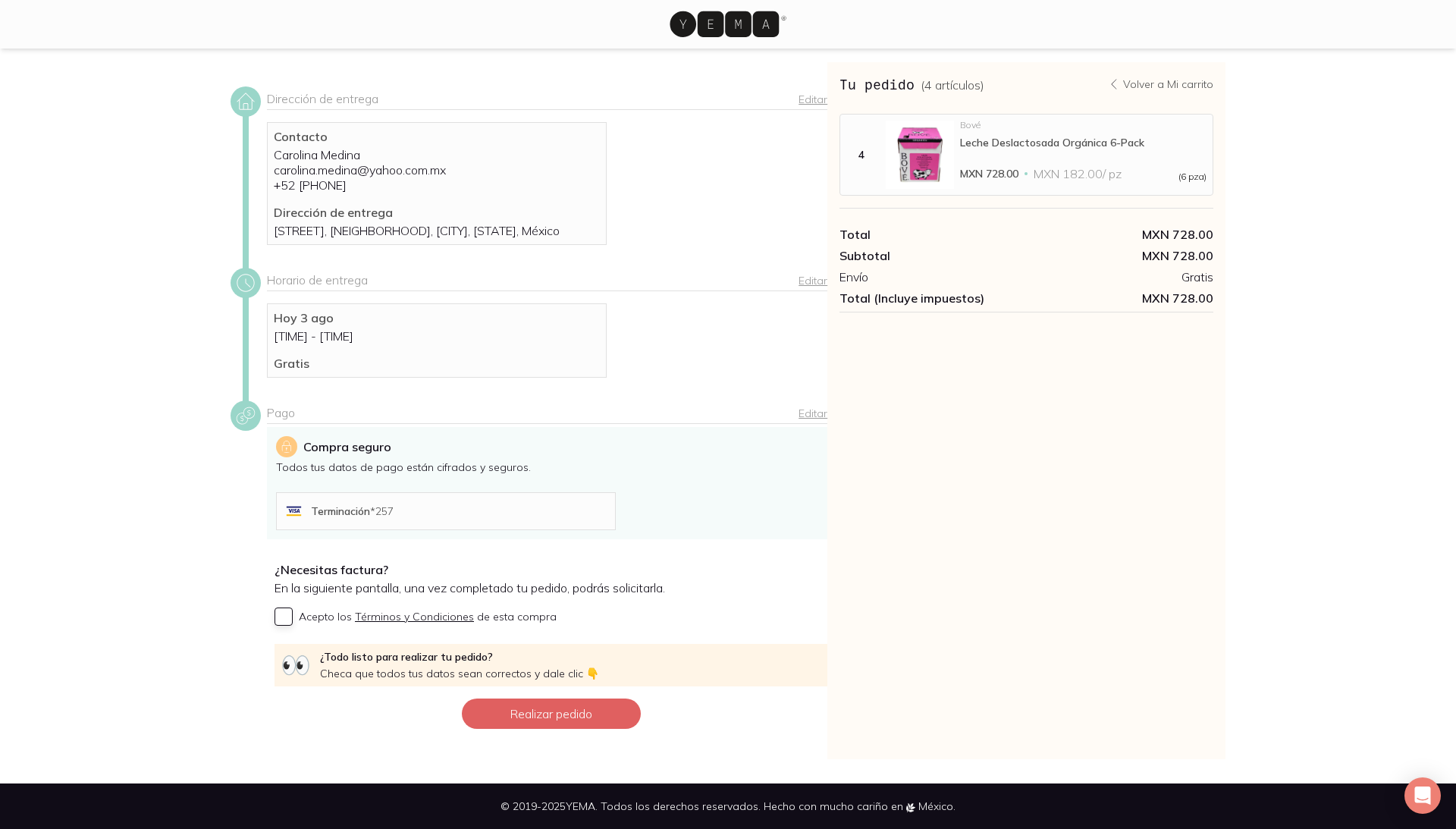 click on "Acepto los   Términos y Condiciones   de esta compra" at bounding box center (284, 617) 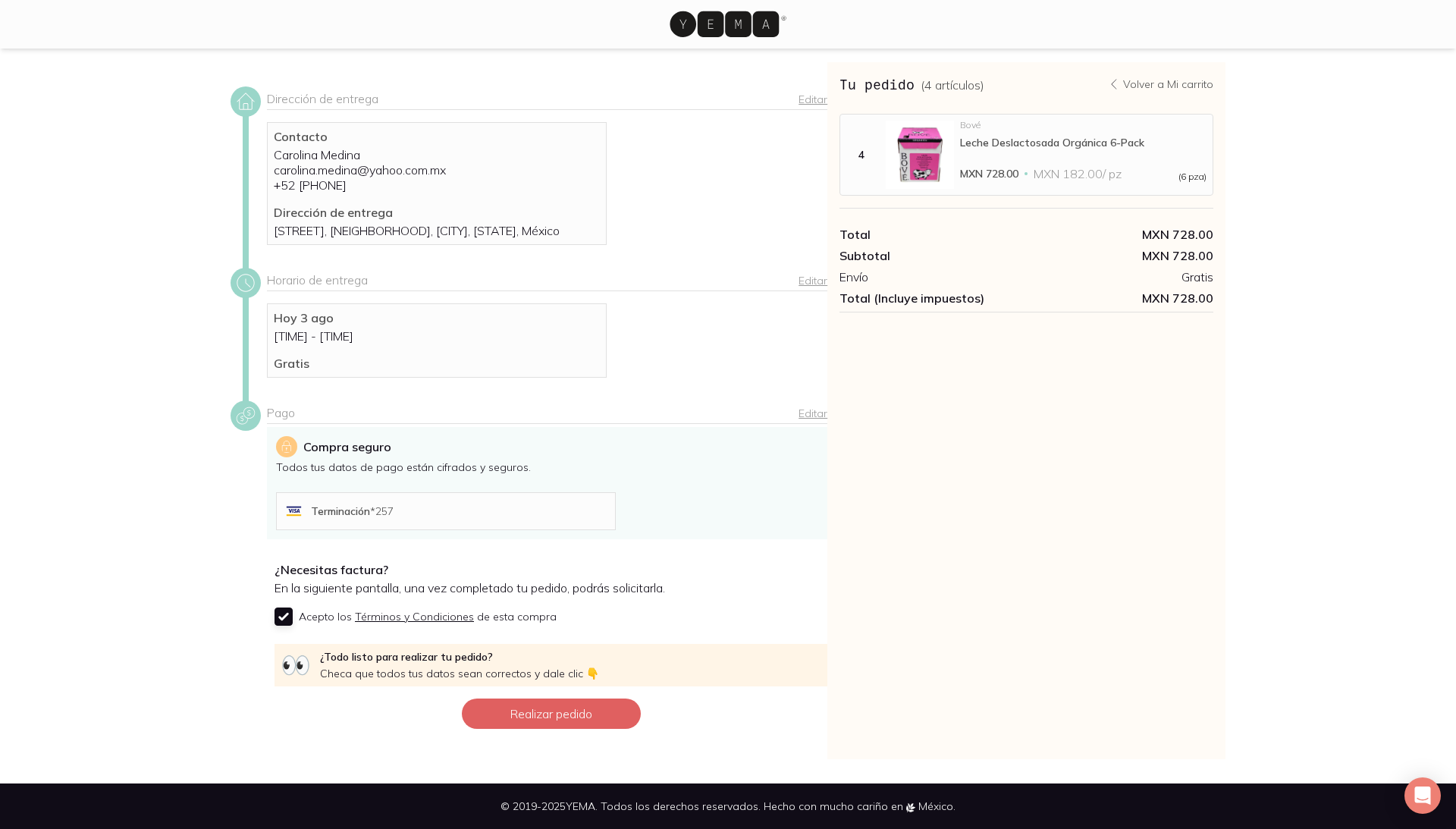 click on "Acepto los   Términos y Condiciones   de esta compra" at bounding box center (284, 617) 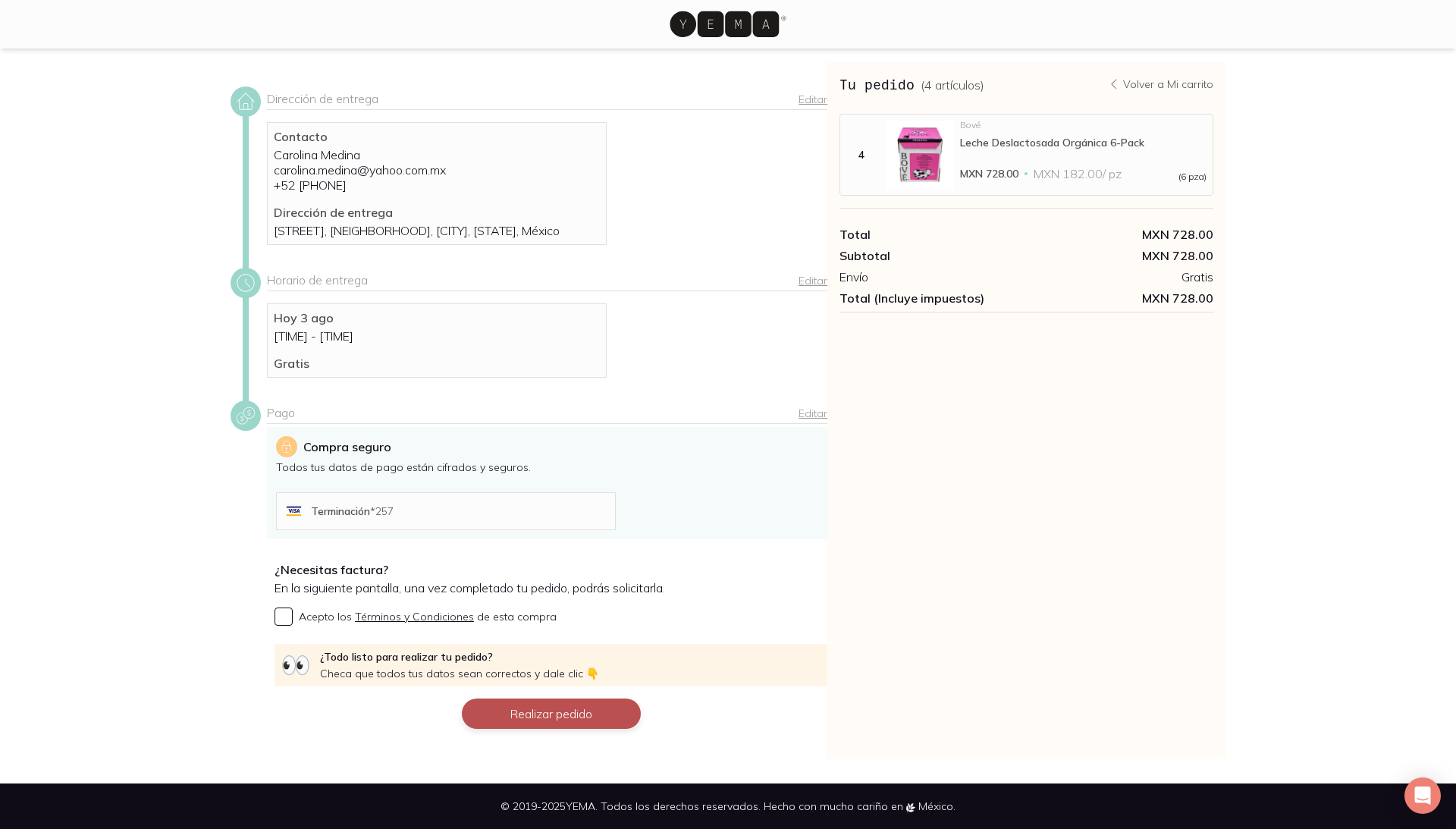 click on "Realizar pedido" at bounding box center [551, 714] 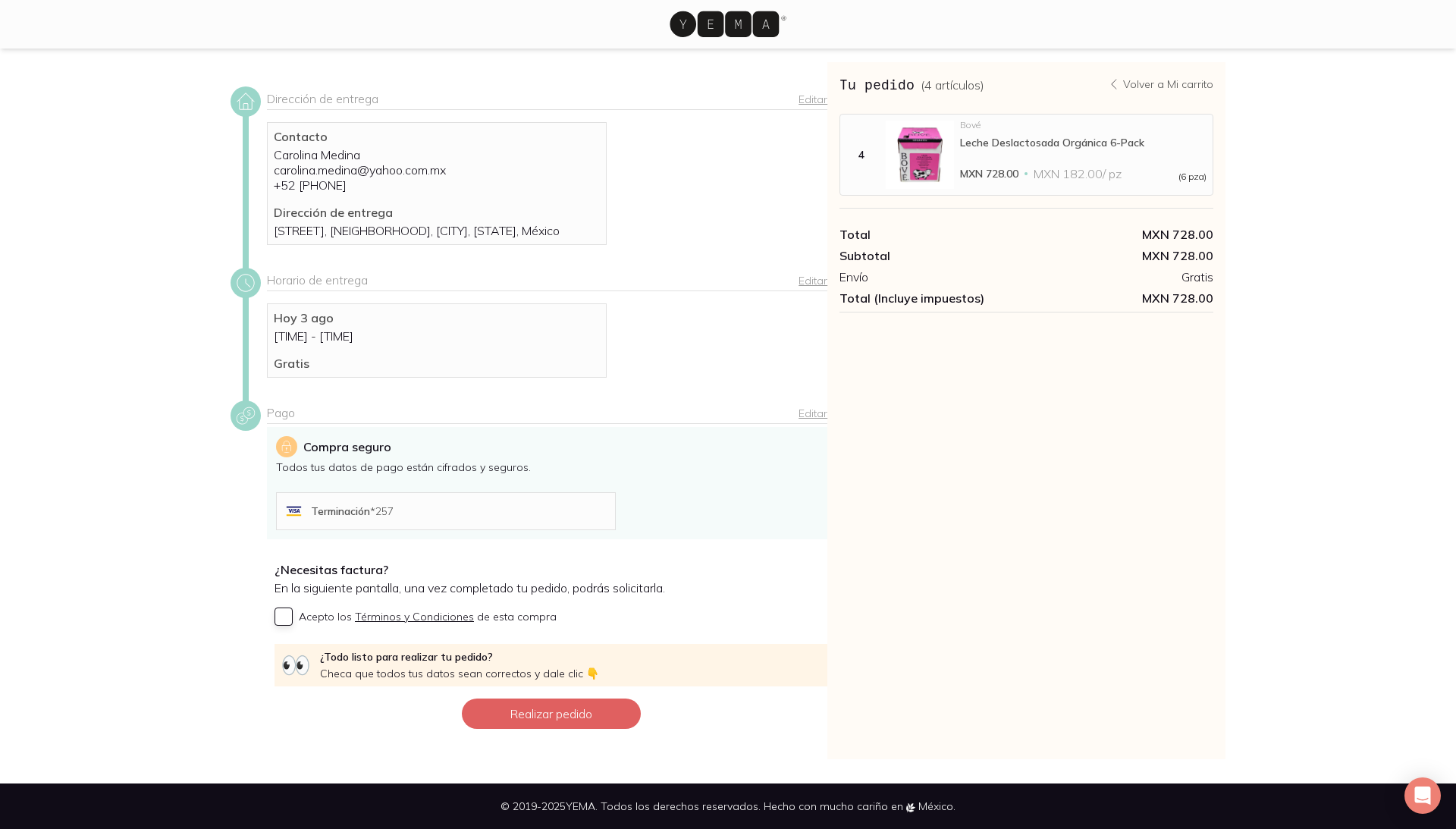 click on "Acepto los   Términos y Condiciones   de esta compra" at bounding box center [284, 617] 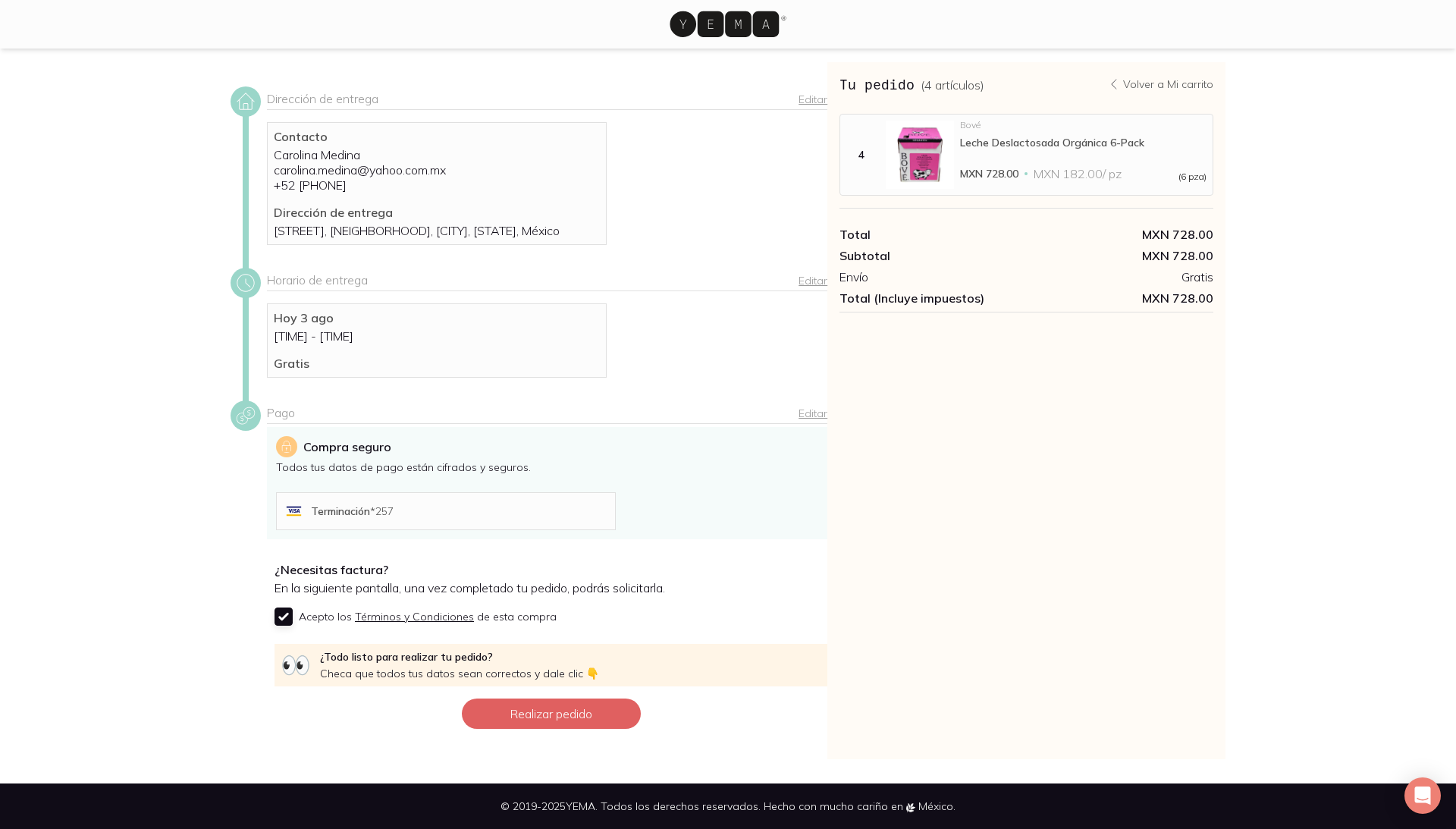 checkbox on "true" 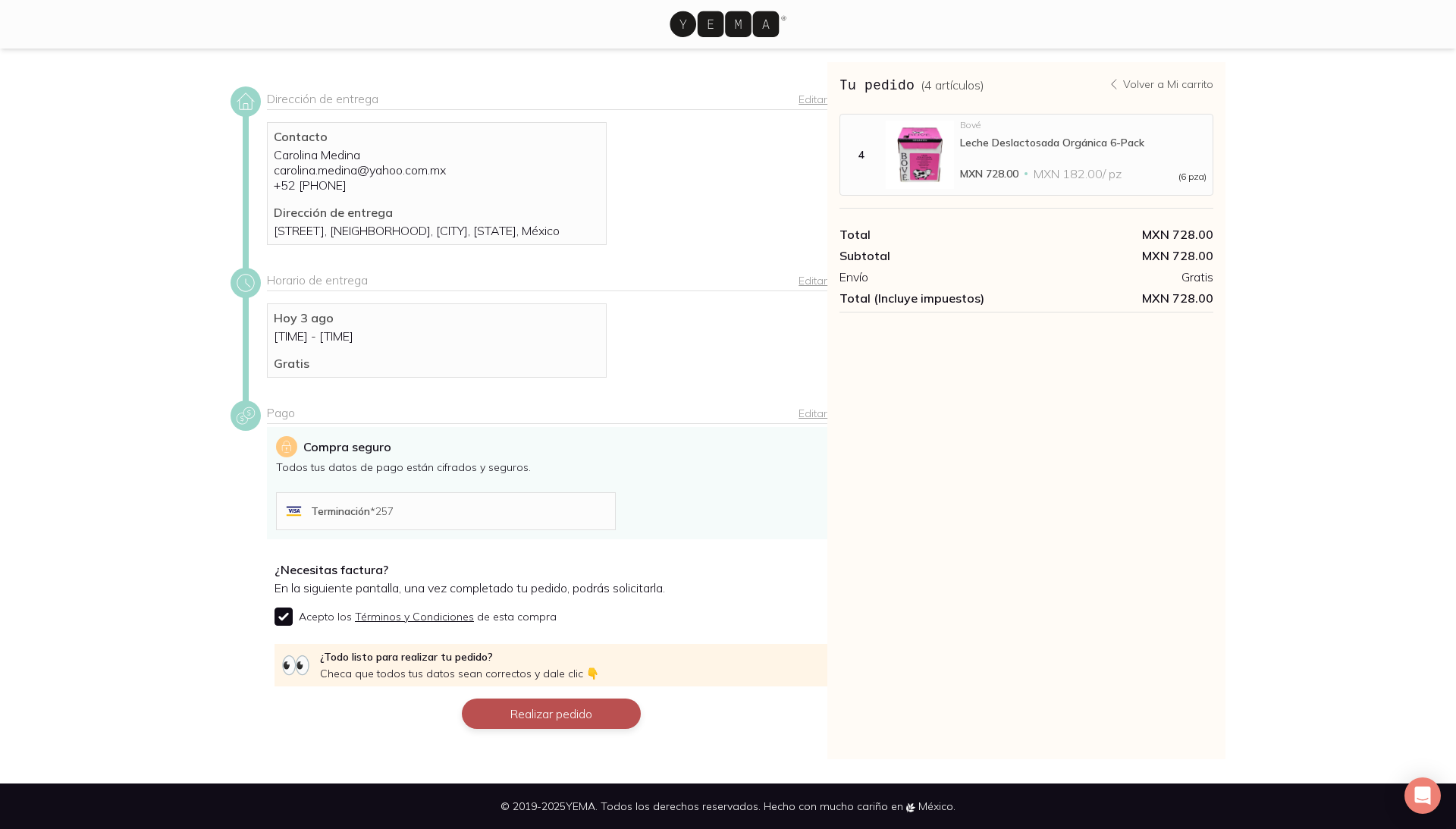 click on "Realizar pedido" at bounding box center [551, 714] 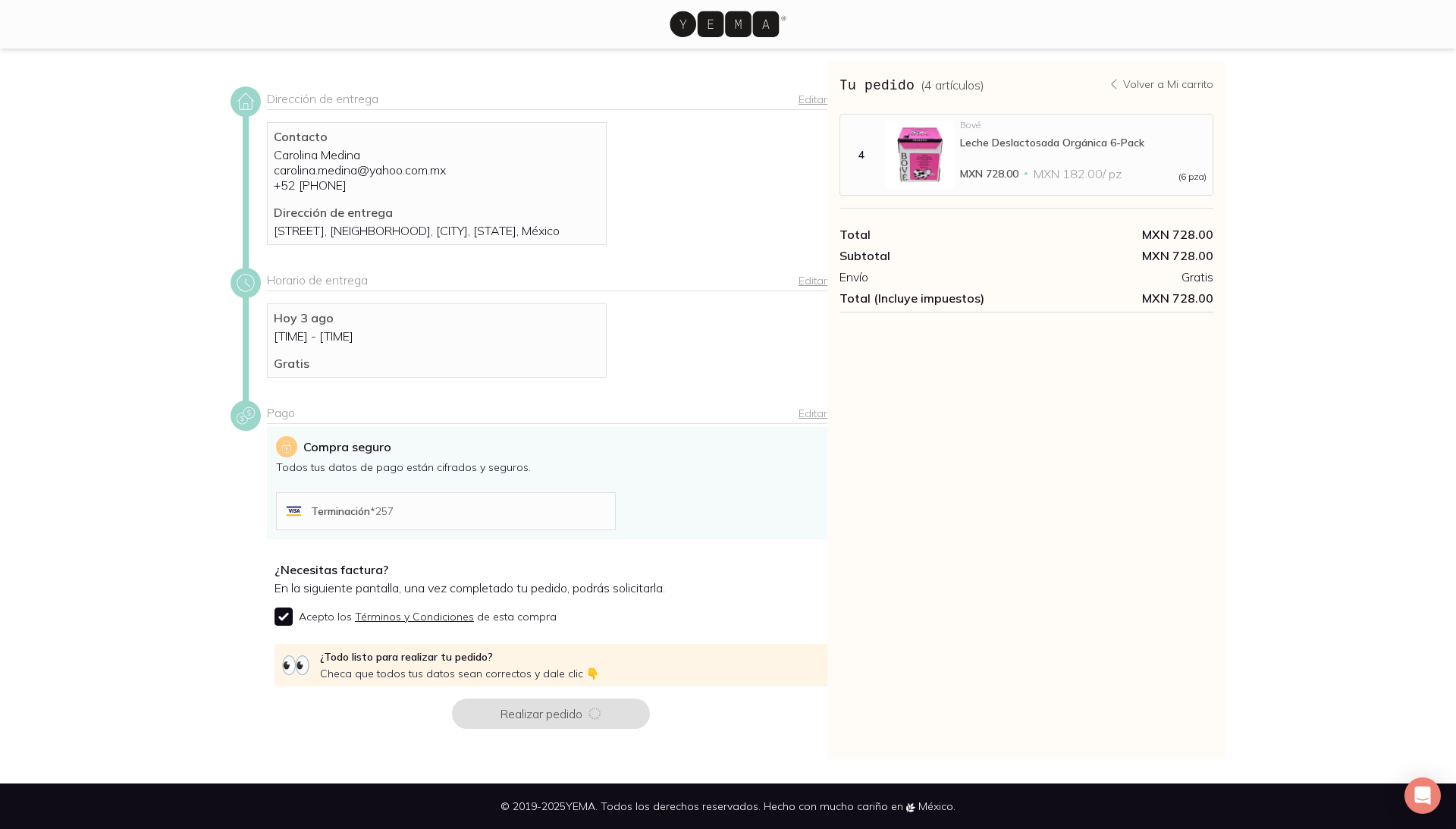 scroll, scrollTop: 0, scrollLeft: 0, axis: both 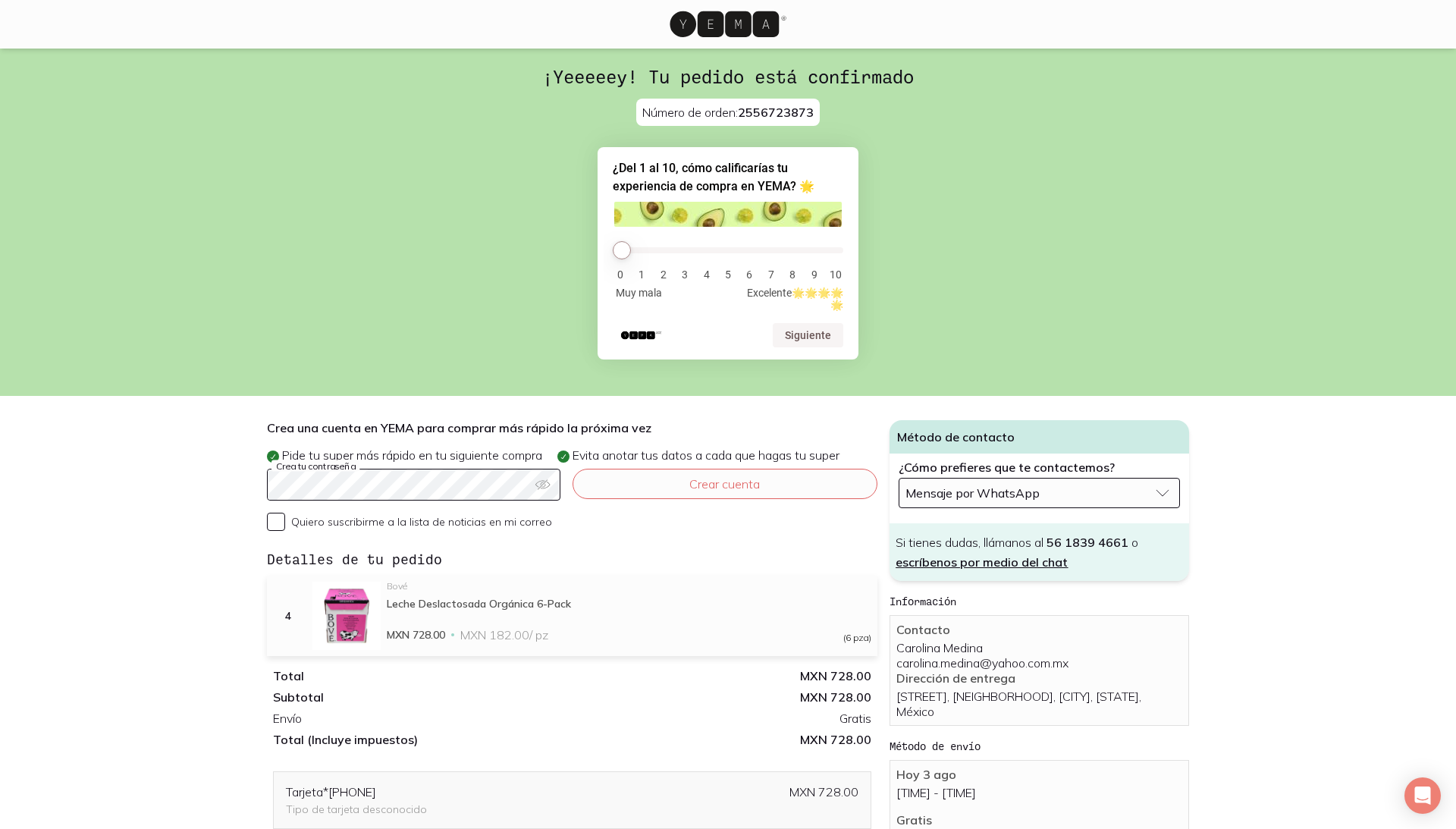 click on "¡Yeeeeey! Tu pedido está confirmado Número de orden:  2556723873 ¿Del 1 al 10, cómo calificarías tu experiencia de compra en YEMA? 🌟 Abrir en una pestaña nueva 0 1 2 3 4 5 6 7 8 9 10 Muy mala Excelente🌟🌟🌟🌟🌟 Siguiente Crea una cuenta en YEMA para comprar más rápido la próxima vez   Pide tu super más rápido en tu siguiente compra   Evita anotar tus datos a cada que hagas tu super Crea tu contraseña Quiero suscribirme a la lista de noticias en mi correo Crear cuenta Detalles de tu pedido 4 Bové Leche Deslactosada Orgánica 6-Pack MXN 728.00 MXN 182.00  / pz (6 pza) Total MXN 728.00 Subtotal MXN 728.00 Envío Gratis Total (Incluye impuestos) MXN 728.00 Tarjeta  *0257 Tipo de tarjeta desconocido MXN 728.00 Método de contacto ¿Cómo prefieres que te contactemos? Mensaje por WhatsApp Si tienes dudas, llámanos al   56 1839 4661   o    escríbenos por medio del chat Información Contacto Carolina Medina carolina.medina@yahoo.com.mx Dirección de entrega Método de envío Hoy 3 ago *" at bounding box center [728, 568] 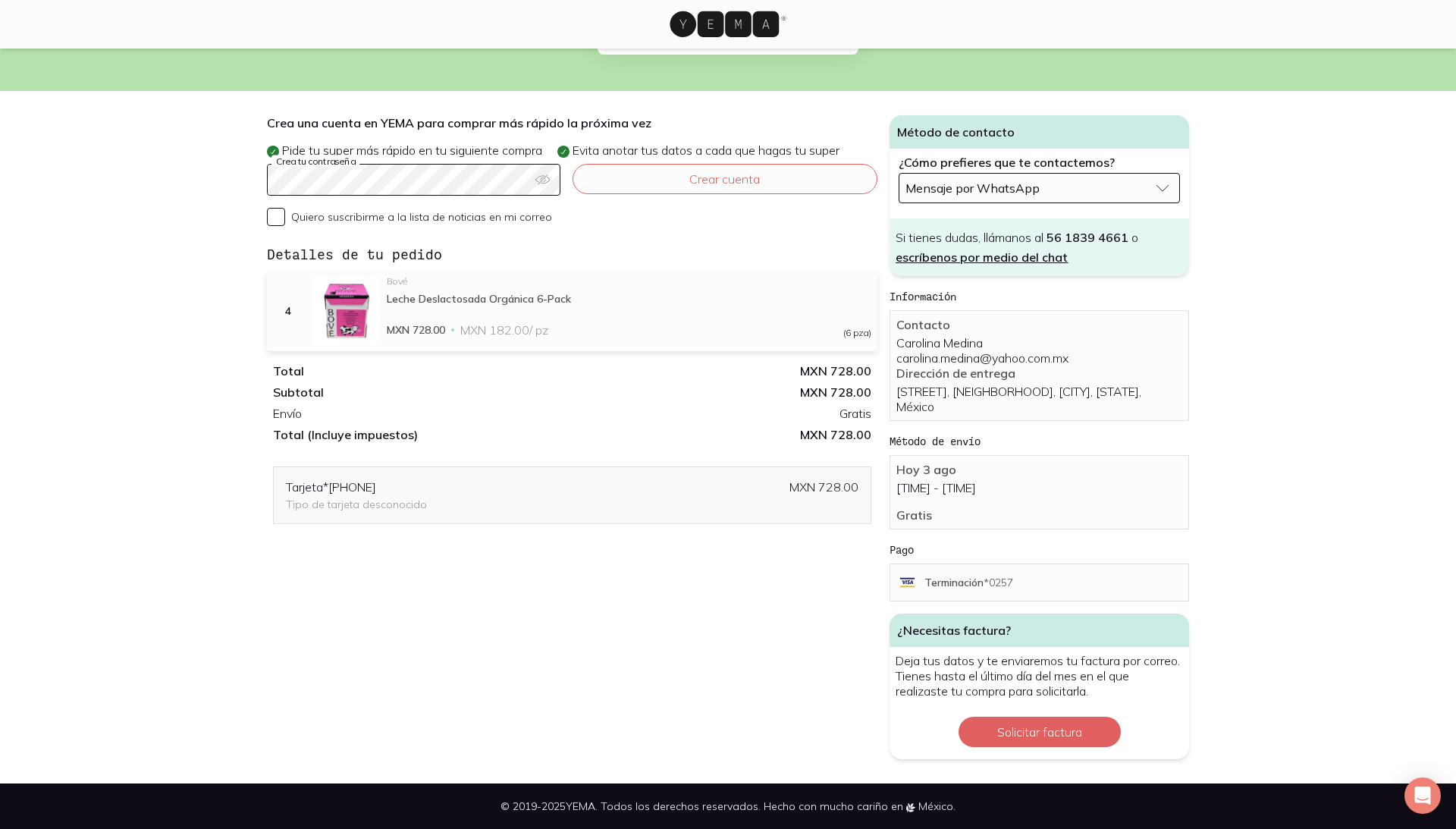scroll, scrollTop: 323, scrollLeft: 0, axis: vertical 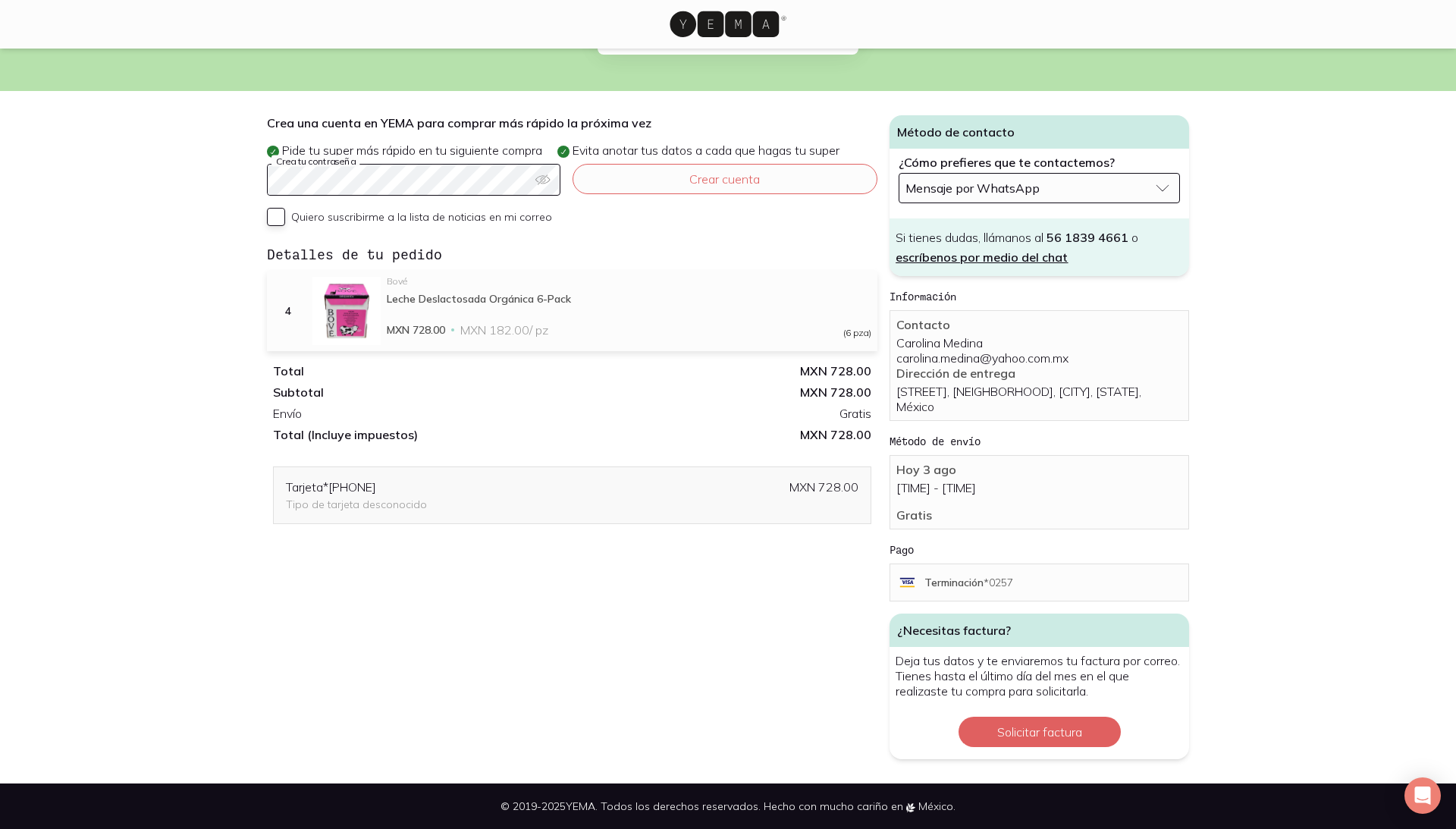click on "Quiero suscribirme a la lista de noticias en mi correo" at bounding box center (276, 217) 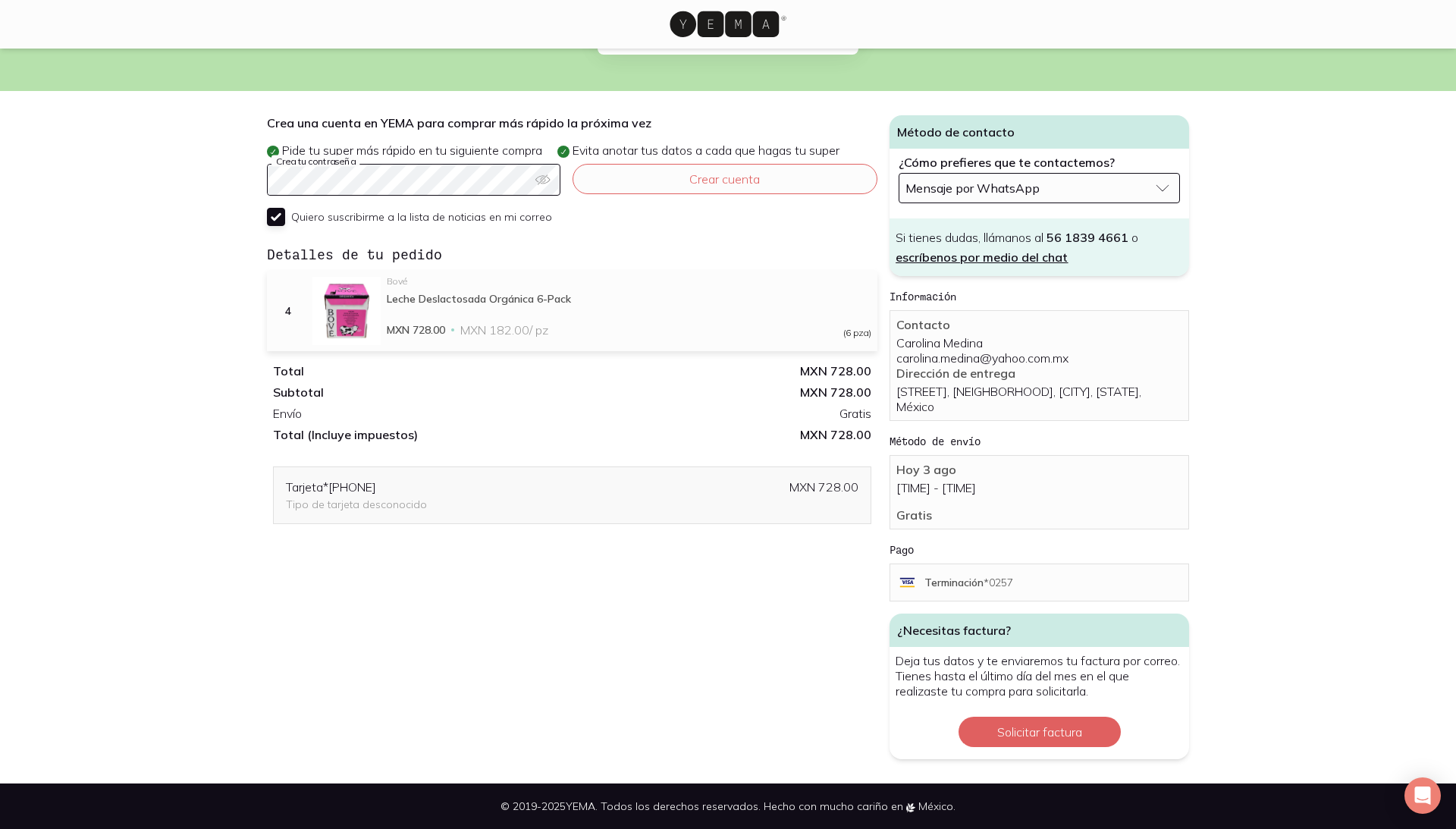 checkbox on "true" 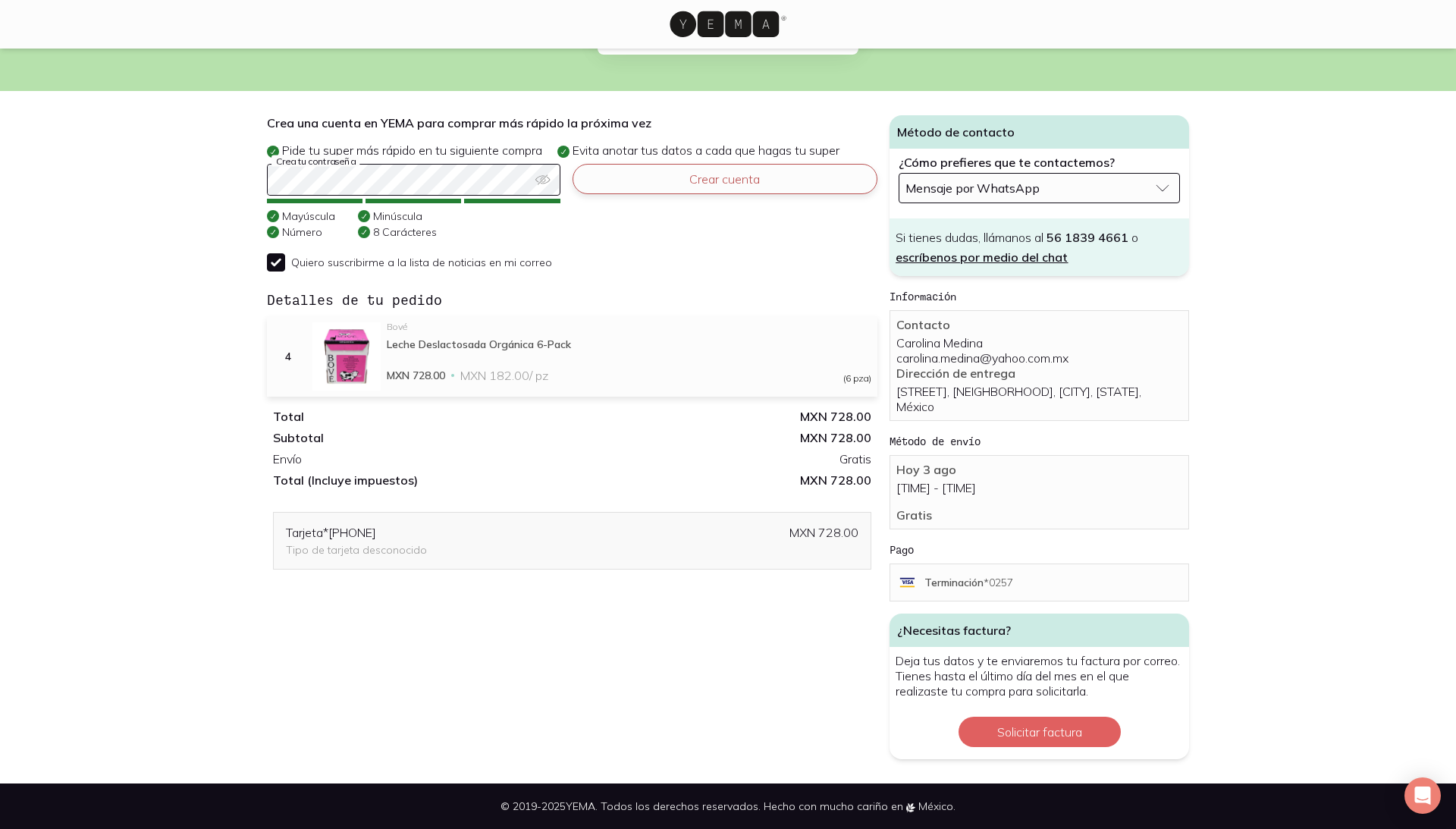 click on "Crear cuenta" at bounding box center [725, 179] 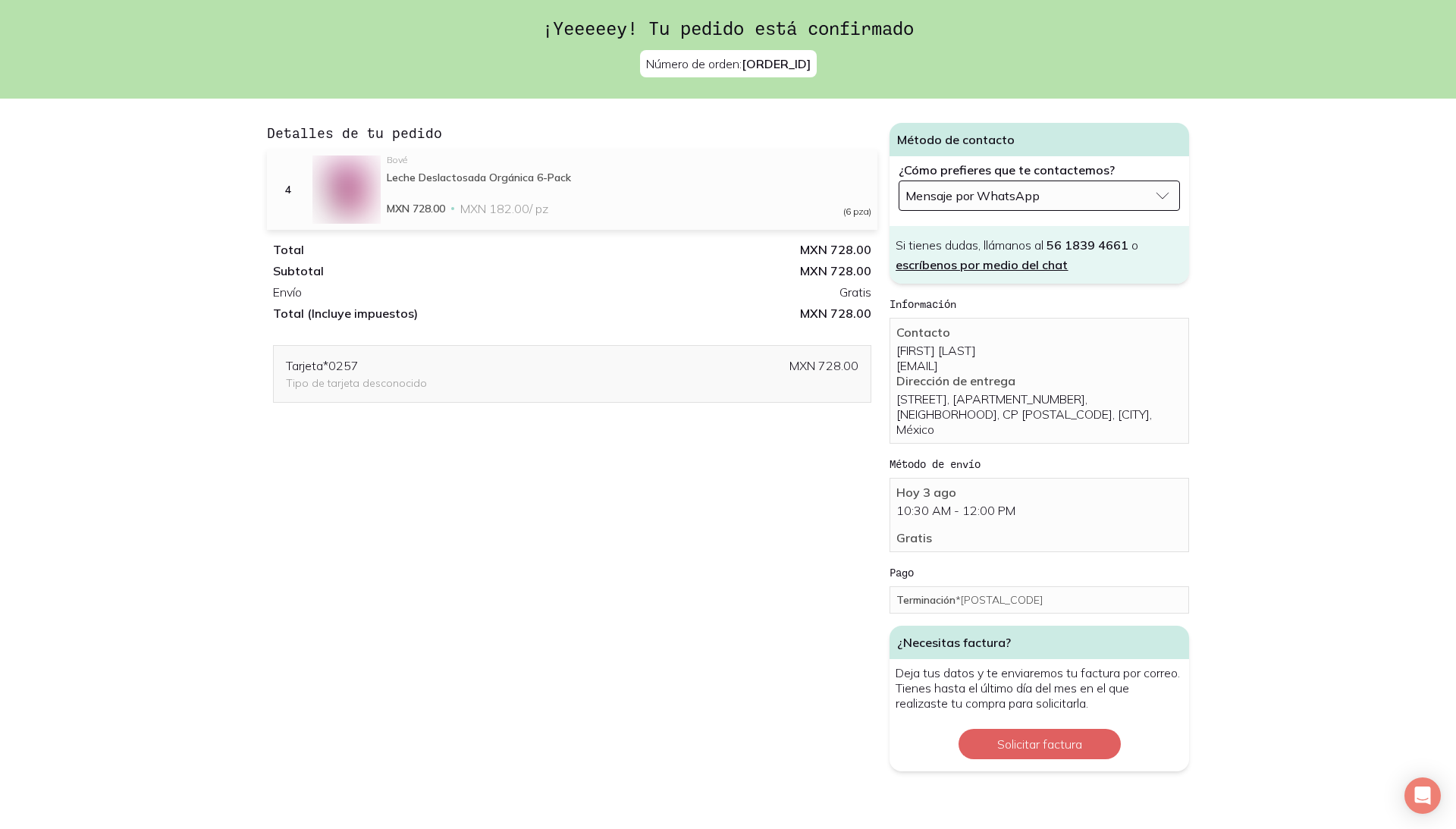scroll, scrollTop: 0, scrollLeft: 0, axis: both 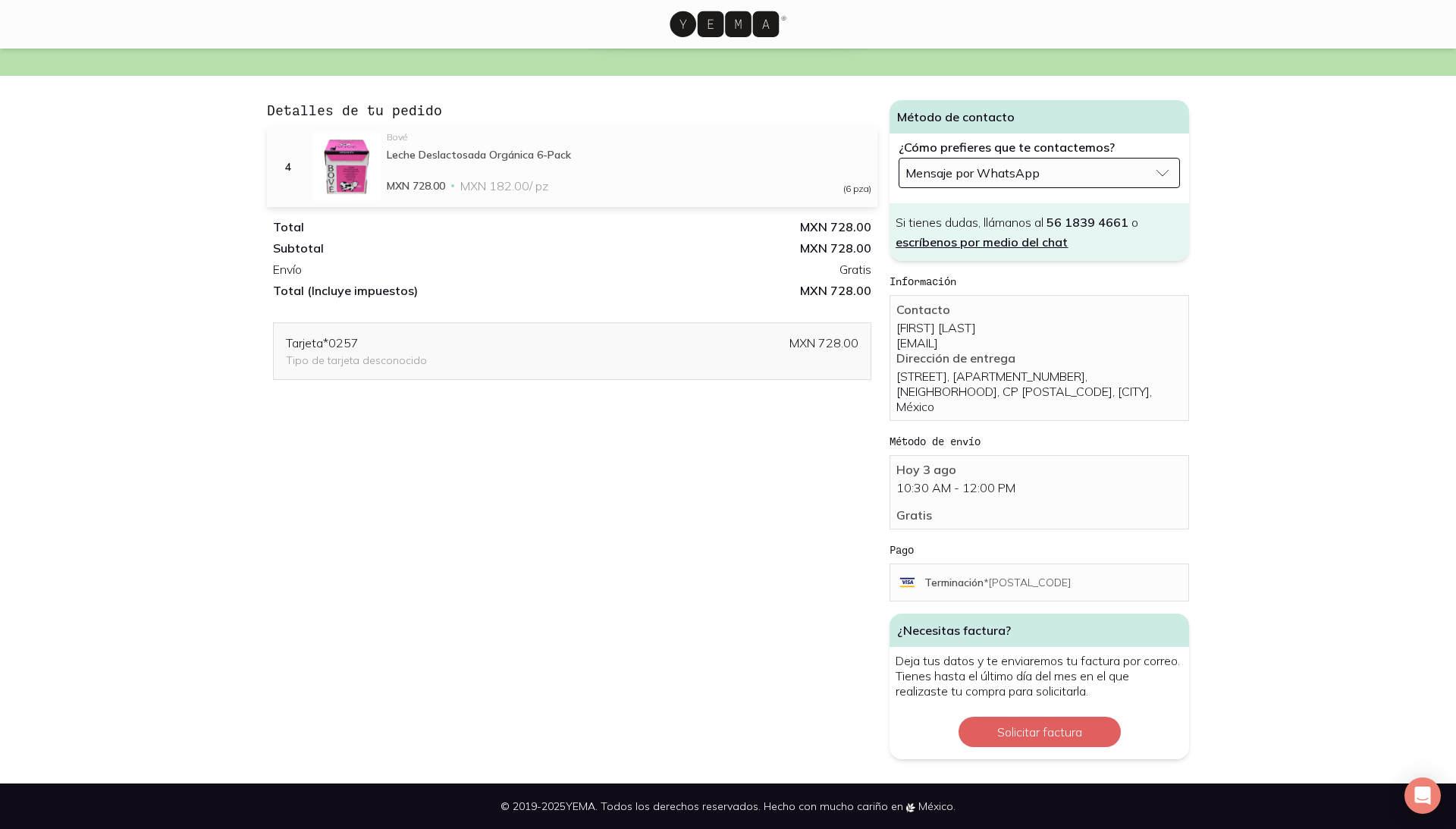 click on "¡Yeeeeey! Tu pedido está confirmado Número de orden:  [ORDER_ID] ¿Del 1 al 10, cómo calificarías tu experiencia de compra en YEMA? 🌟 Abrir en una pestaña nueva 0 1 2 3 4 5 6 7 8 9 10 Muy mala Excelente🌟🌟🌟🌟🌟 Siguiente Detalles de tu pedido 4 Bové Leche Deslactosada Orgánica 6-Pack MXN 728.00 MXN 182.00  / pz (6 pza) Total MXN 728.00 Subtotal MXN 728.00 Envío Gratis Total (Incluye impuestos) MXN 728.00 Tarjeta  *0257 Tipo de tarjeta desconocido MXN 728.00 Método de contacto ¿Cómo prefieres que te contactemos? Mensaje por WhatsApp Si tienes dudas, llámanos al   [PHONE]   o    escríbenos por medio del chat Información Contacto [FIRST] [LAST] [EMAIL] Dirección de entrega [STREET], [APARTMENT_NUMBER], [NEIGHBORHOOD], CP [POSTAL_CODE], [CITY], México Método de envío Hoy 3 ago 10:30 AM - 12:00 PM Gratis Pago Terminación  *0257 ¿Necesitas factura? Solicitar factura" at bounding box center (728, 256) 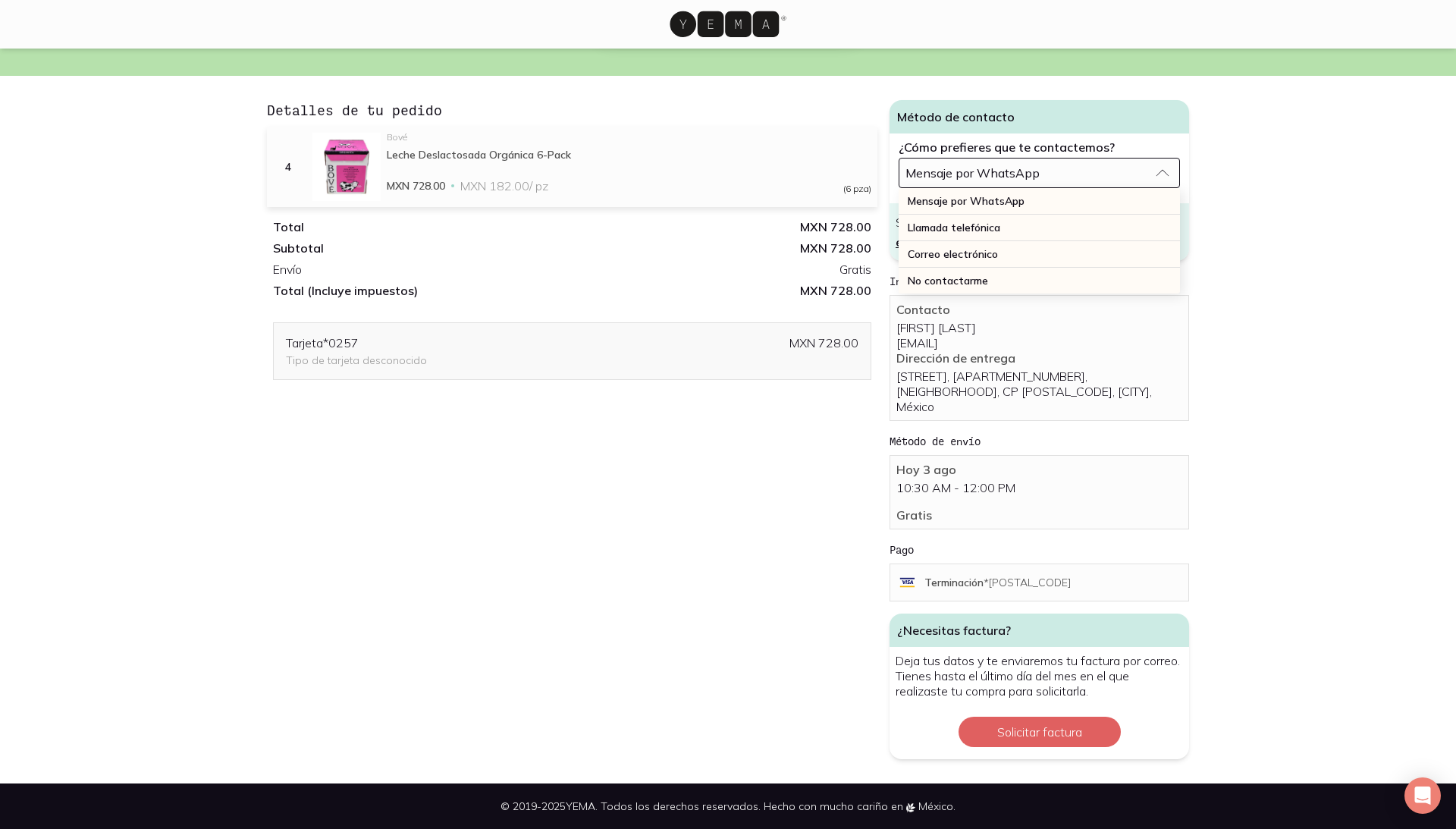 click on "¡Yeeeeey! Tu pedido está confirmado Número de orden:  2556723873 ¿Del 1 al 10, cómo calificarías tu experiencia de compra en YEMA? 🌟 Abrir en una pestaña nueva 0 1 2 3 4 5 6 7 8 9 10 Muy mala Excelente🌟🌟🌟🌟🌟 Siguiente Detalles de tu pedido 4 Bové Leche Deslactosada Orgánica 6-Pack MXN 728.00 MXN 182.00  / pz (6 pza) Total MXN 728.00 Subtotal MXN 728.00 Envío Gratis Total (Incluye impuestos) MXN 728.00 Tarjeta  *0257 Tipo de tarjeta desconocido MXN 728.00 Método de contacto ¿Cómo prefieres que te contactemos? Mensaje por WhatsApp Mensaje por WhatsApp Llamada telefónica Correo electrónico No contactarme Si tienes dudas, llámanos al   56 1839 4661   o    escríbenos por medio del chat Información Contacto Carolina Medina carolina.medina@yahoo.com.mx Dirección de entrega Galicia 127, 10, Álamos, CP 03400, Ciudad de México, México Método de envío Hoy 3 ago 10:30 AM - 12:00 PM Gratis Pago Terminación  * 0257 ¿Necesitas factura? Solicitar factura" at bounding box center (728, 256) 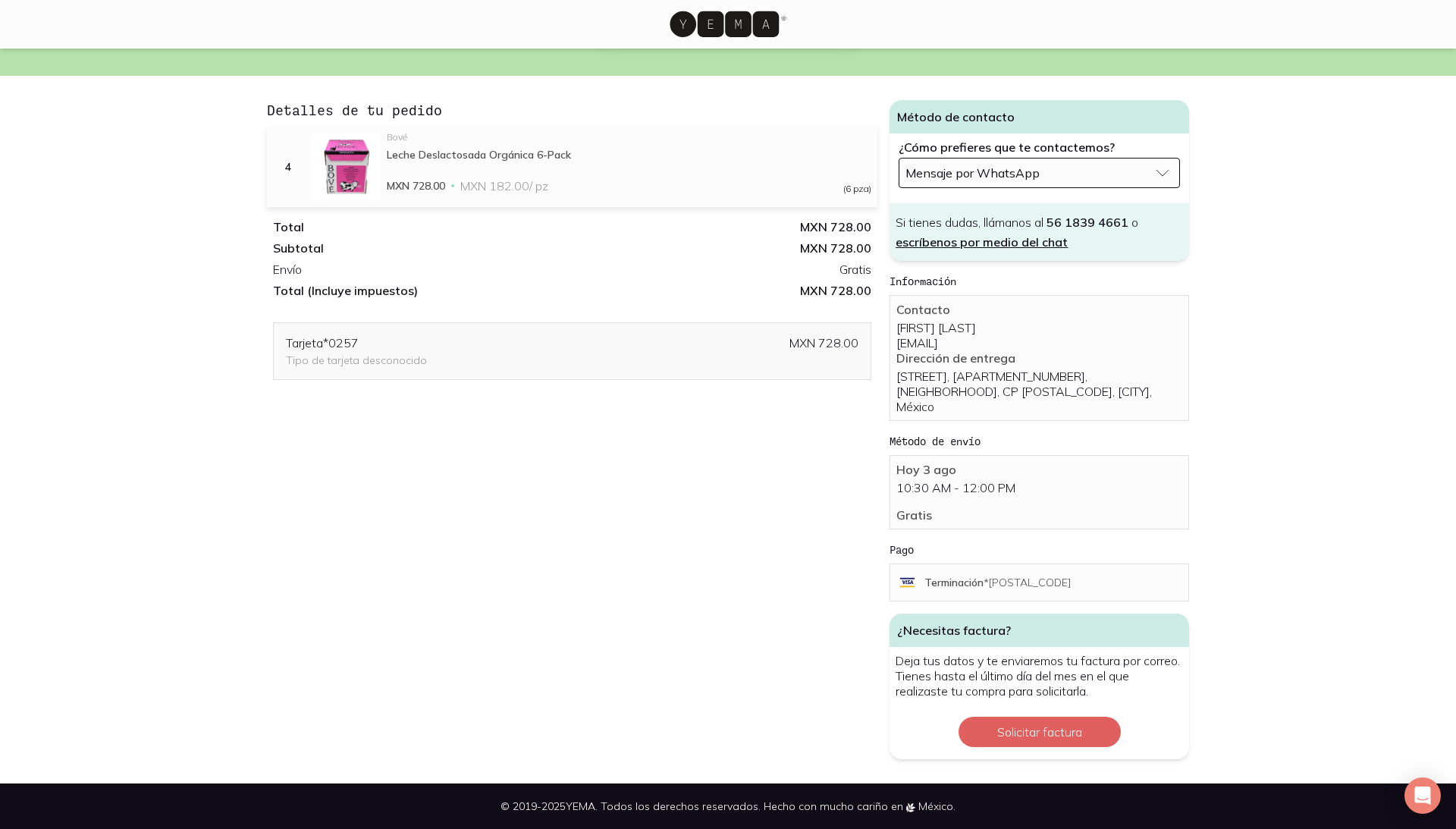 click on "¡Yeeeeey! Tu pedido está confirmado Número de orden:  2556723873 ¿Del 1 al 10, cómo calificarías tu experiencia de compra en YEMA? 🌟 Abrir en una pestaña nueva 0 1 2 3 4 5 6 7 8 9 10 Muy mala Excelente🌟🌟🌟🌟🌟 Siguiente Detalles de tu pedido 4 Bové Leche Deslactosada Orgánica 6-Pack MXN 728.00 MXN 182.00  / pz (6 pza) Total MXN 728.00 Subtotal MXN 728.00 Envío Gratis Total (Incluye impuestos) MXN 728.00 Tarjeta  *0257 Tipo de tarjeta desconocido MXN 728.00 Método de contacto ¿Cómo prefieres que te contactemos? Mensaje por WhatsApp Si tienes dudas, llámanos al   56 1839 4661   o    escríbenos por medio del chat Información Contacto Carolina Medina carolina.medina@yahoo.com.mx Dirección de entrega Galicia 127, 10, Álamos, CP 03400, Ciudad de México, México Método de envío Hoy 3 ago 10:30 AM - 12:00 PM Gratis Pago Terminación  * 0257 ¿Necesitas factura? Solicitar factura" at bounding box center (728, 256) 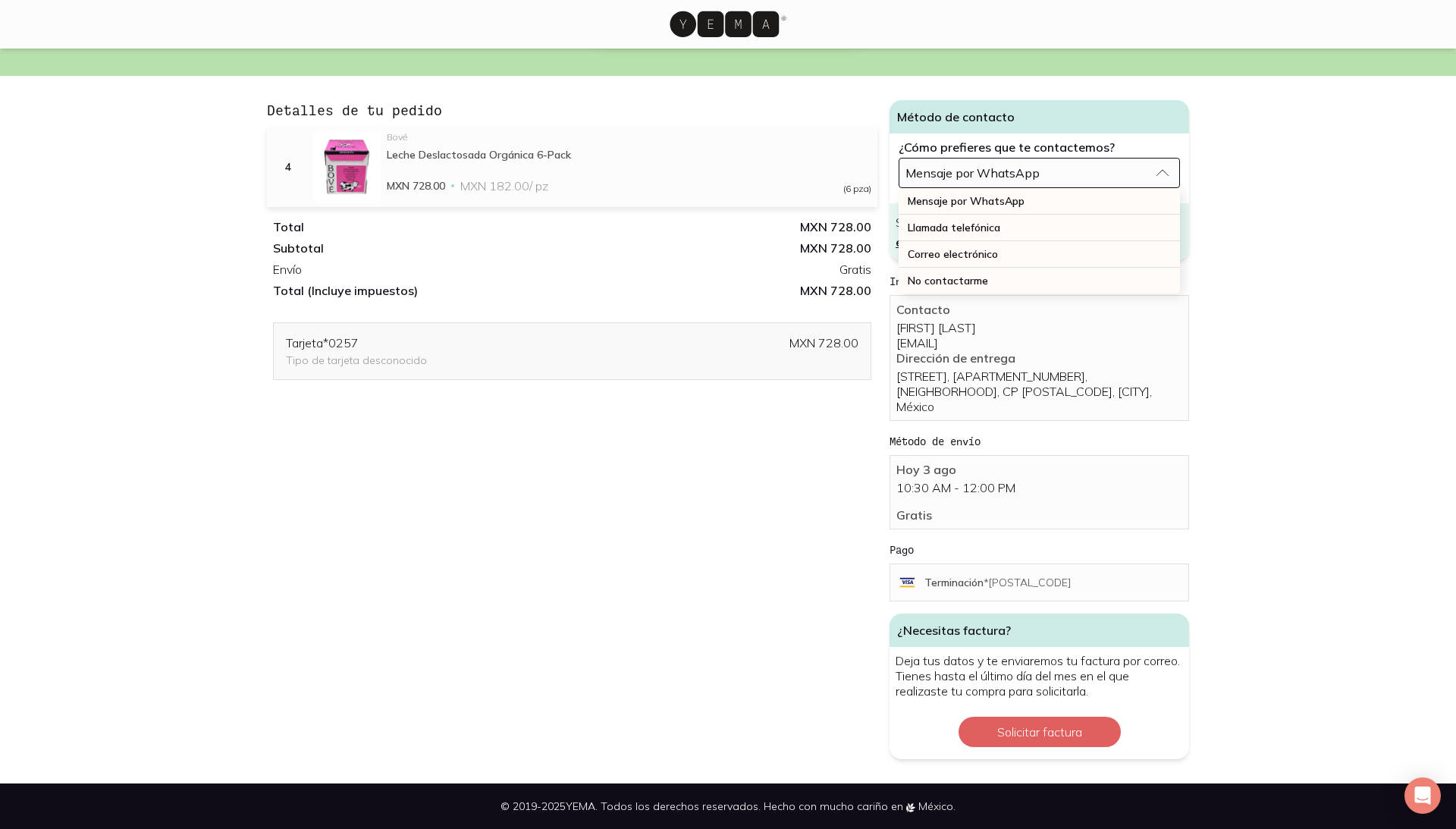 click on "¡Yeeeeey! Tu pedido está confirmado Número de orden:  2556723873 ¿Del 1 al 10, cómo calificarías tu experiencia de compra en YEMA? 🌟 Abrir en una pestaña nueva 0 1 2 3 4 5 6 7 8 9 10 Muy mala Excelente🌟🌟🌟🌟🌟 Siguiente Detalles de tu pedido 4 Bové Leche Deslactosada Orgánica 6-Pack MXN 728.00 MXN 182.00  / pz (6 pza) Total MXN 728.00 Subtotal MXN 728.00 Envío Gratis Total (Incluye impuestos) MXN 728.00 Tarjeta  *0257 Tipo de tarjeta desconocido MXN 728.00 Método de contacto ¿Cómo prefieres que te contactemos? Mensaje por WhatsApp Mensaje por WhatsApp Llamada telefónica Correo electrónico No contactarme Si tienes dudas, llámanos al   56 1839 4661   o    escríbenos por medio del chat Información Contacto Carolina Medina carolina.medina@yahoo.com.mx Dirección de entrega Galicia 127, 10, Álamos, CP 03400, Ciudad de México, México Método de envío Hoy 3 ago 10:30 AM - 12:00 PM Gratis Pago Terminación  * 0257 ¿Necesitas factura? Solicitar factura" at bounding box center (728, 256) 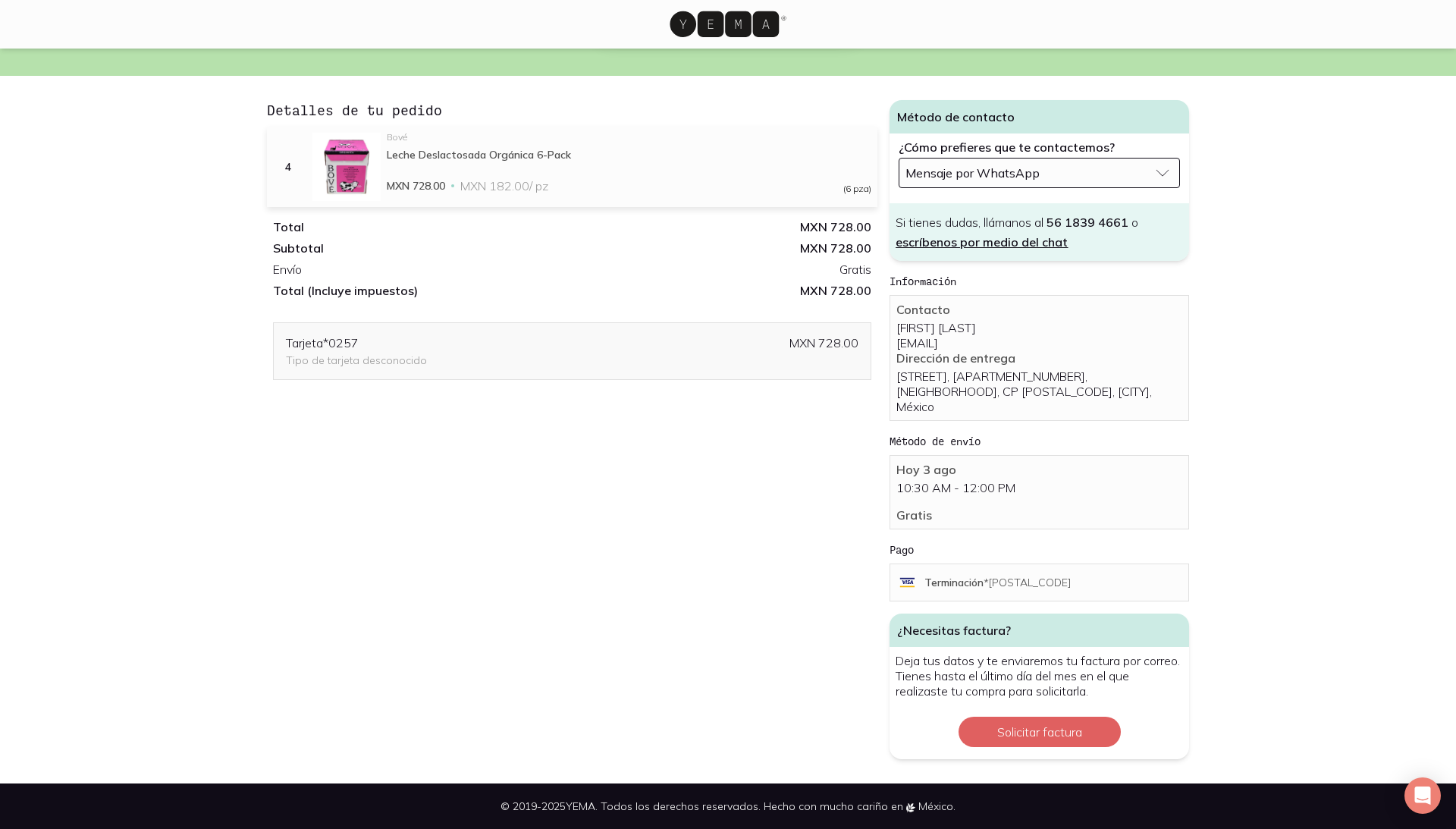 click on "¡Yeeeeey! Tu pedido está confirmado Número de orden:  2556723873 ¿Del 1 al 10, cómo calificarías tu experiencia de compra en YEMA? 🌟 Abrir en una pestaña nueva 0 1 2 3 4 5 6 7 8 9 10 Muy mala Excelente🌟🌟🌟🌟🌟 Siguiente Detalles de tu pedido 4 Bové Leche Deslactosada Orgánica 6-Pack MXN 728.00 MXN 182.00  / pz (6 pza) Total MXN 728.00 Subtotal MXN 728.00 Envío Gratis Total (Incluye impuestos) MXN 728.00 Tarjeta  *0257 Tipo de tarjeta desconocido MXN 728.00 Método de contacto ¿Cómo prefieres que te contactemos? Mensaje por WhatsApp Si tienes dudas, llámanos al   56 1839 4661   o    escríbenos por medio del chat Información Contacto Carolina Medina carolina.medina@yahoo.com.mx Dirección de entrega Galicia 127, 10, Álamos, CP 03400, Ciudad de México, México Método de envío Hoy 3 ago 10:30 AM - 12:00 PM Gratis Pago Terminación  * 0257 ¿Necesitas factura? Solicitar factura" at bounding box center [728, 256] 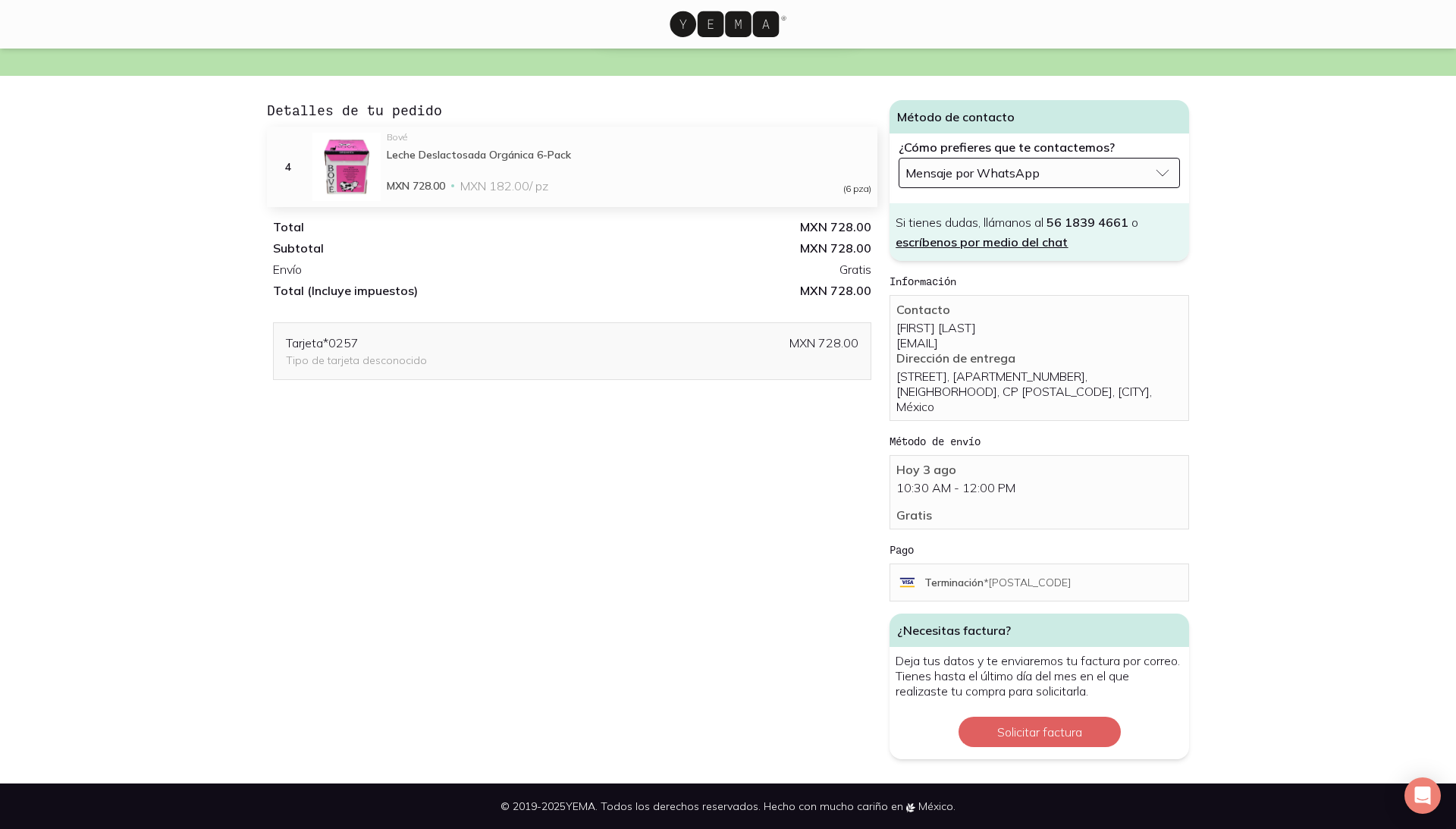 click on "Leche Deslactosada Orgánica 6-Pack" at bounding box center (629, 155) 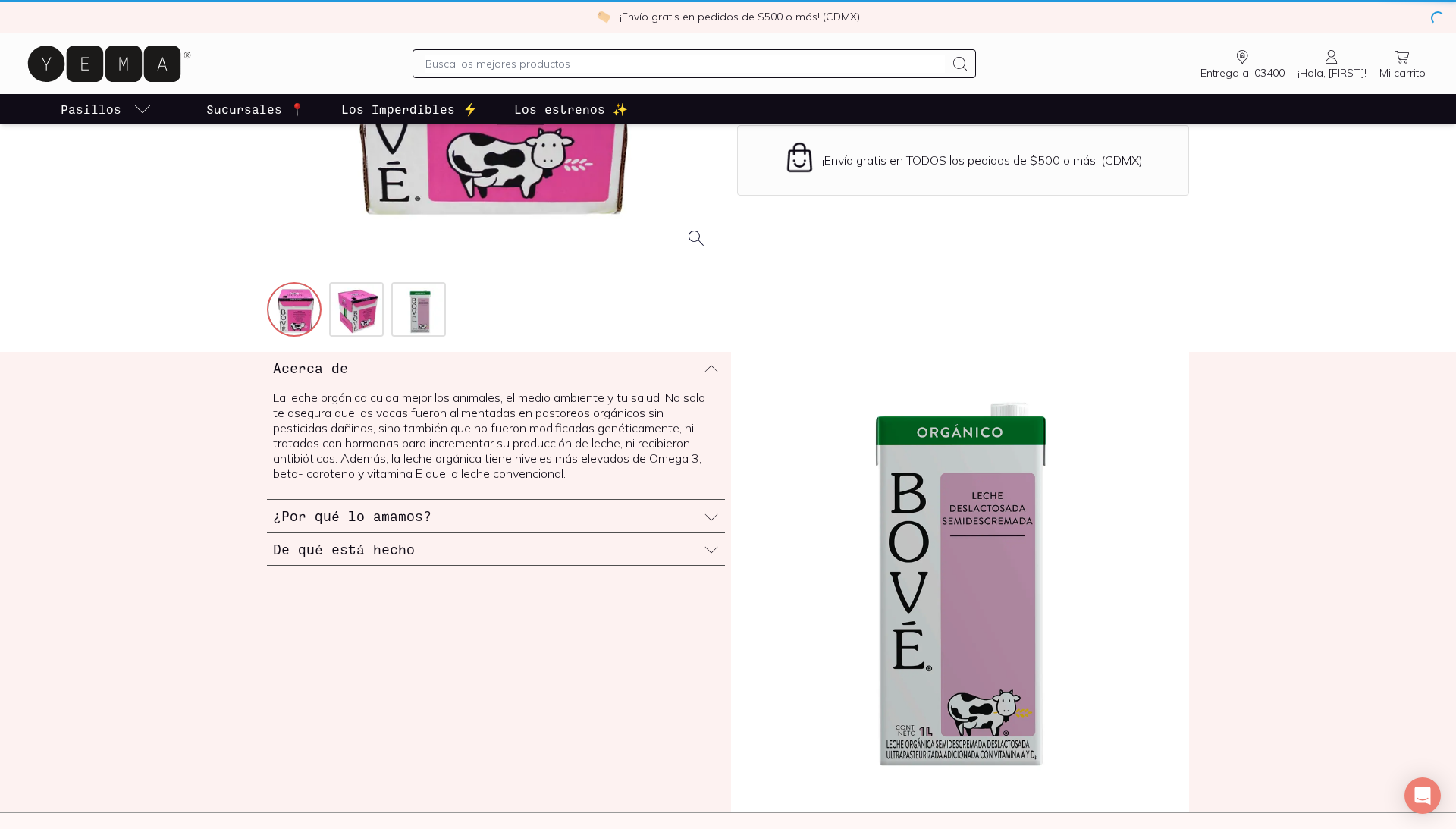 scroll, scrollTop: 0, scrollLeft: 0, axis: both 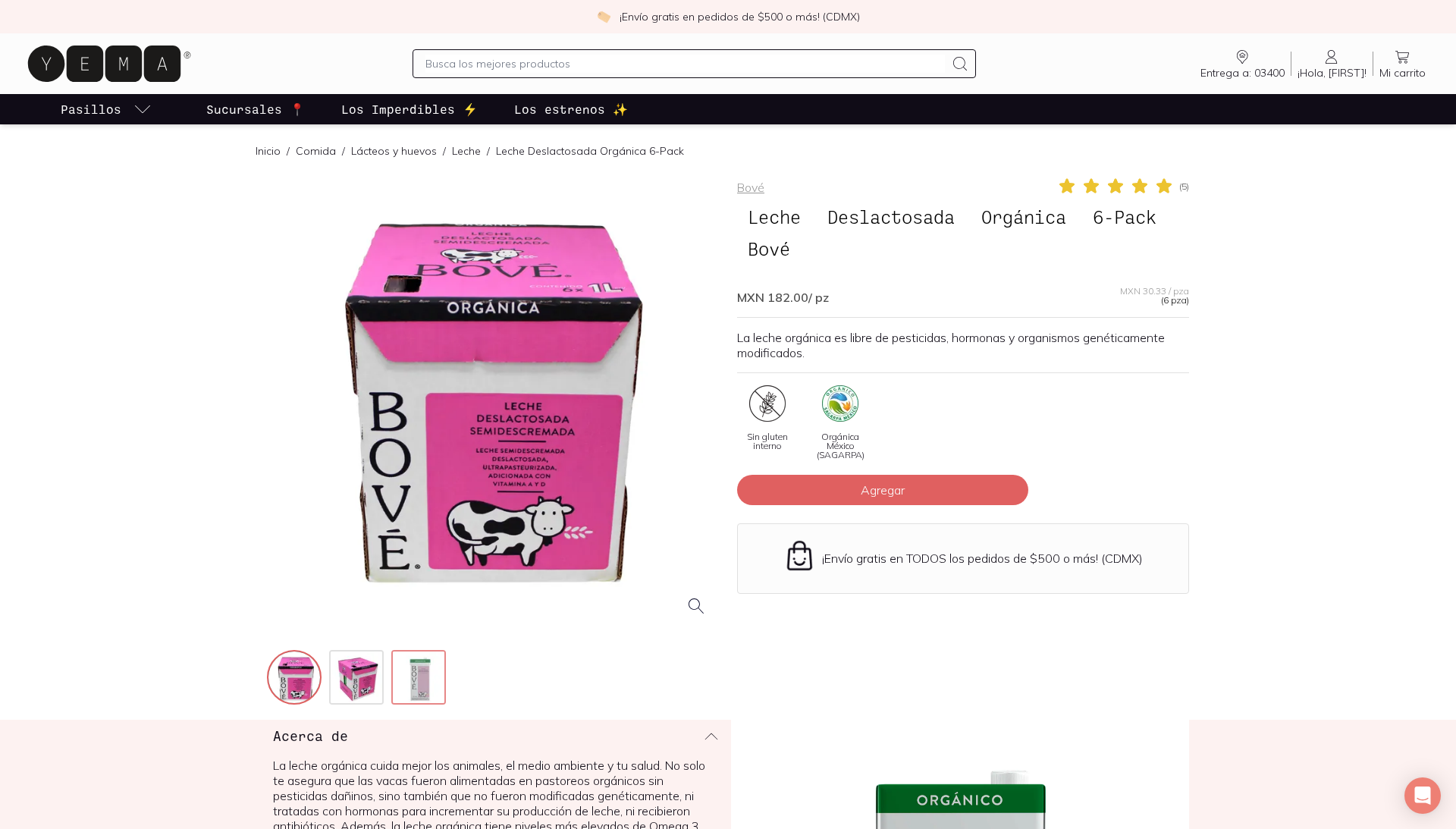 click at bounding box center [420, 679] 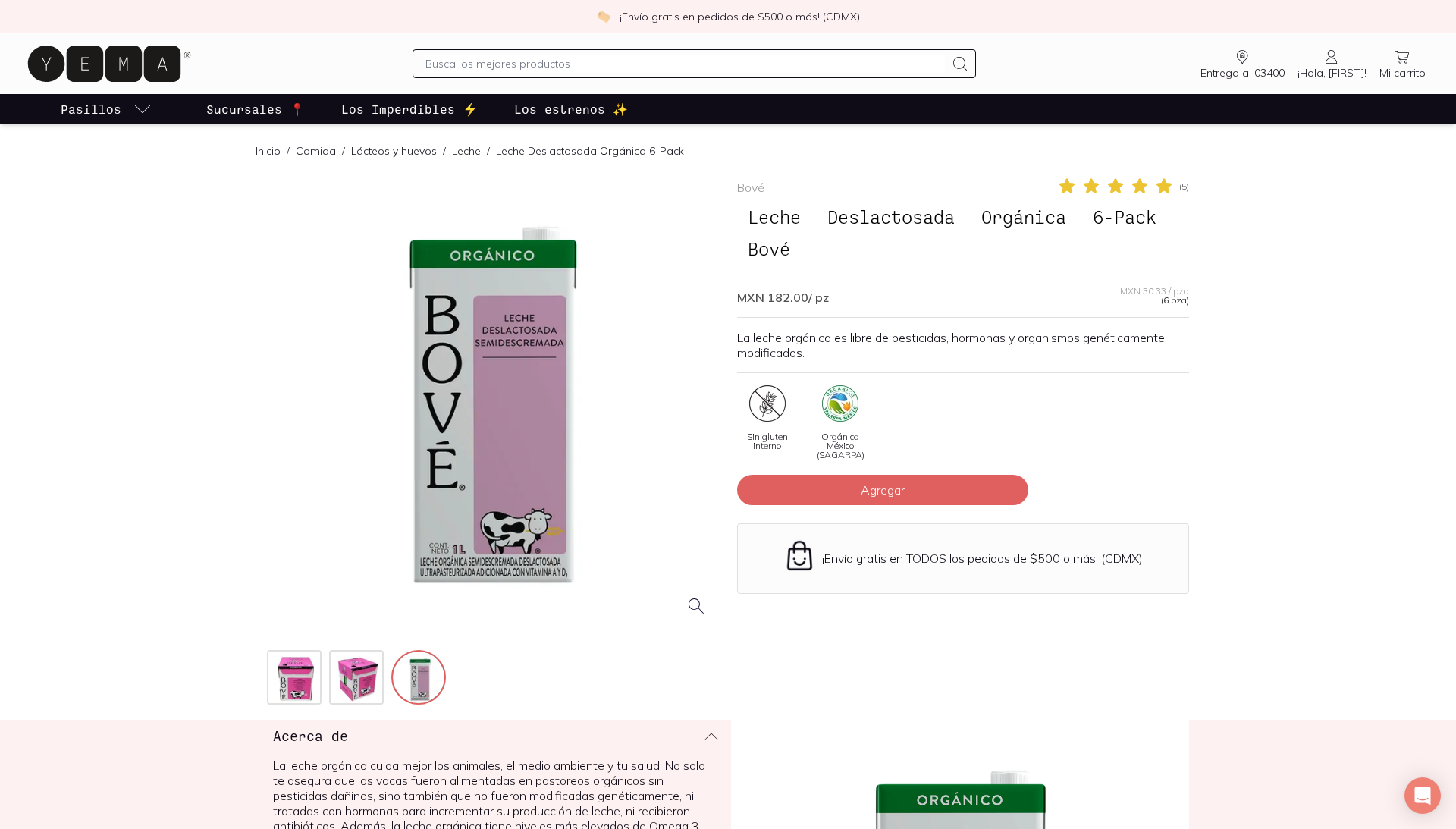 click on "Bové ( 5 ) Leche   Deslactosada   Orgánica   6-Pack   Bové   MXN 182.00  / pz MXN 30.33 / pza (6 pza) La leche orgánica es libre de pesticidas, hormonas y organismos genéticamente modificados. Sin gluten interno Orgánica México (SAGARPA) Agregar ¡Envío gratis en TODOS los pedidos de $500 o más! (CDMX) Acerca de La leche orgánica cuida mejor los animales, el medio ambiente y tu salud. No solo te asegura que las vacas fueron alimentadas en pastoreos orgánicos sin pesticidas dañinos, sino también que no fueron modificadas genéticamente, ni tratadas con hormonas para incrementar su producción de leche, ni recibieron antibióticos. Además, la leche orgánica tiene niveles más elevados de Omega 3, beta- caroteno y vitamina E que la leche convencional. ¿Por qué lo amamos? De qué está hecho Te recomendamos también Bove Leche Mini Organico Cafe Bove ( 0 ) MXN 20.00 330 ml Agregar Bove Leche Mini Organica Choco Bove ( 0 ) MXN 20.00 330 ml Agregar Bove Leche Mini Organica Entera Bove ( 0 ) 330 ml" at bounding box center (728, 1344) 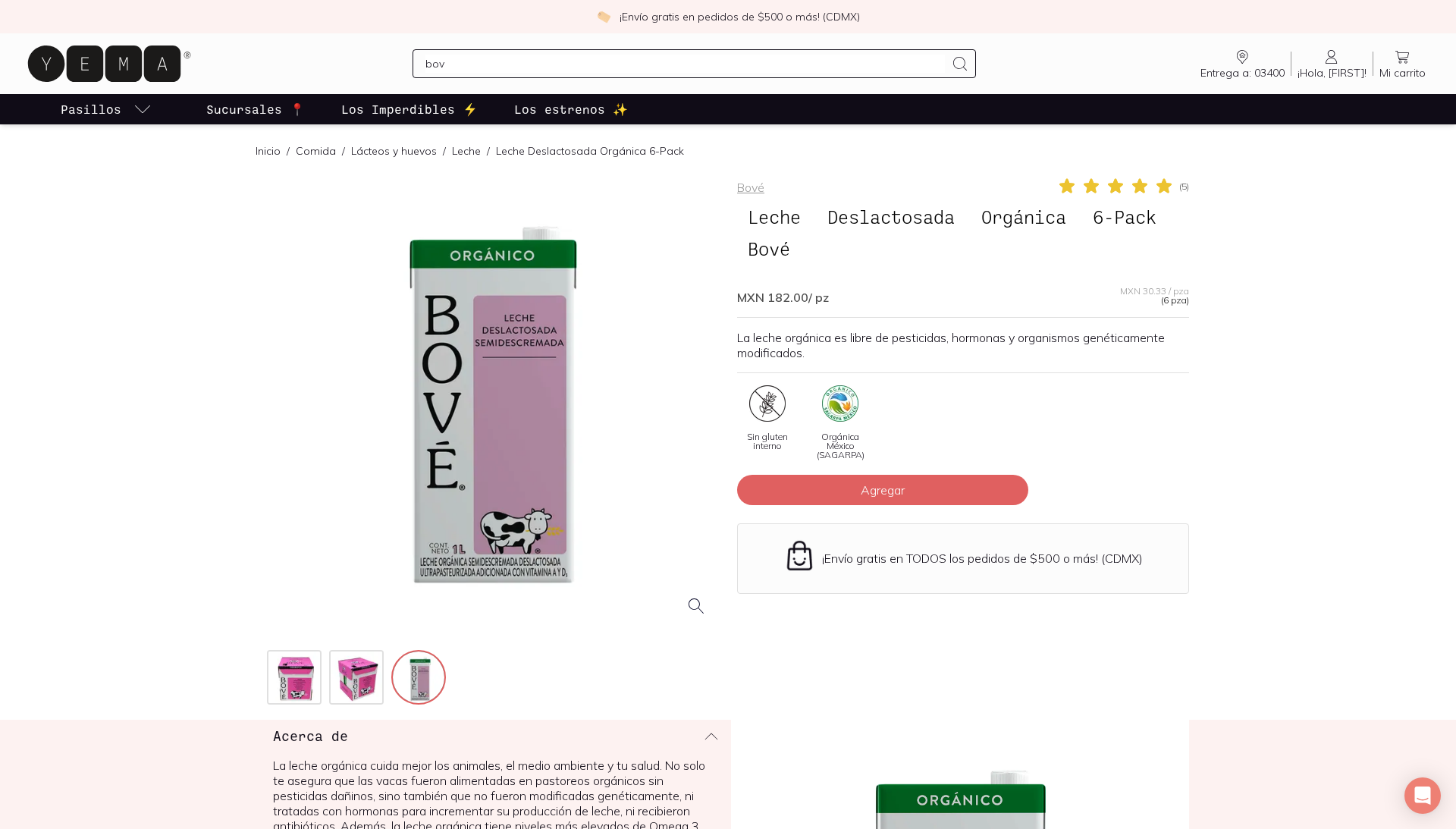 type on "bove" 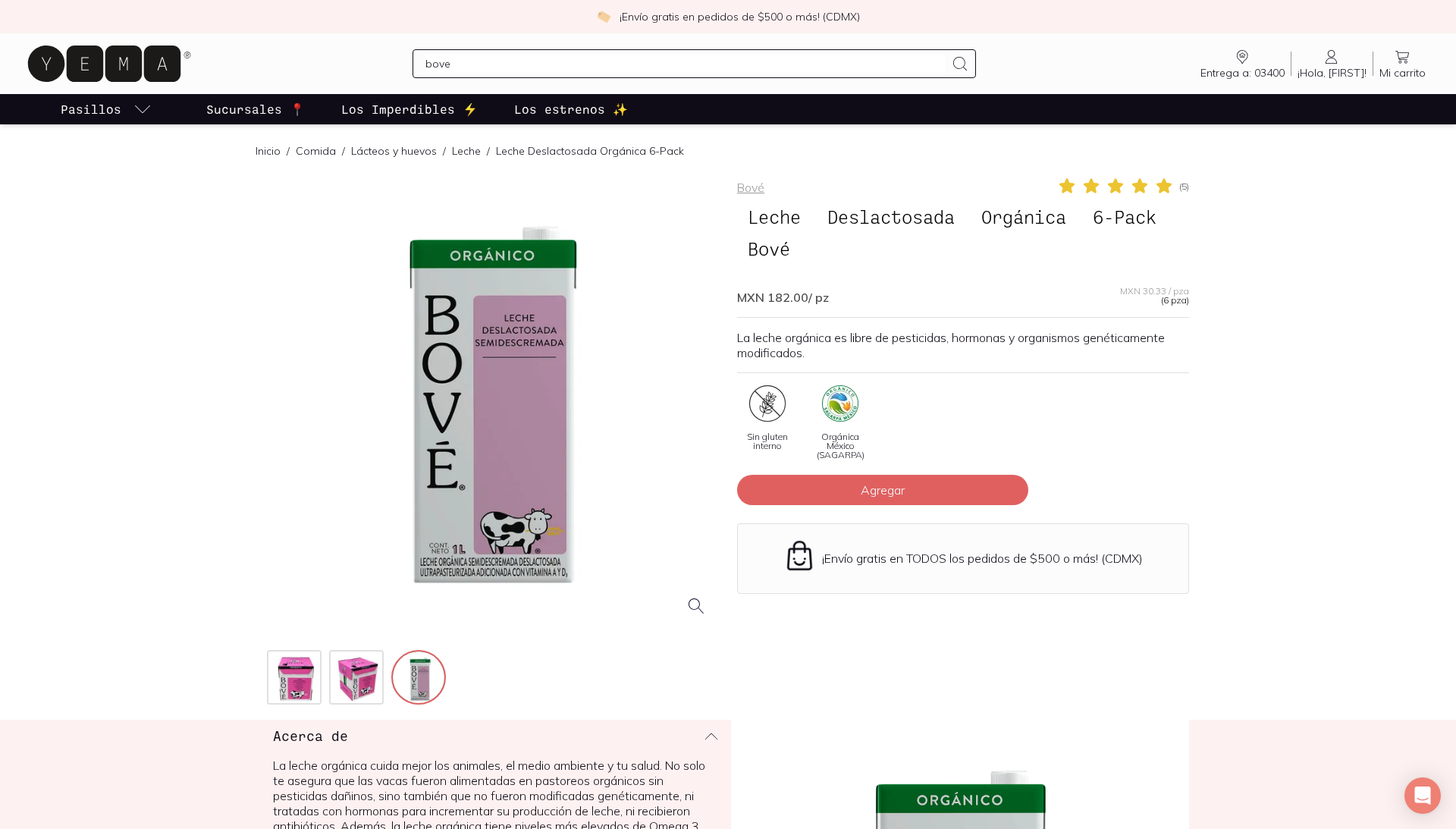 type 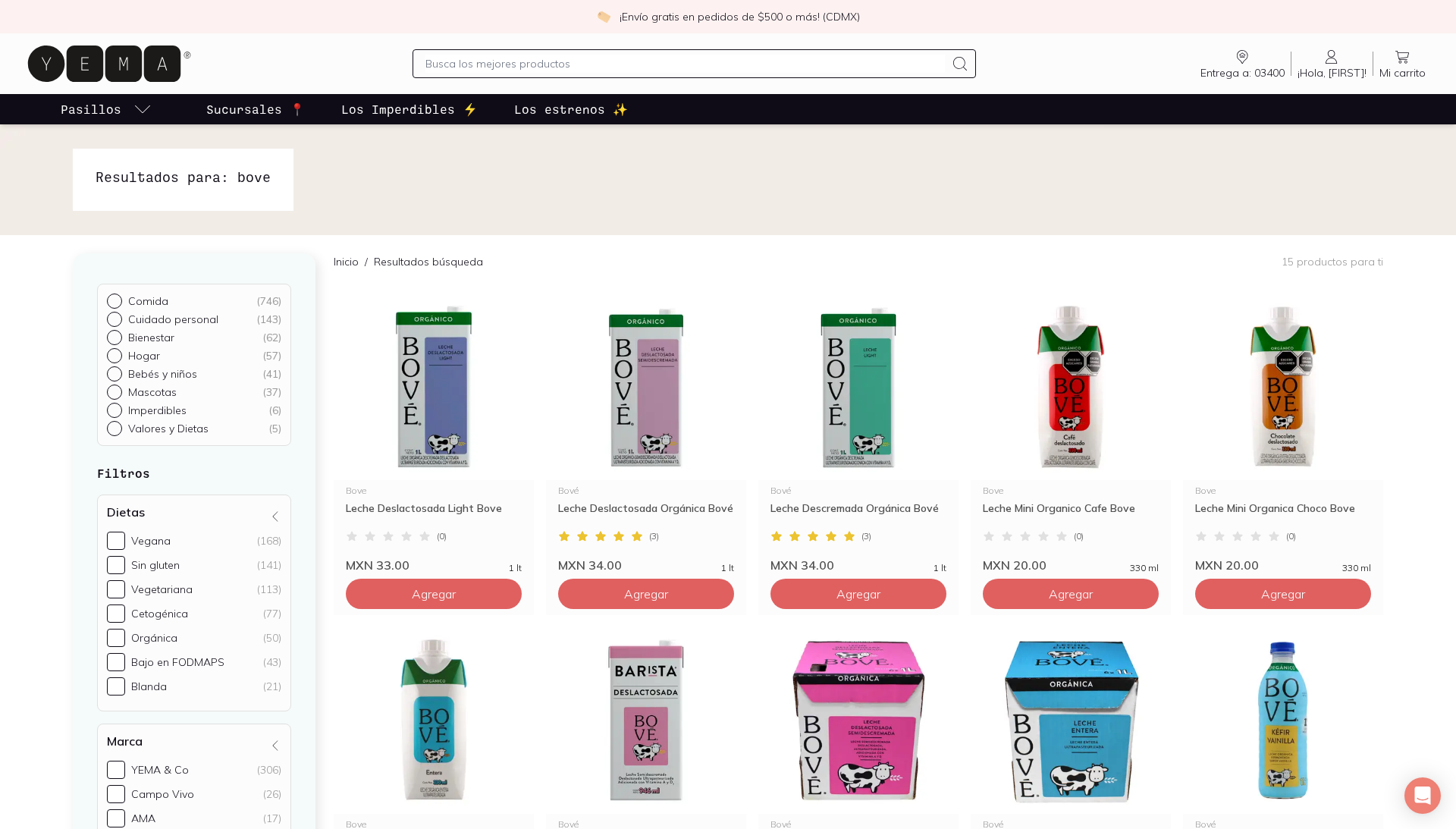click on "Comida ( 746 ) Cuidado personal ( 143 ) Bienestar ( 62 ) Hogar ( 57 ) Bebés y niños ( 41 ) Mascotas ( 37 ) Imperdibles ( 6 ) Valores y Dietas ( 5 ) Filtros Dietas Vegana (168) Sin gluten (141) Vegetariana (113) Cetogénica (77) Orgánica (50) Bajo en FODMAPS (43) Blanda (21) Marca YEMA & Co (306) Campo Vivo (26) AMA (17) Bove (15) Smiley Kids (13) Birdman (12) Tuny (12) Rummo (10) Abeja reyna (9) Kuxtal (9) Ver todos Hecho en Hecho en México (219) Hecho en Chile (8) Hecho en E.U.A (3) Hecho en España (3) Hecho en Dinamarca (2) Hecho en Canadá (1) Hecho en Francia (1) Hecho en Holanda (1) Hecho en Italia (1) Beneficio Hidratación (7) No irrita (7) Frescura (6) Limpieza (5) Suavidad (5) Brillo (4) Humectación (4) Nutrición (4) Alta Absorción (2) Durabilidad (2) Ver todos Medioambiental y social Libre de crueldad animal (53) Envase reciclable (40) Vegano (17) Material biodegradable (15) Material reciclable (10) Fórmula biodegradable (9) Hecho con bambú (5) Reusable (1) Certificaciones y sellos (55) /" at bounding box center [728, 814] 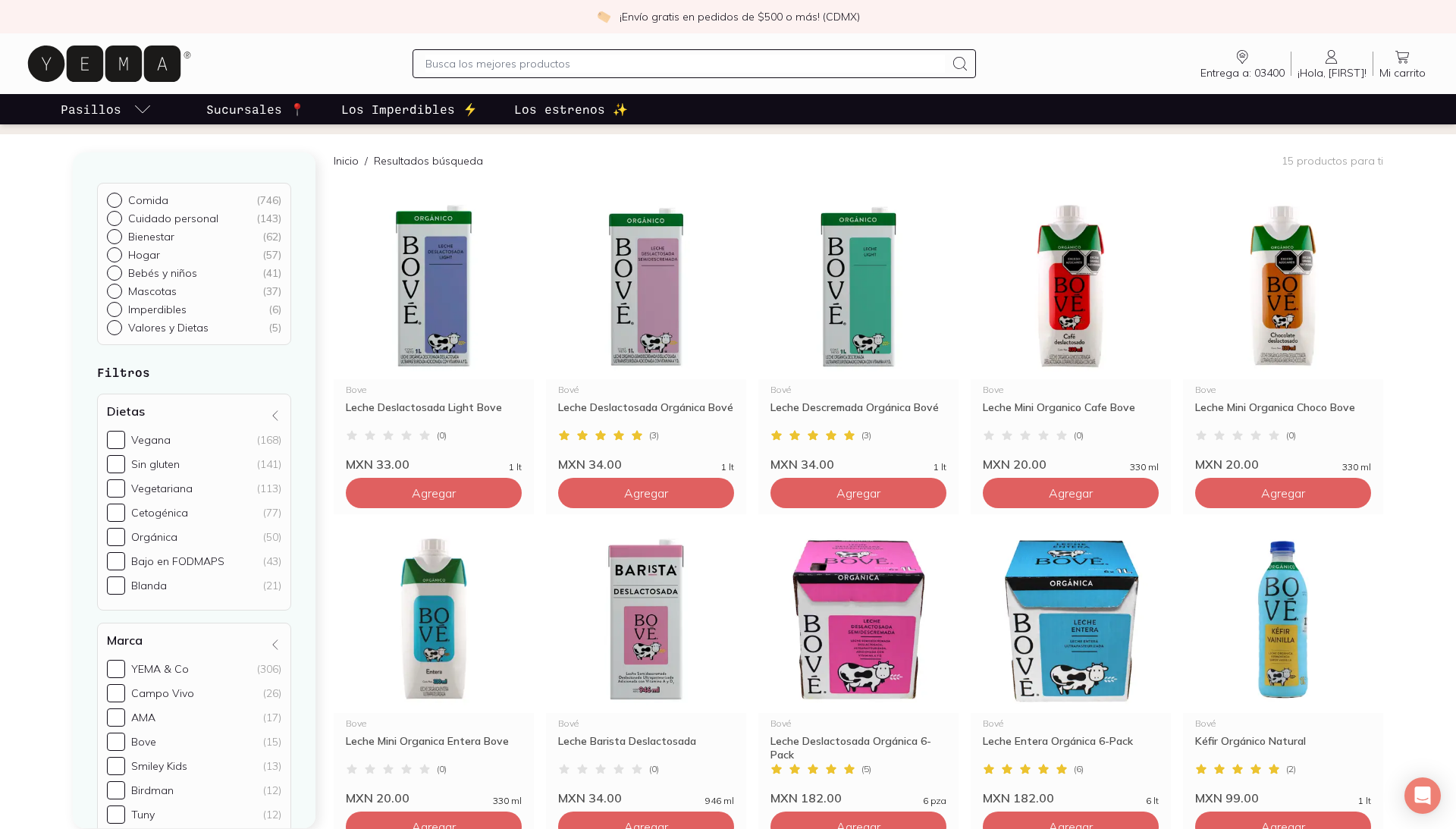 scroll, scrollTop: -1, scrollLeft: 0, axis: vertical 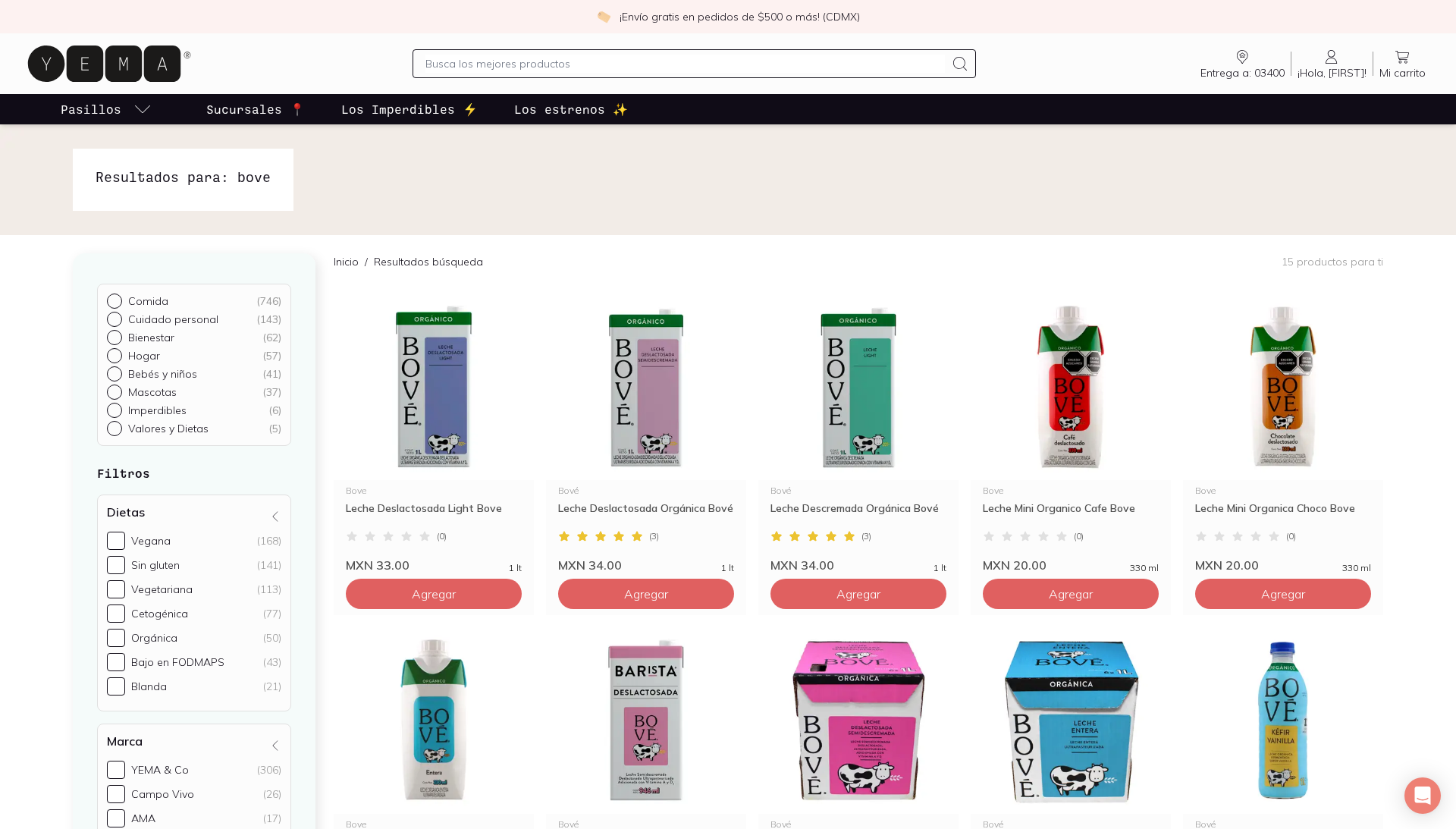 click on "15   productos para ti" at bounding box center [1332, 262] 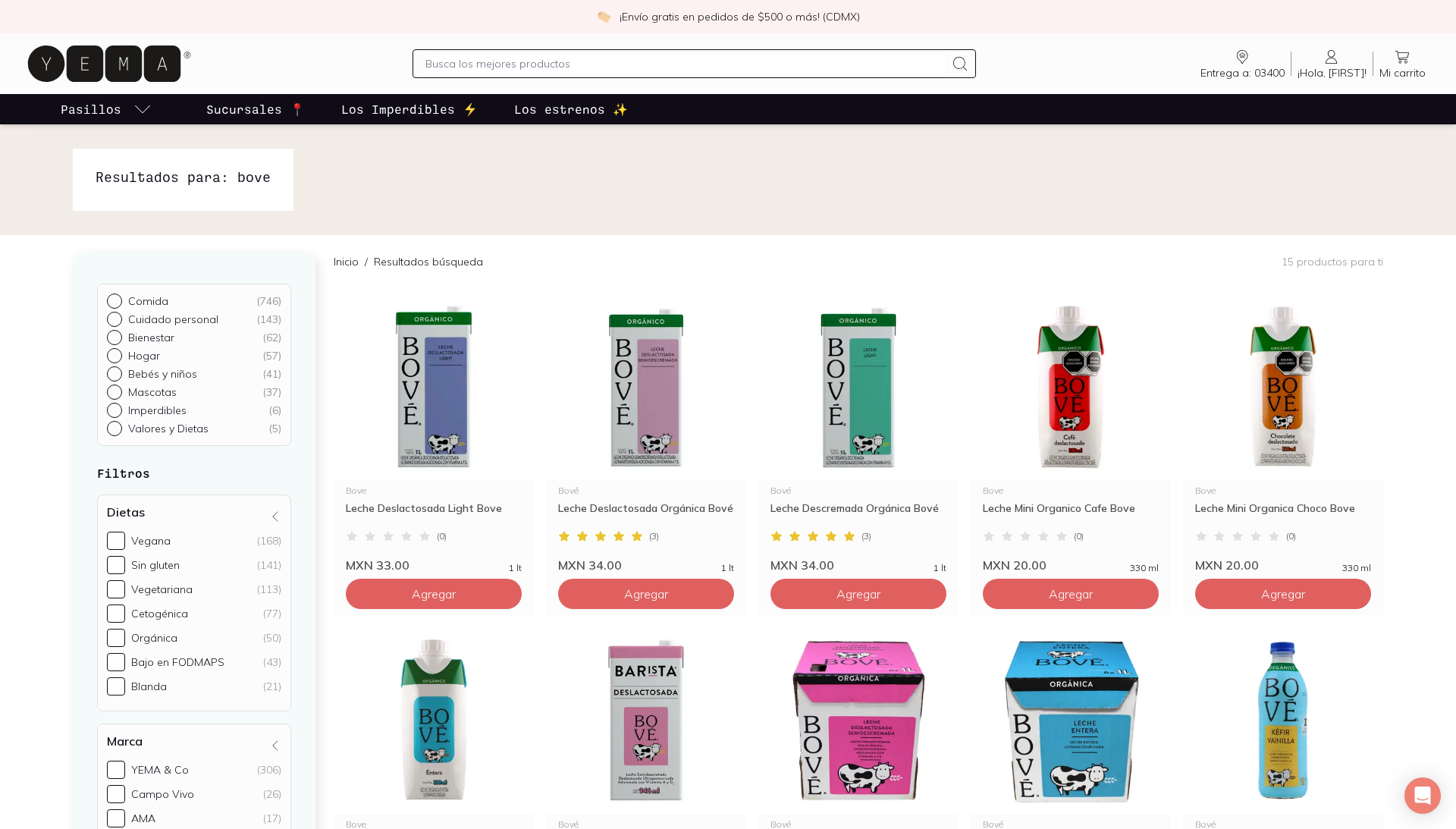 click on "Comida ( 746 ) Cuidado personal ( 143 ) Bienestar ( 62 ) Hogar ( 57 ) Bebés y niños ( 41 ) Mascotas ( 37 ) Imperdibles ( 6 ) Valores y Dietas ( 5 ) Filtros Dietas Vegana (168) Sin gluten (141) Vegetariana (113) Cetogénica (77) Orgánica (50) Bajo en FODMAPS (43) Blanda (21) Marca YEMA & Co (306) Campo Vivo (26) AMA (17) Bove (15) Smiley Kids (13) Birdman (12) Tuny (12) Rummo (10) Abeja reyna (9) Kuxtal (9) Ver todos Hecho en Hecho en México (219) Hecho en Chile (8) Hecho en E.U.A (3) Hecho en España (3) Hecho en Dinamarca (2) Hecho en Canadá (1) Hecho en Francia (1) Hecho en Holanda (1) Hecho en Italia (1) Beneficio Hidratación (7) No irrita (7) Frescura (6) Limpieza (5) Suavidad (5) Brillo (4) Humectación (4) Nutrición (4) Alta Absorción (2) Durabilidad (2) Ver todos Medioambiental y social Libre de crueldad animal (53) Envase reciclable (40) Vegano (17) Material biodegradable (15) Material reciclable (10) Fórmula biodegradable (9) Hecho con bambú (5) Reusable (1) Certificaciones y sellos (55) /" at bounding box center [728, 814] 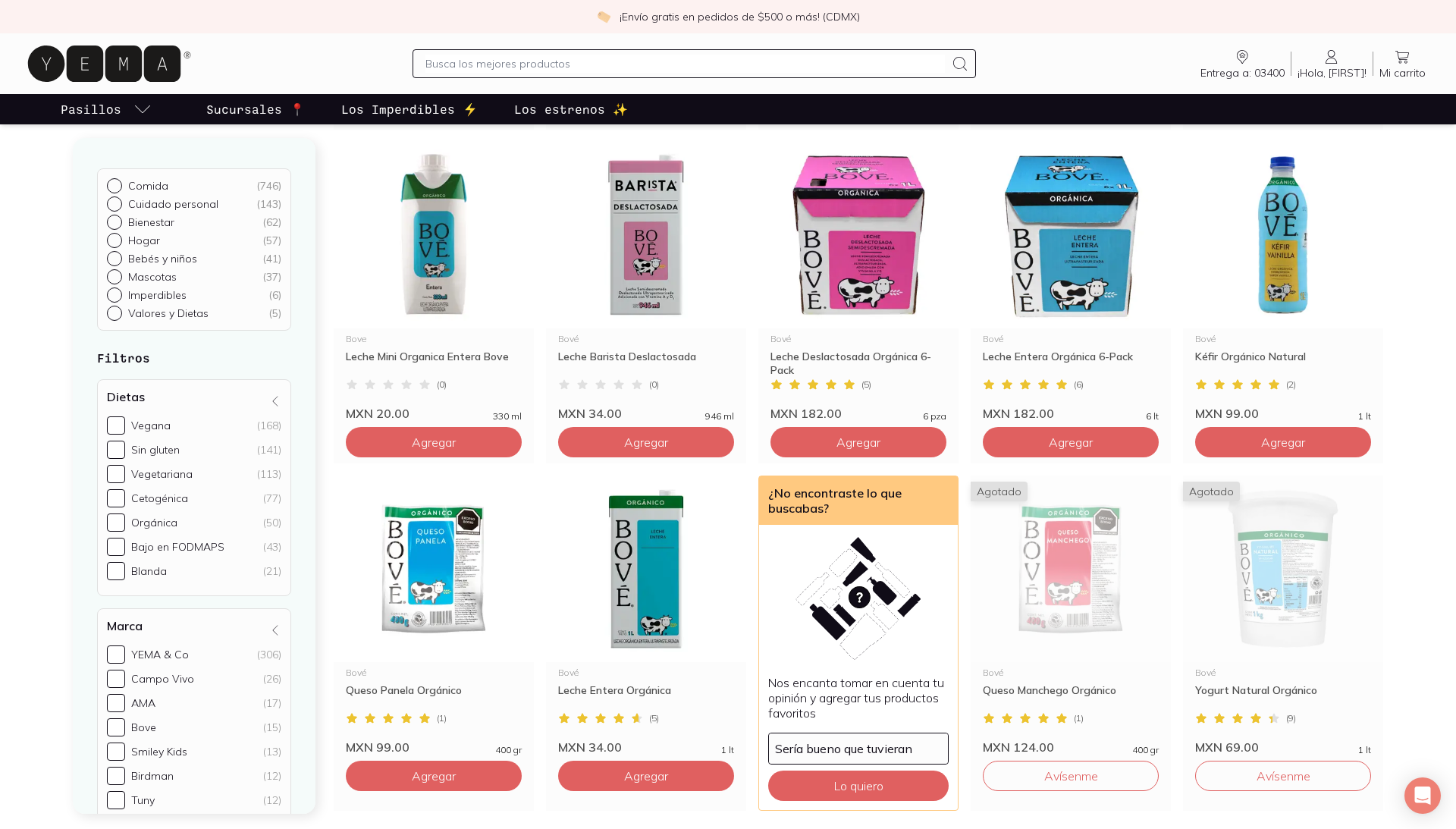 scroll, scrollTop: 535, scrollLeft: 0, axis: vertical 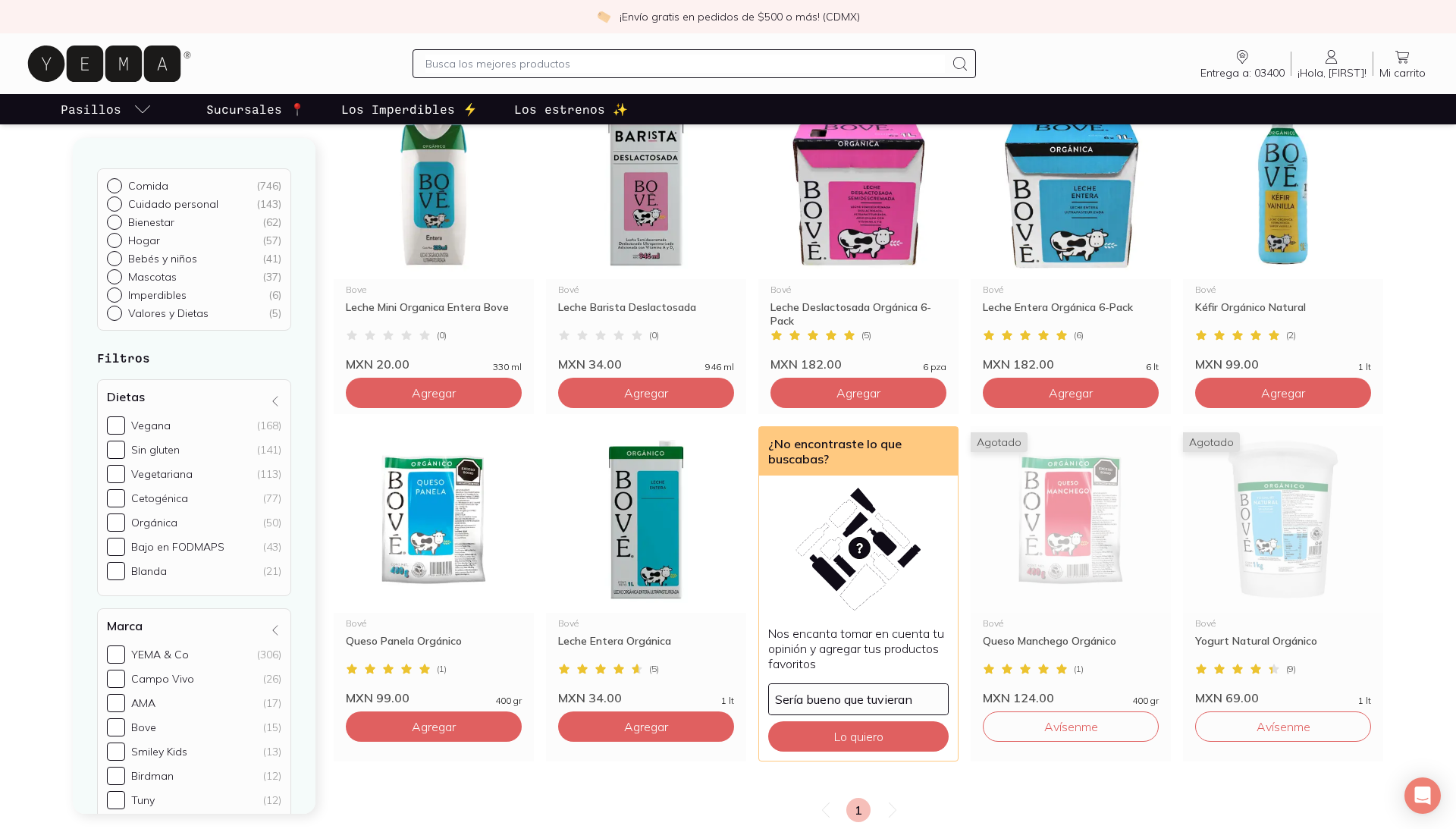 click on "Comida ( 746 ) Cuidado personal ( 143 ) Bienestar ( 62 ) Hogar ( 57 ) Bebés y niños ( 41 ) Mascotas ( 37 ) Imperdibles ( 6 ) Valores y Dietas ( 5 ) Filtros Dietas Vegana (168) Sin gluten (141) Vegetariana (113) Cetogénica (77) Orgánica (50) Bajo en FODMAPS (43) Blanda (21) Marca YEMA & Co (306) Campo Vivo (26) AMA (17) Bove (15) Smiley Kids (13) Birdman (12) Tuny (12) Rummo (10) Abeja reyna (9) Kuxtal (9) Ver todos Hecho en Hecho en México (219) Hecho en Chile (8) Hecho en E.U.A (3) Hecho en España (3) Hecho en Dinamarca (2) Hecho en Canadá (1) Hecho en Francia (1) Hecho en Holanda (1) Hecho en Italia (1) Beneficio Hidratación (7) No irrita (7) Frescura (6) Limpieza (5) Suavidad (5) Brillo (4) Humectación (4) Nutrición (4) Alta Absorción (2) Durabilidad (2) Ver todos Medioambiental y social Libre de crueldad animal (53) Envase reciclable (40) Vegano (17) Material biodegradable (15) Material reciclable (10) Fórmula biodegradable (9) Hecho con bambú (5) Reusable (1) Certificaciones y sellos (55) /" at bounding box center (728, 279) 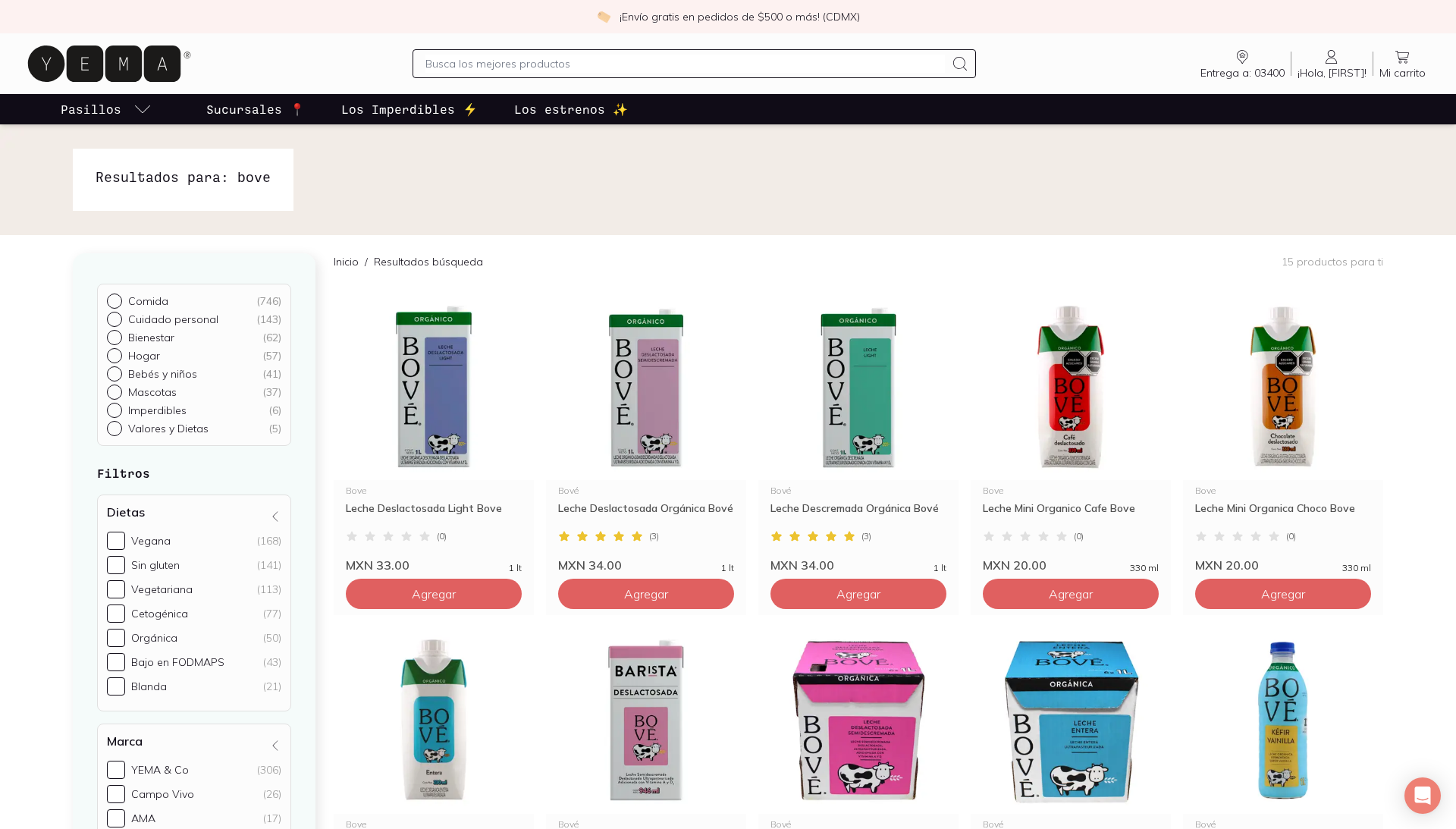 scroll, scrollTop: 0, scrollLeft: 0, axis: both 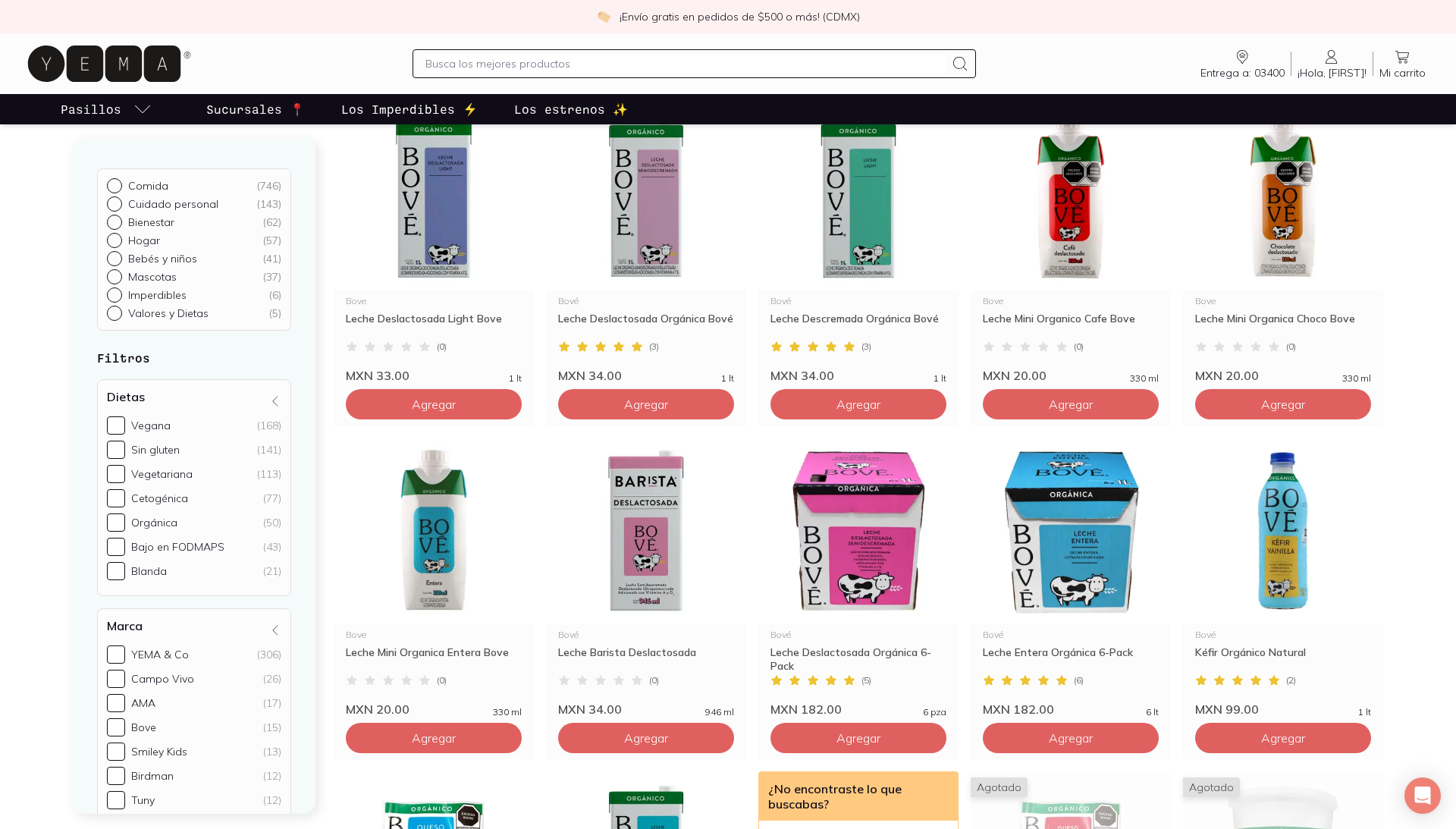 click on "Comida ( 746 ) Cuidado personal ( 143 ) Bienestar ( 62 ) Hogar ( 57 ) Bebés y niños ( 41 ) Mascotas ( 37 ) Imperdibles ( 6 ) Valores y Dietas ( 5 ) Filtros Dietas Vegana (168) Sin gluten (141) Vegetariana (113) Cetogénica (77) Orgánica (50) Bajo en FODMAPS (43) Blanda (21) Marca YEMA & Co (306) Campo Vivo (26) AMA (17) Bove (15) Smiley Kids (13) Birdman (12) Tuny (12) Rummo (10) Abeja reyna (9) Kuxtal (9) Ver todos Hecho en Hecho en México (219) Hecho en Chile (8) Hecho en E.U.A (3) Hecho en España (3) Hecho en Dinamarca (2) Hecho en Canadá (1) Hecho en Francia (1) Hecho en Holanda (1) Hecho en Italia (1) Beneficio Hidratación (7) No irrita (7) Frescura (6) Limpieza (5) Suavidad (5) Brillo (4) Humectación (4) Nutrición (4) Alta Absorción (2) Durabilidad (2) Ver todos Medioambiental y social Libre de crueldad animal (53) Envase reciclable (40) Vegano (17) Material biodegradable (15) Material reciclable (10) Fórmula biodegradable (9) Hecho con bambú (5) Reusable (1) Certificaciones y sellos (55) /" at bounding box center [728, 624] 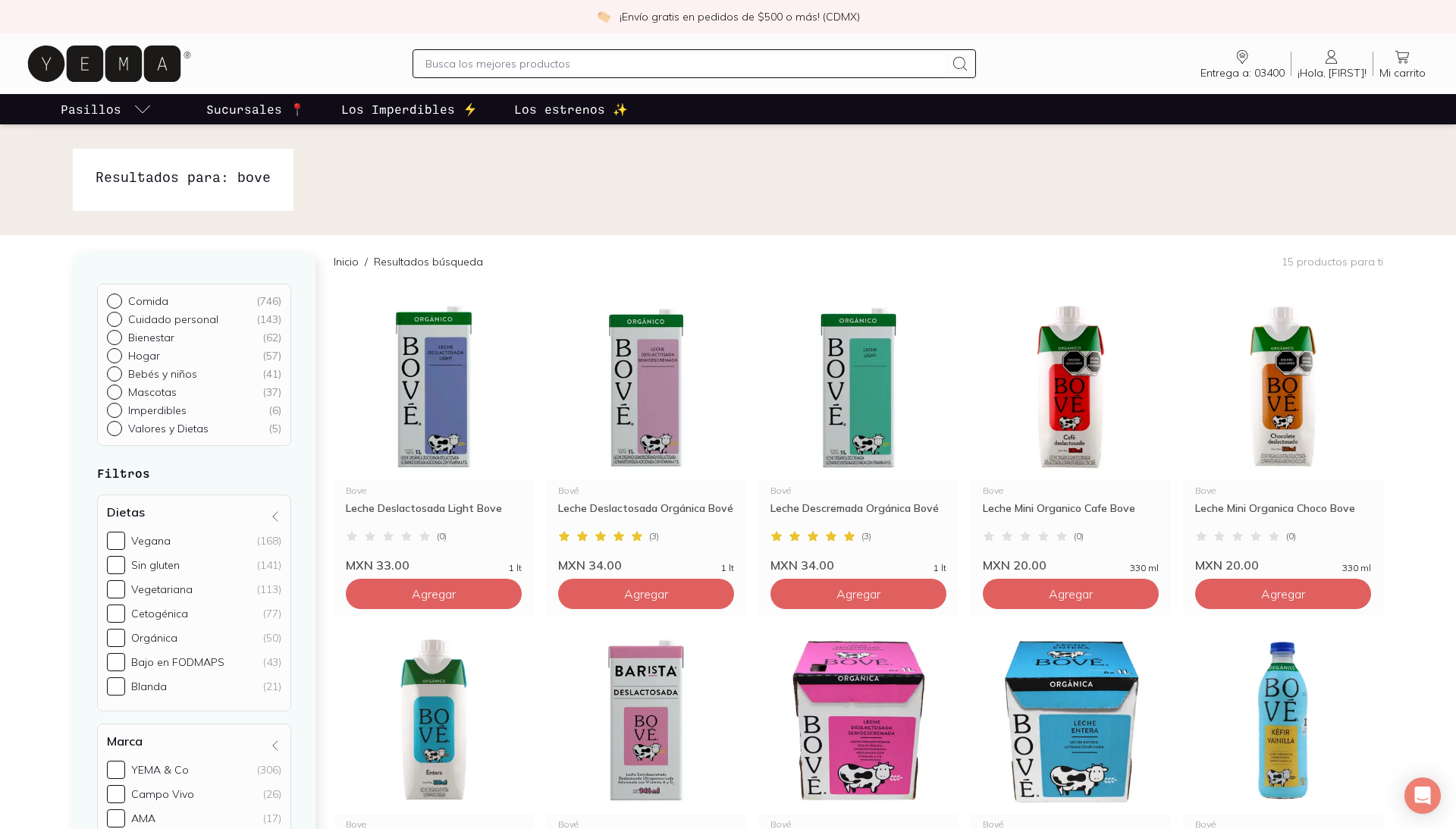 scroll, scrollTop: 0, scrollLeft: 0, axis: both 